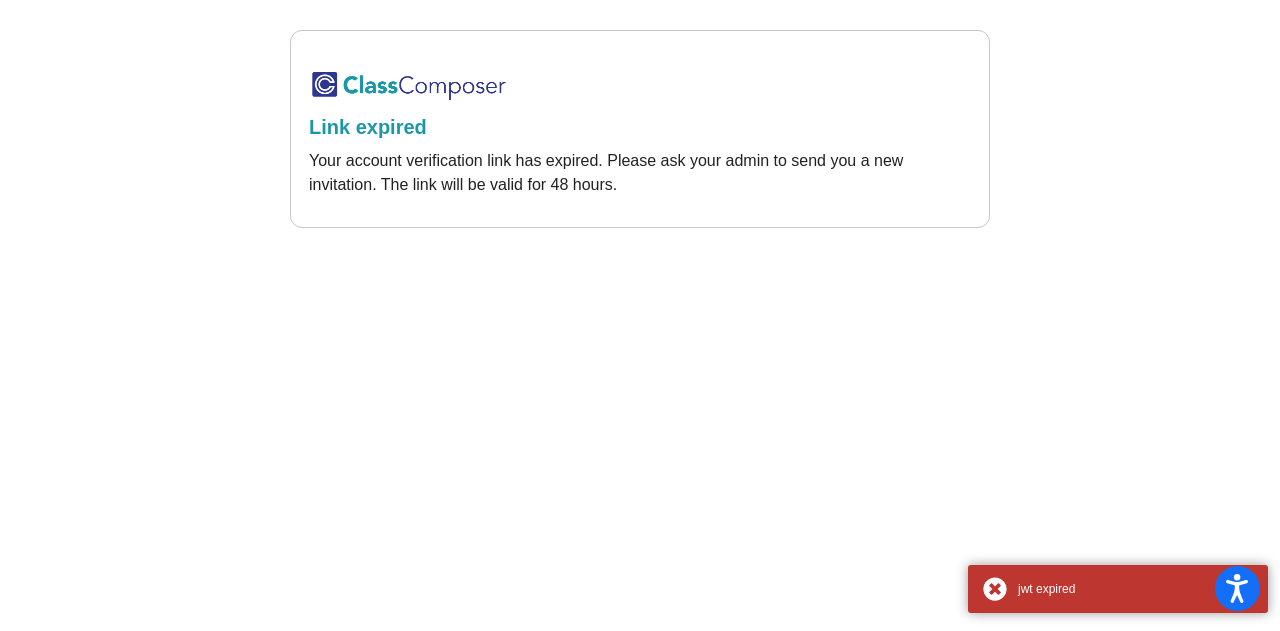 scroll, scrollTop: 0, scrollLeft: 0, axis: both 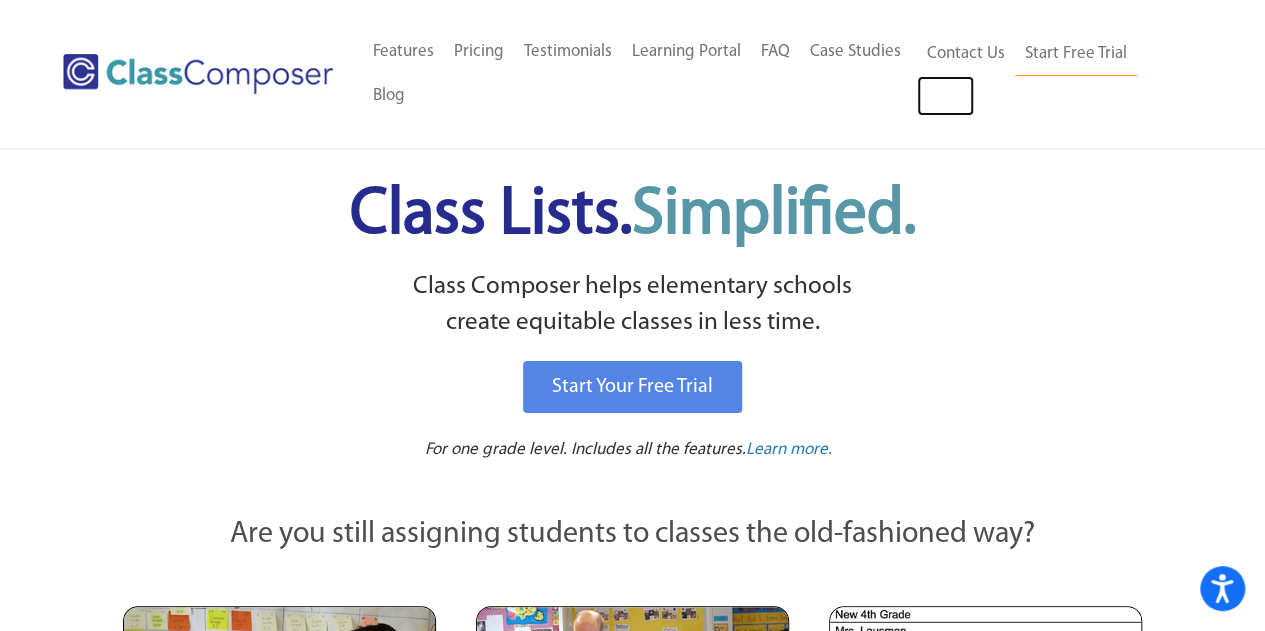 click on "Log In" at bounding box center (945, 96) 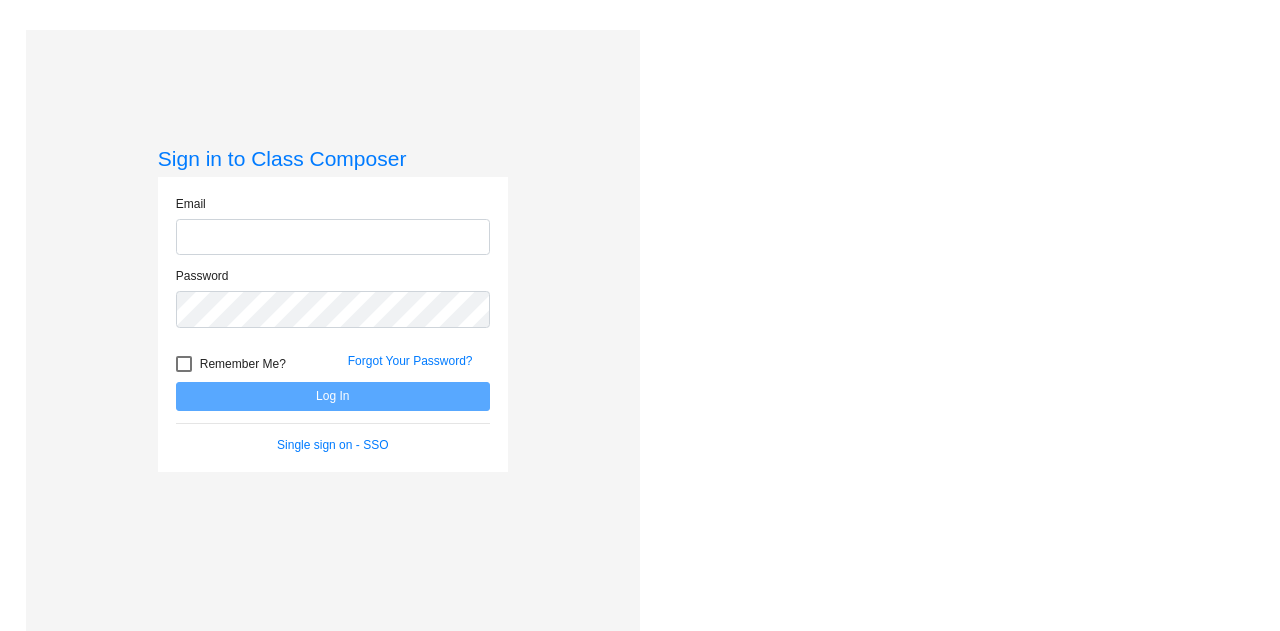 scroll, scrollTop: 0, scrollLeft: 0, axis: both 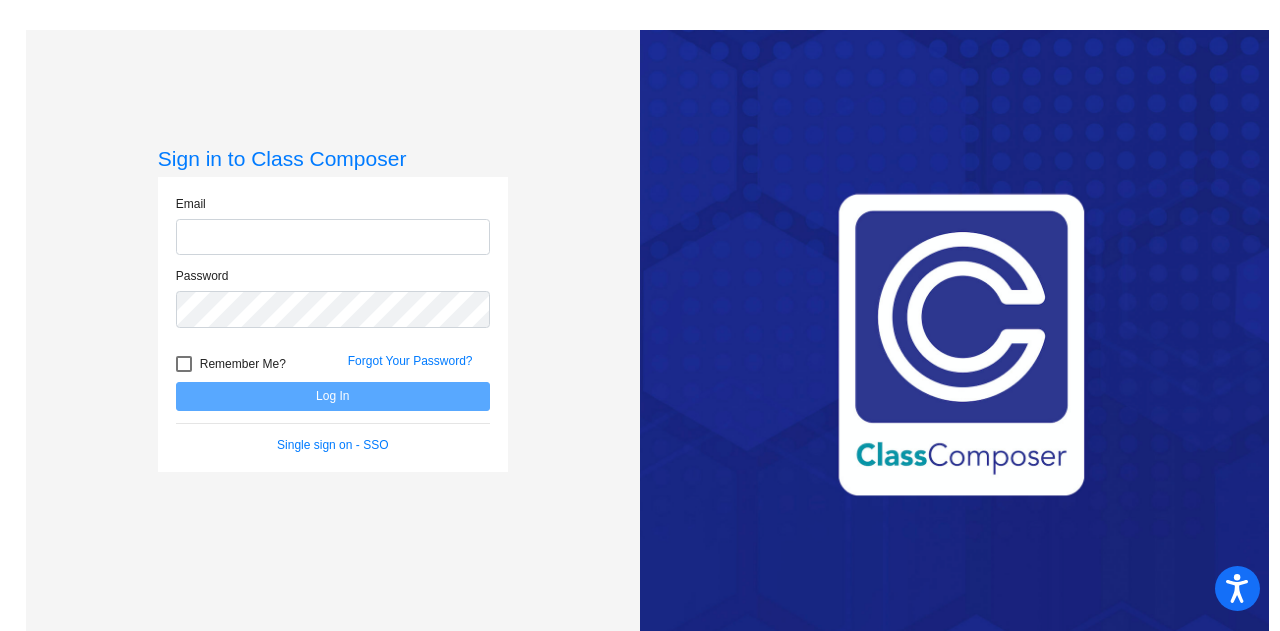 type on "[EMAIL]" 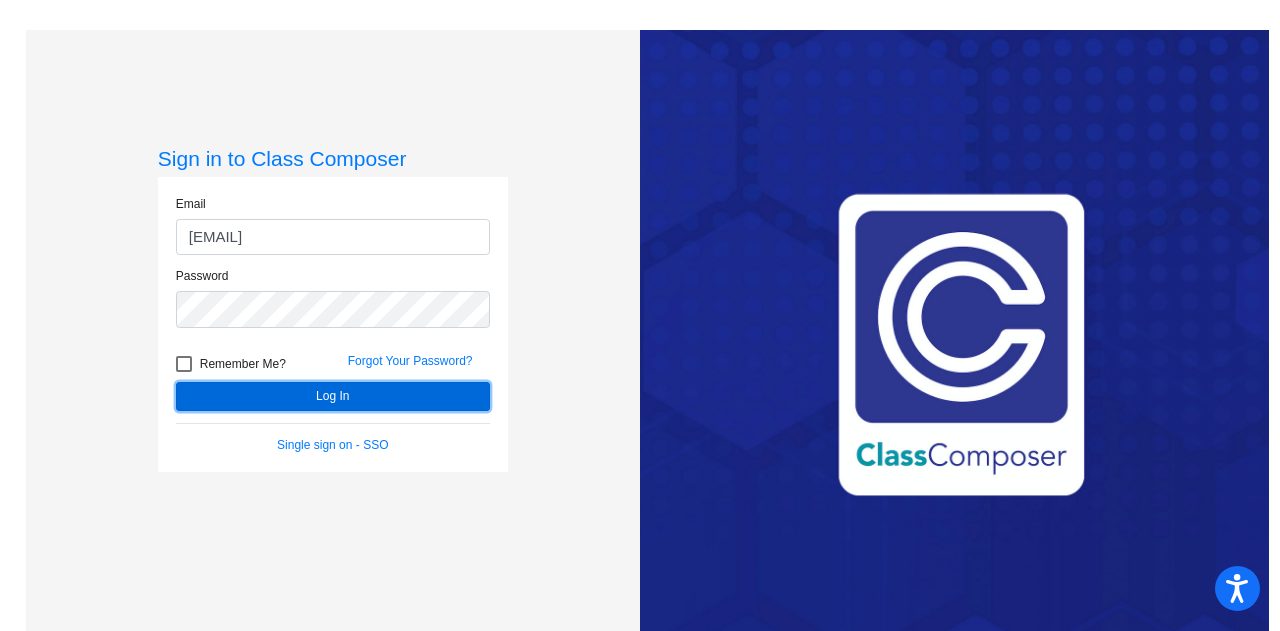 click on "Log In" 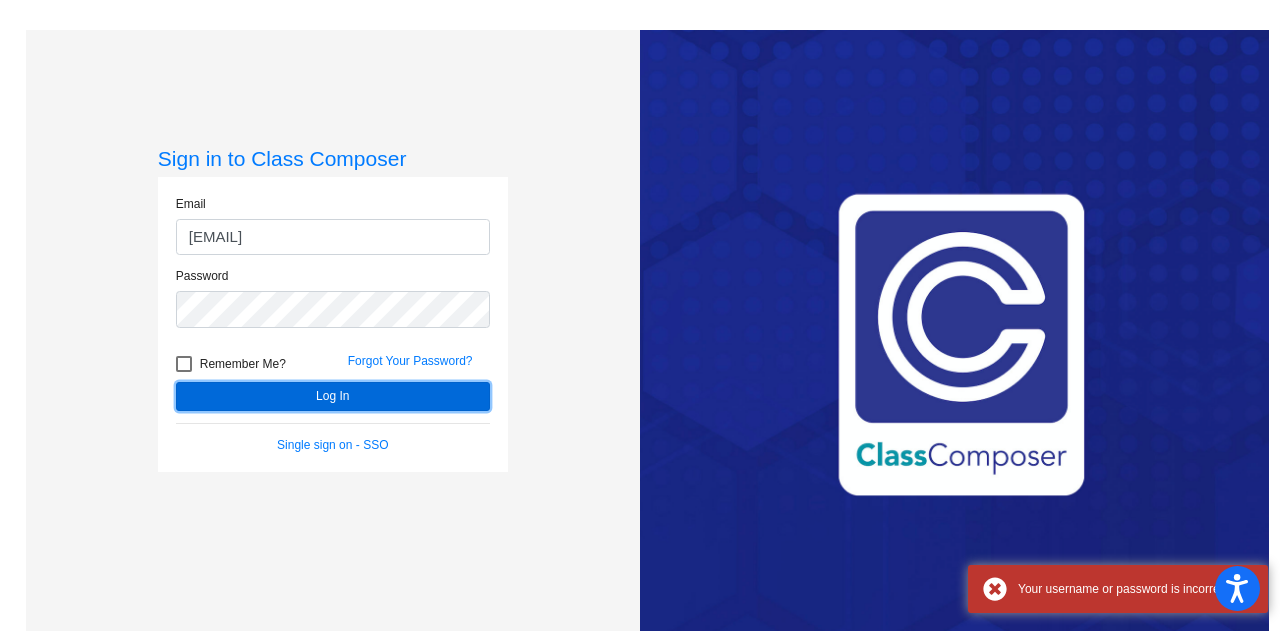 click on "Log In" 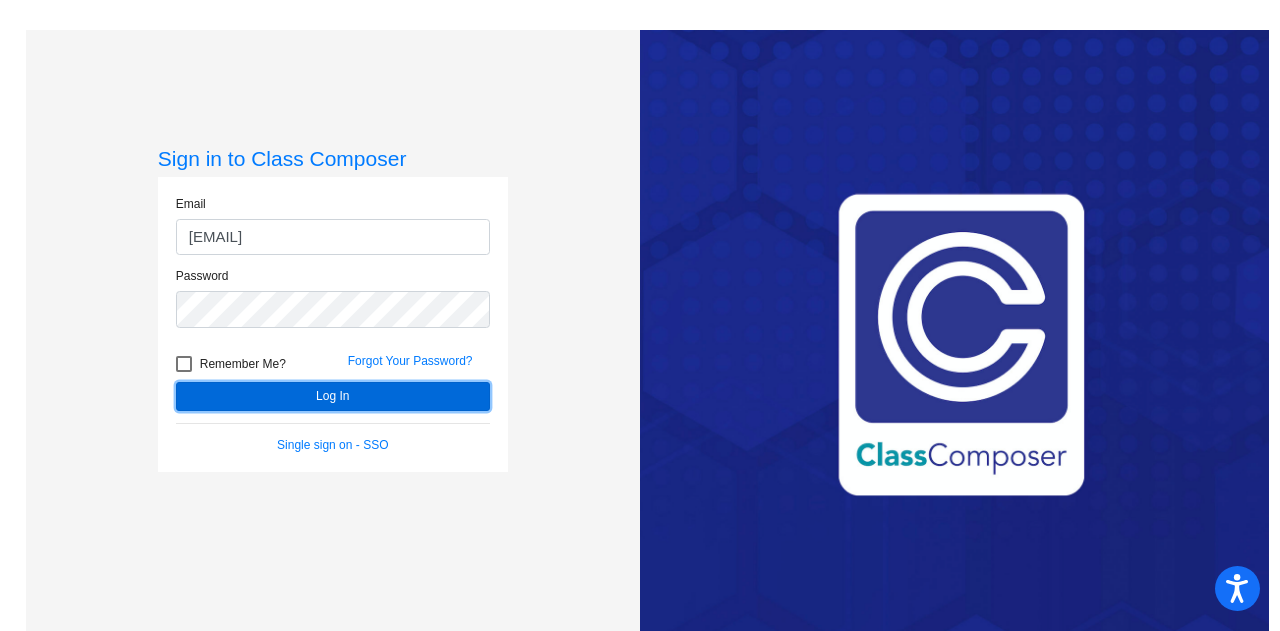 click on "Log In" 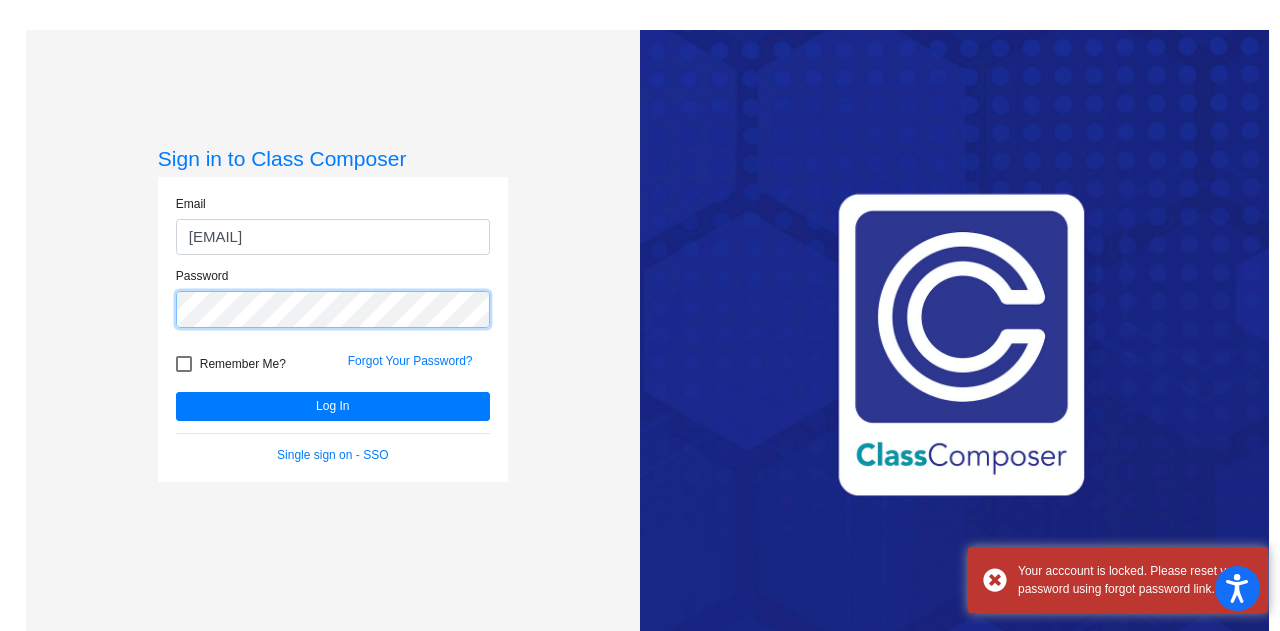 click on "Sign in to Class Composer Email delaney.goodman@gcpsk12.org Password   Remember Me? Forgot Your Password?  Log In   Single sign on - SSO" 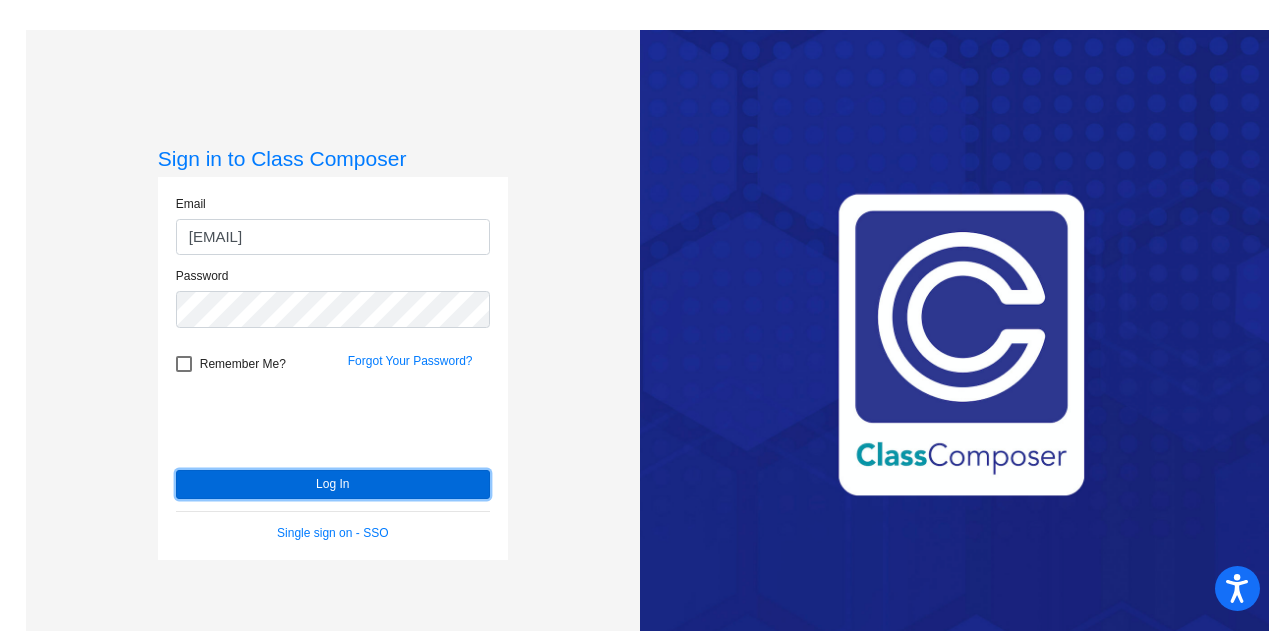click on "Log In" 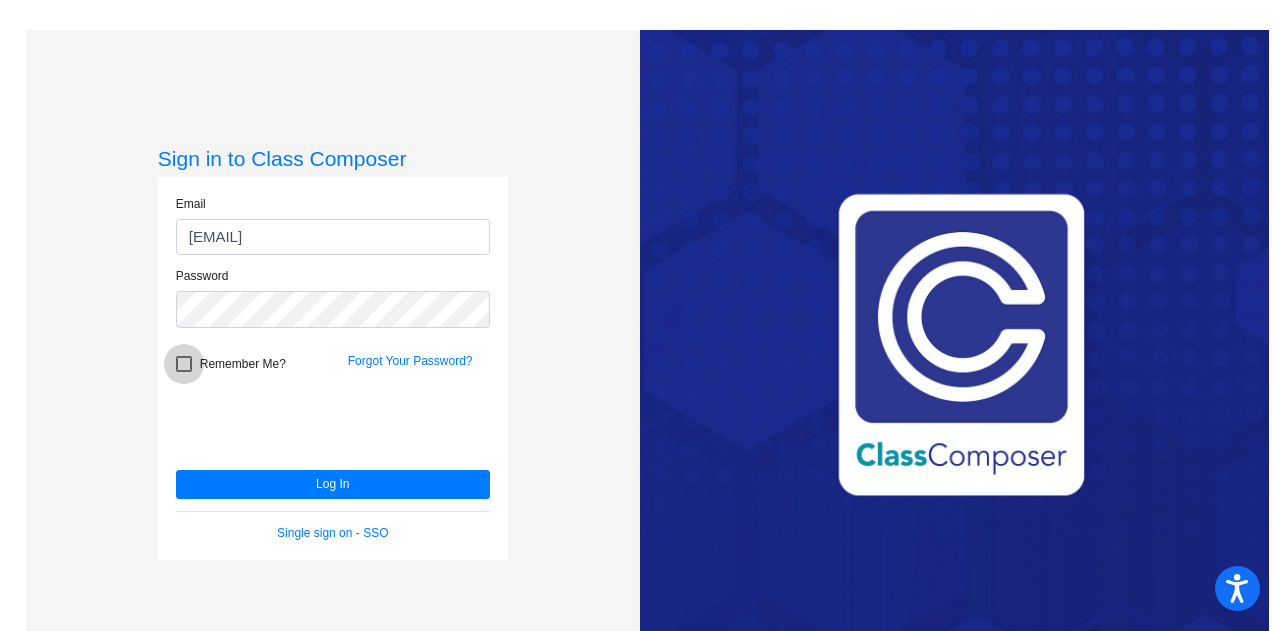 click on "Remember Me?" at bounding box center (243, 364) 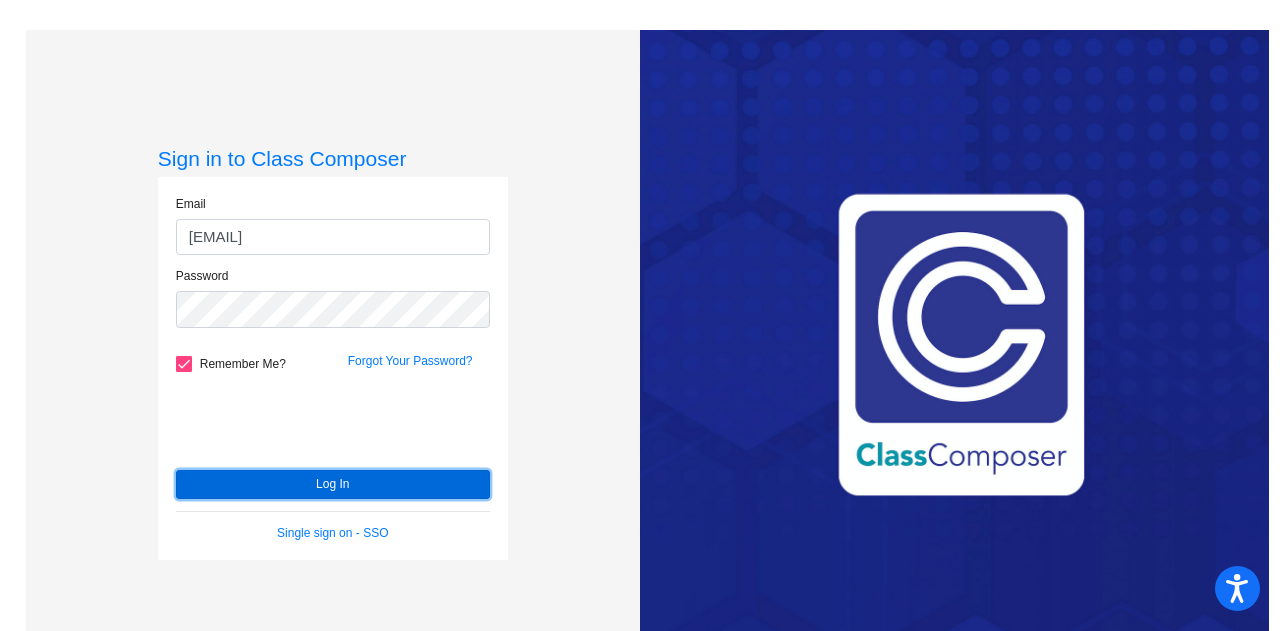 click on "Log In" 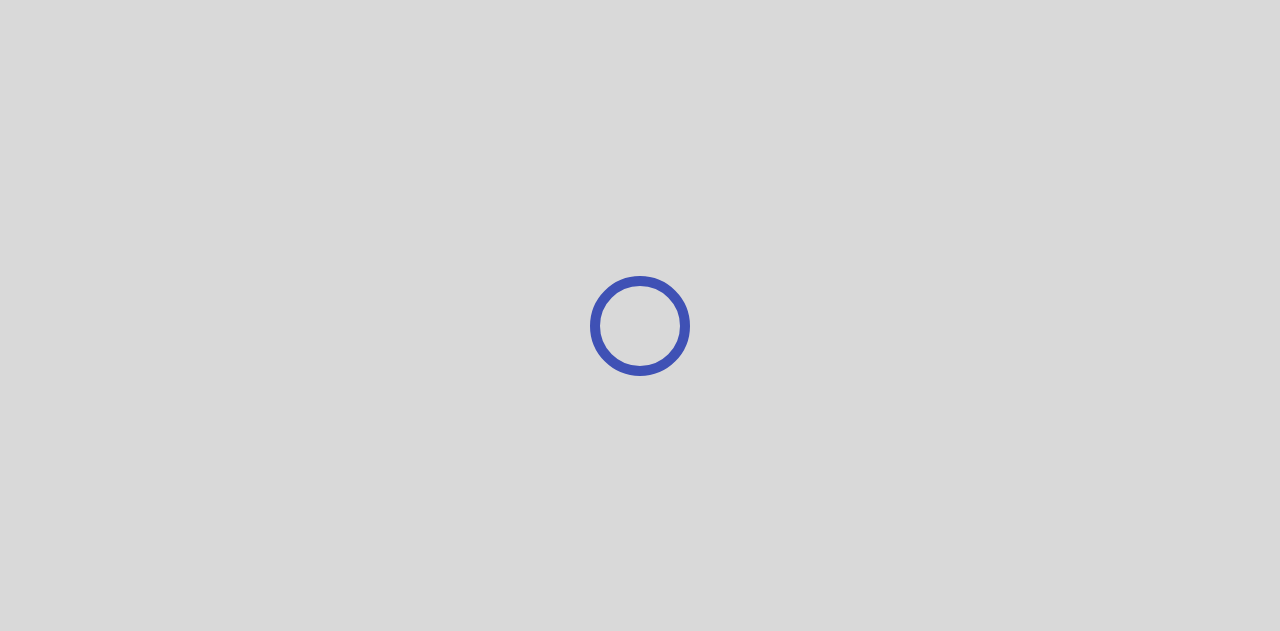 scroll, scrollTop: 0, scrollLeft: 0, axis: both 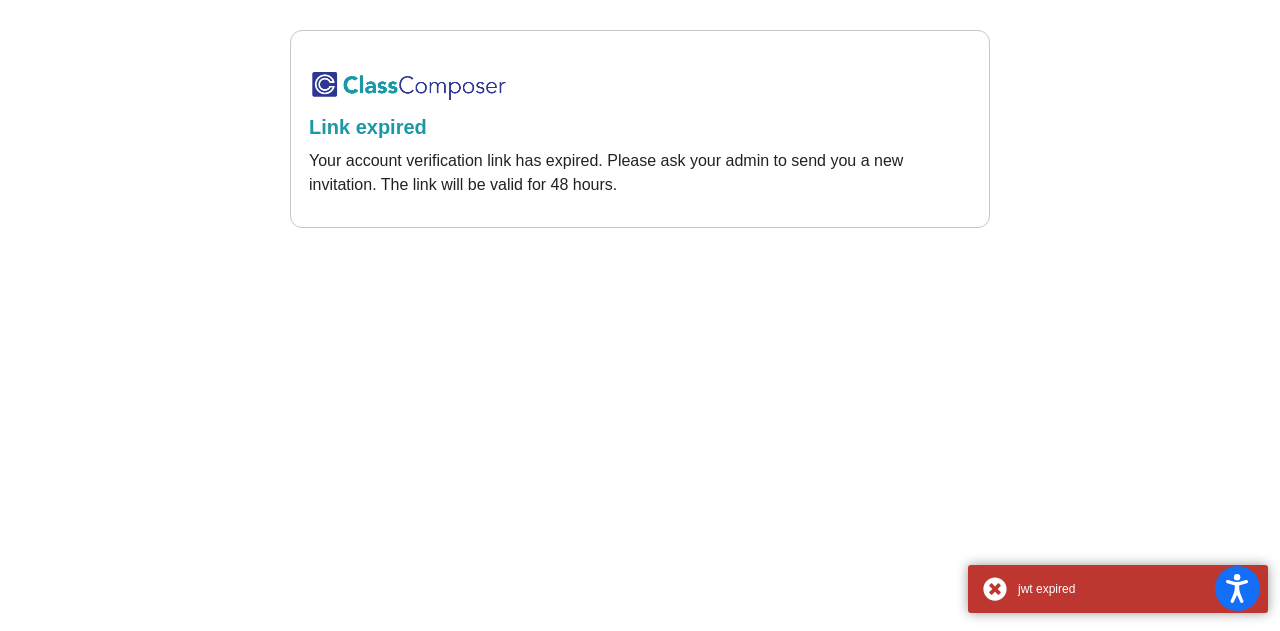 click on "jwt expired" at bounding box center (1118, 589) 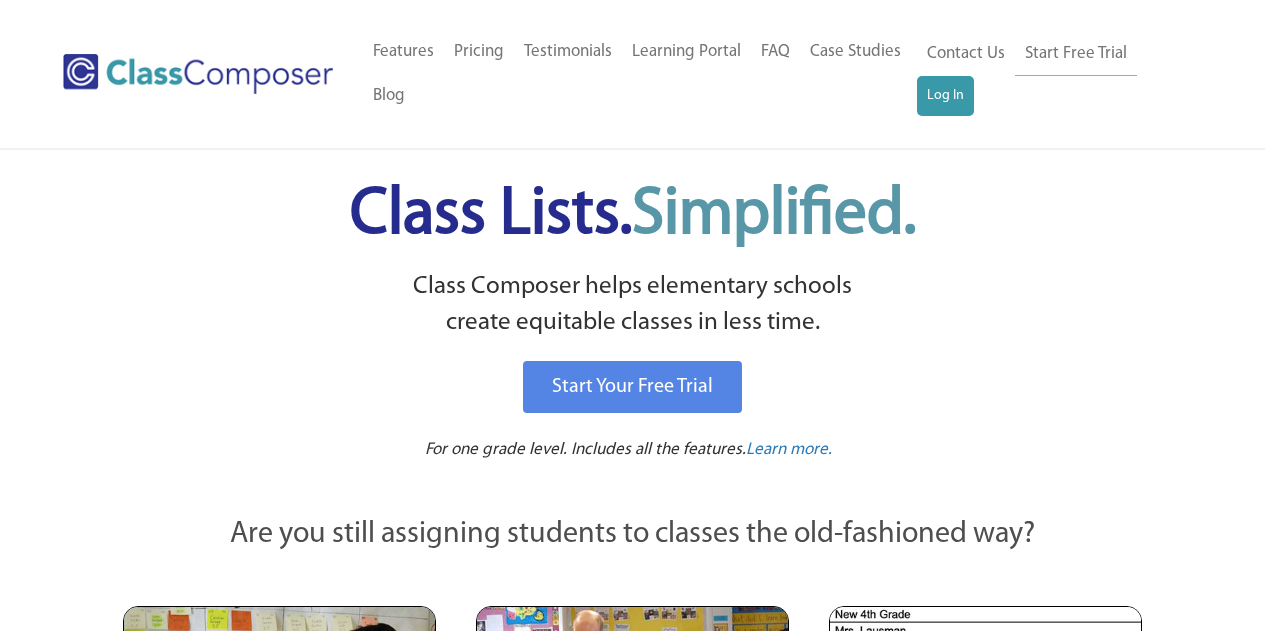 scroll, scrollTop: 0, scrollLeft: 0, axis: both 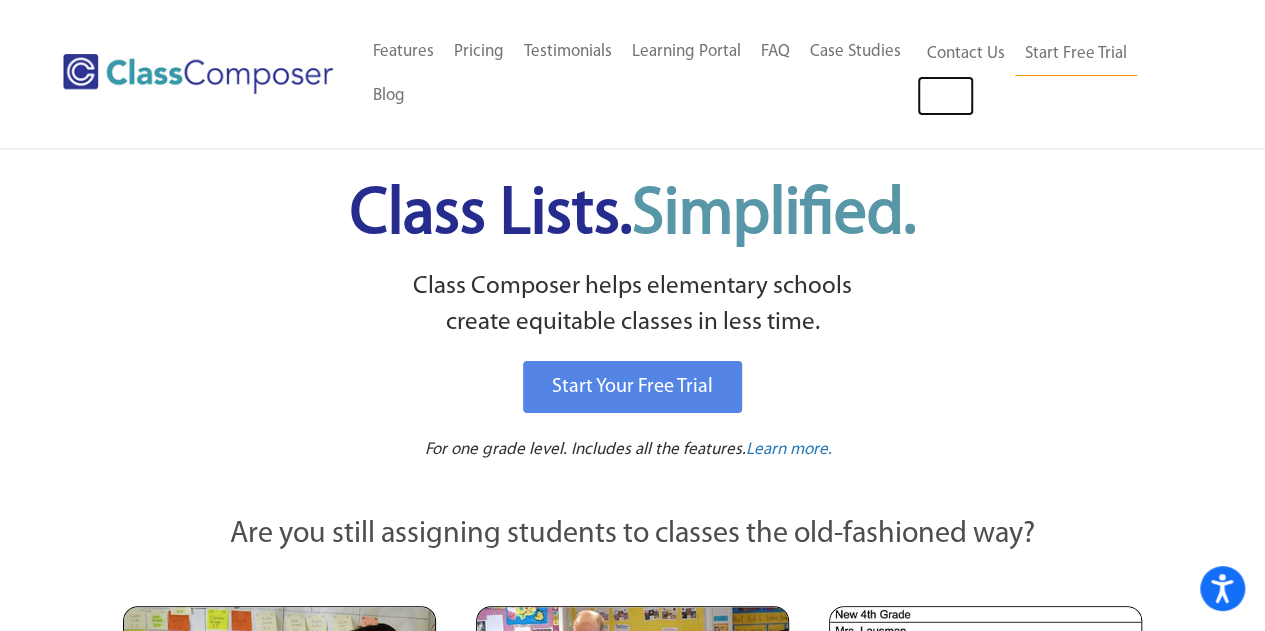 click on "Log In" at bounding box center (945, 96) 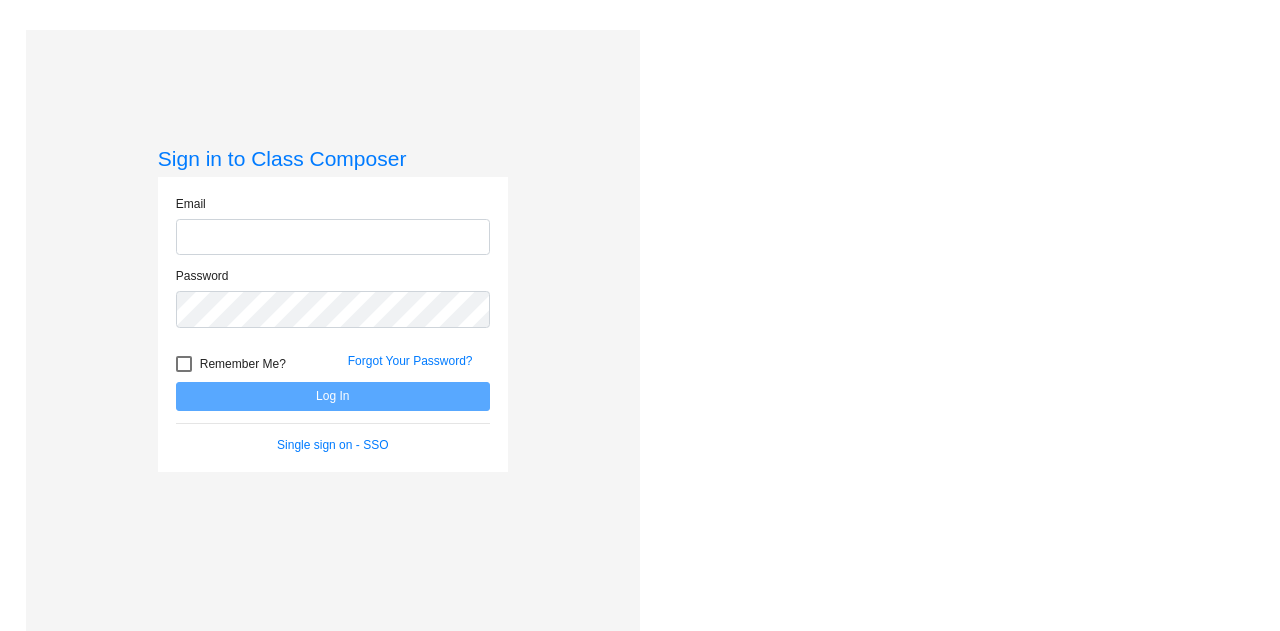 scroll, scrollTop: 0, scrollLeft: 0, axis: both 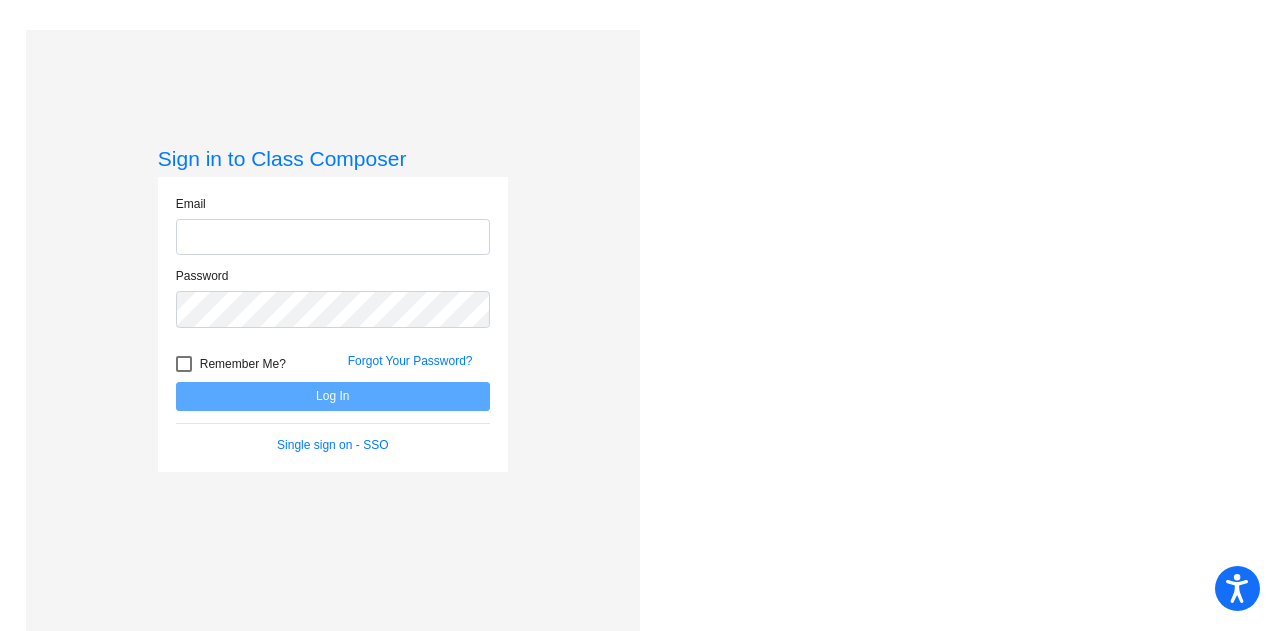 type on "[EMAIL]" 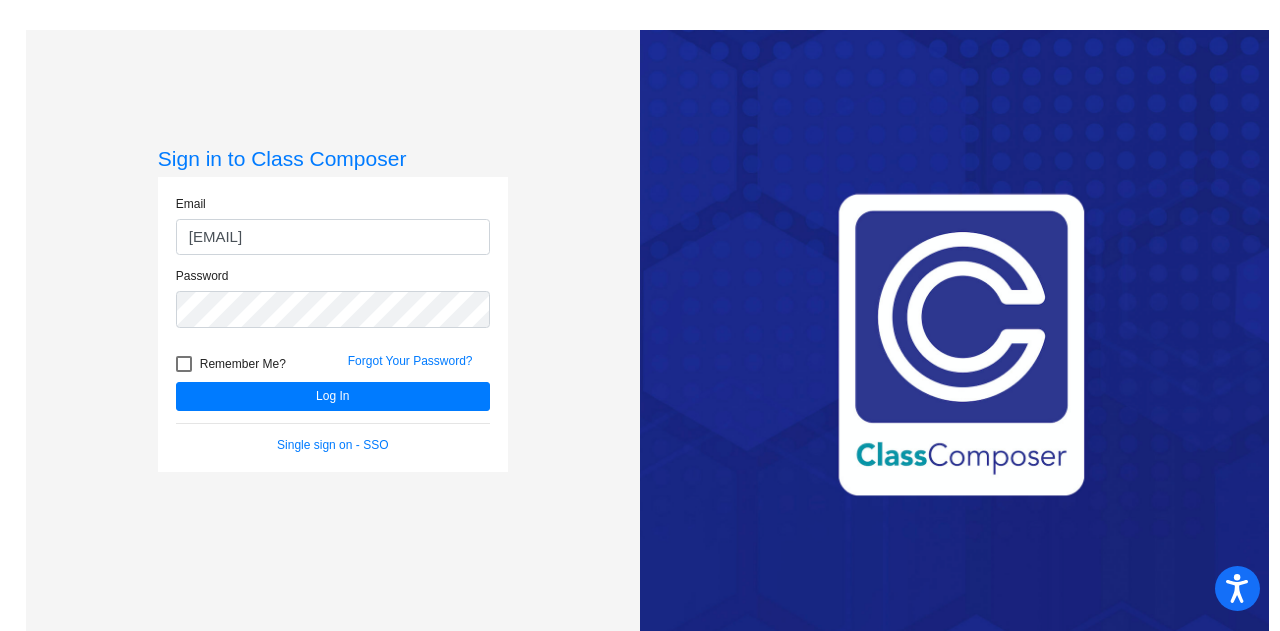 click on "[EMAIL]" 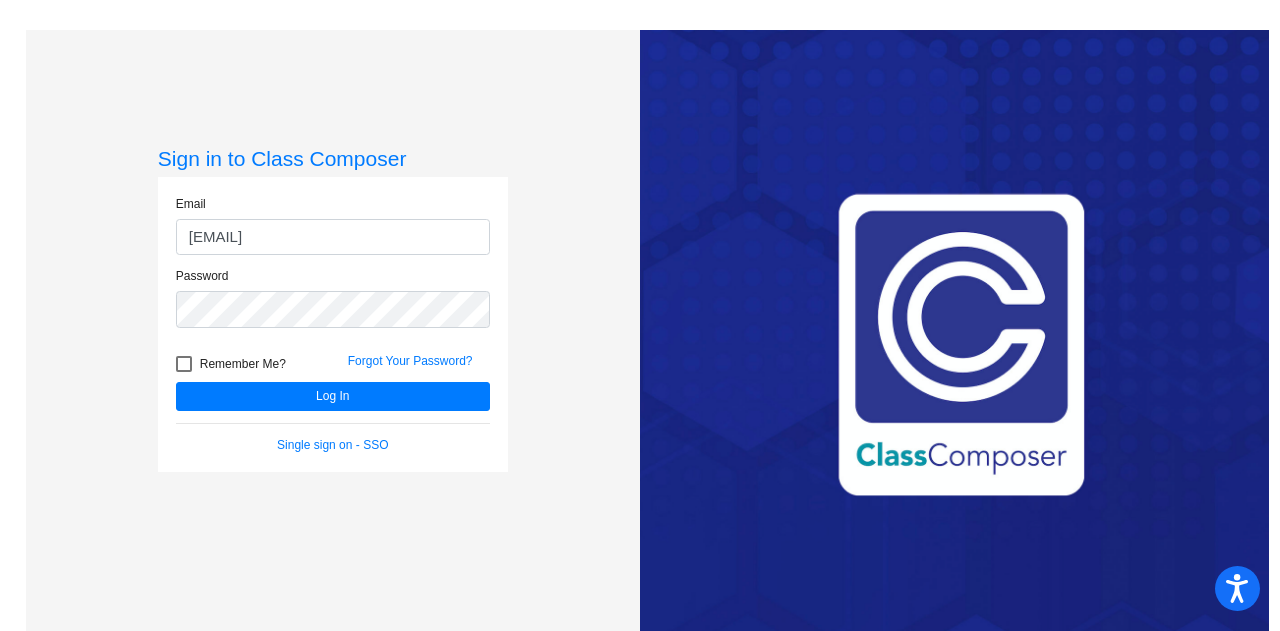 click on "Forgot Your Password?" 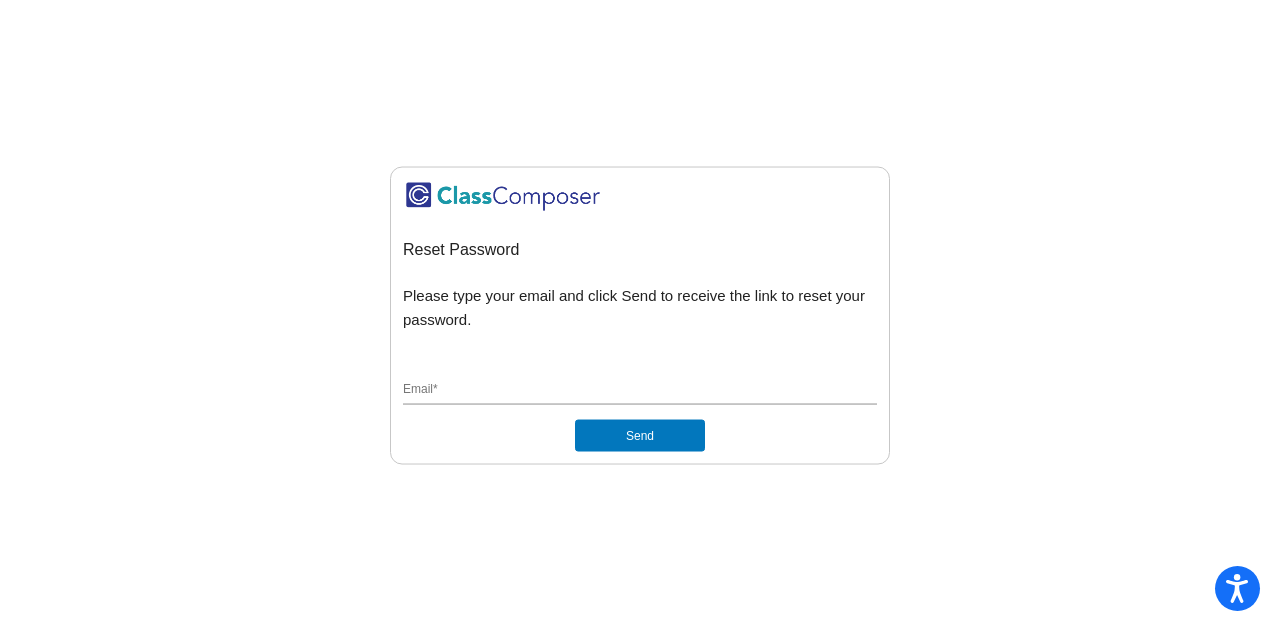 click on "Email  *" at bounding box center [640, 391] 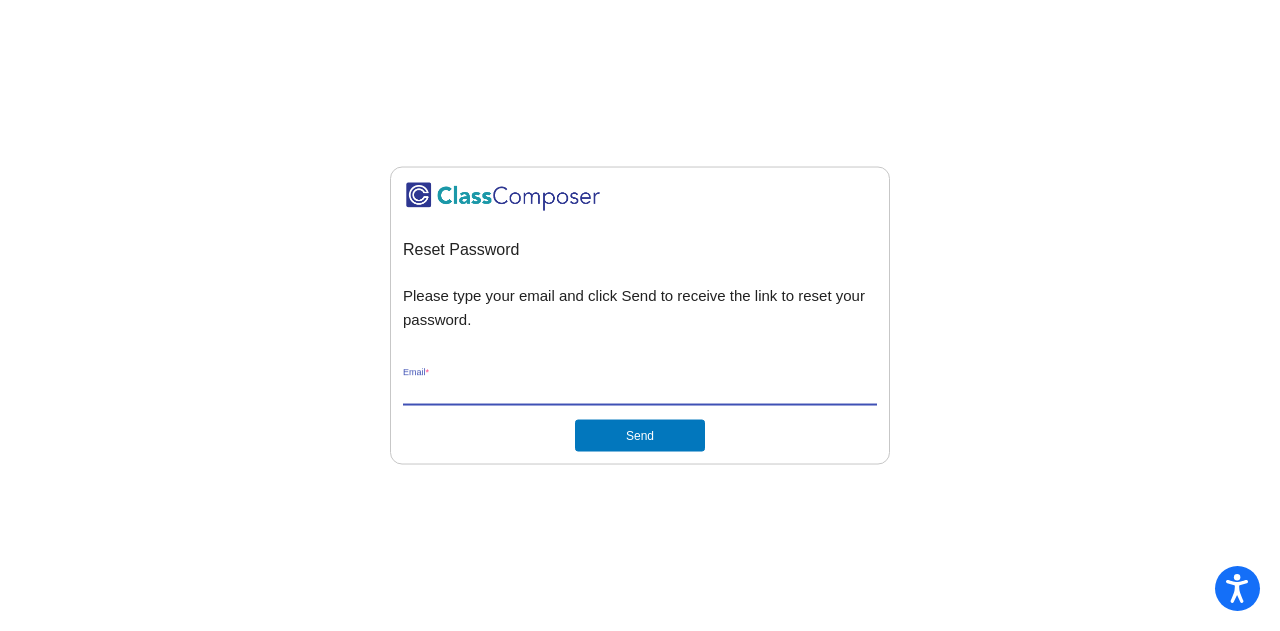 type on "[EMAIL]" 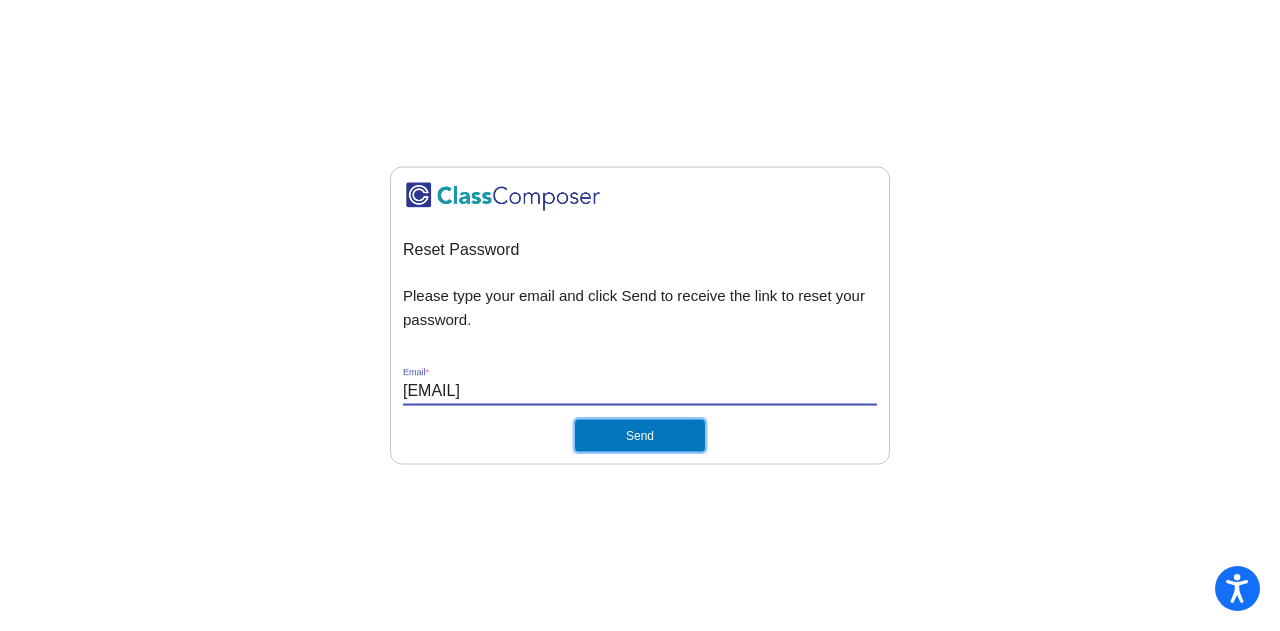 click on "Send" 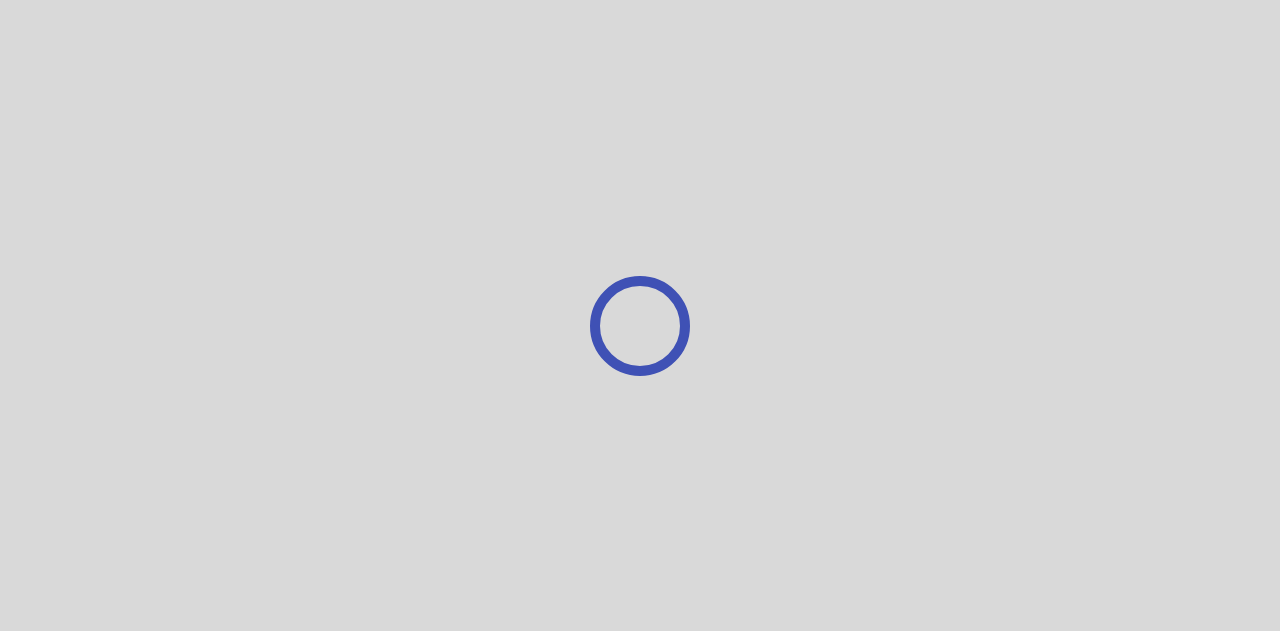 scroll, scrollTop: 0, scrollLeft: 0, axis: both 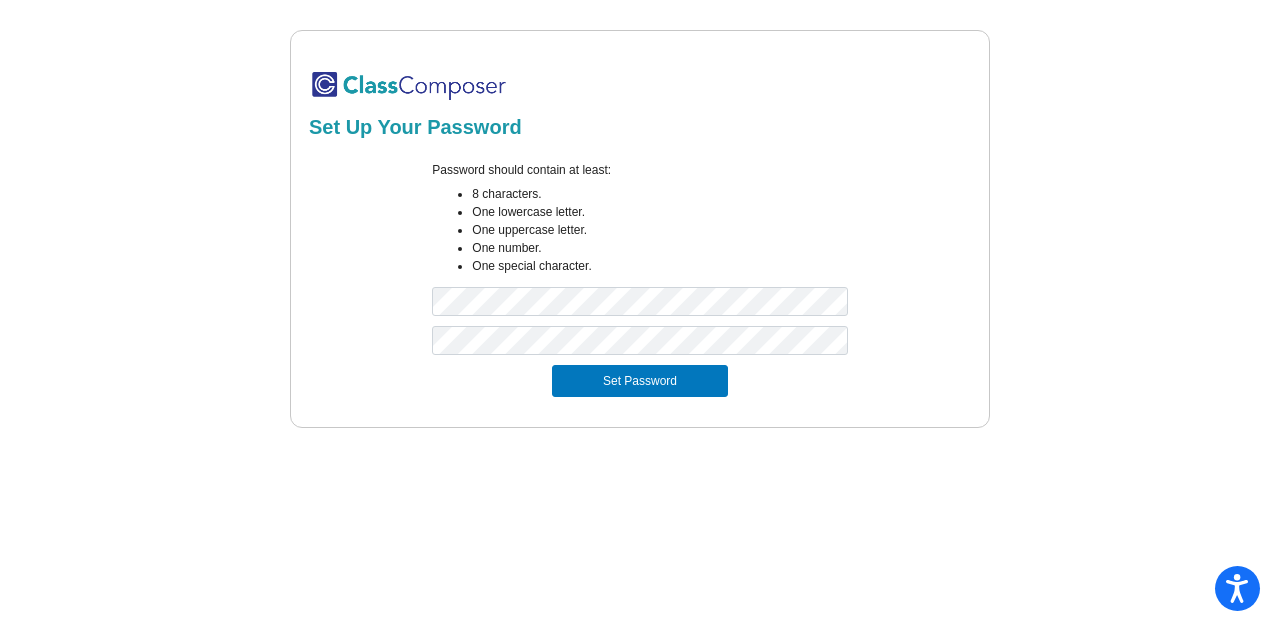 click on "Set Password" at bounding box center (640, 381) 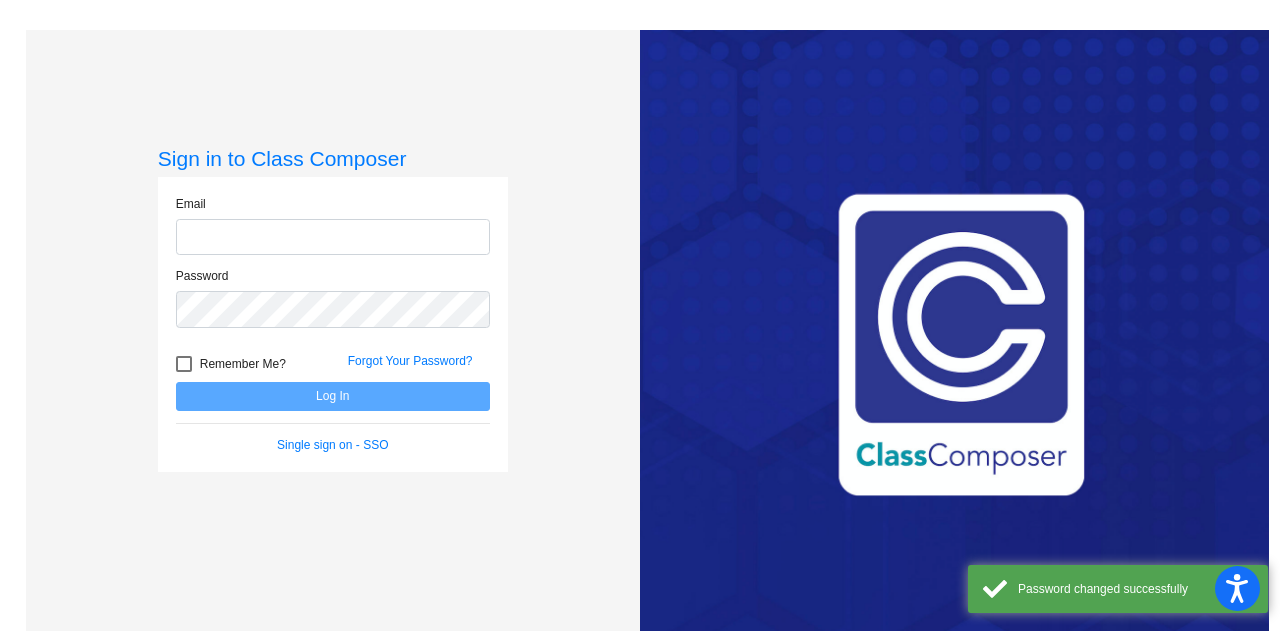 type on "[EMAIL]" 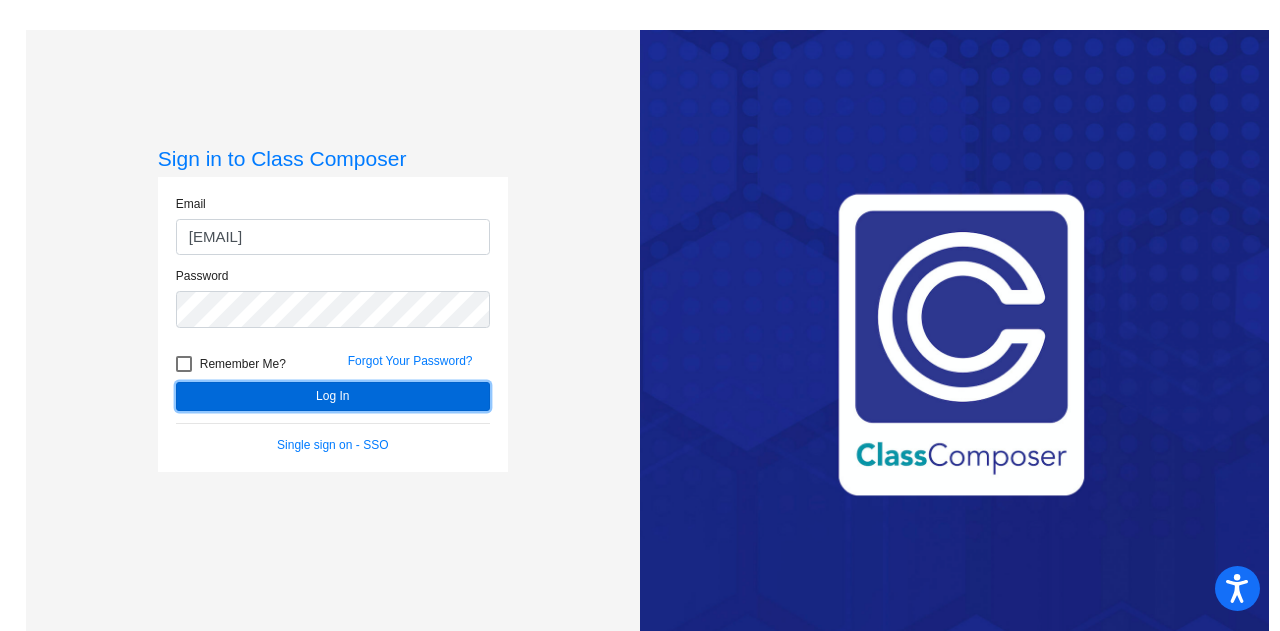 click on "Log In" 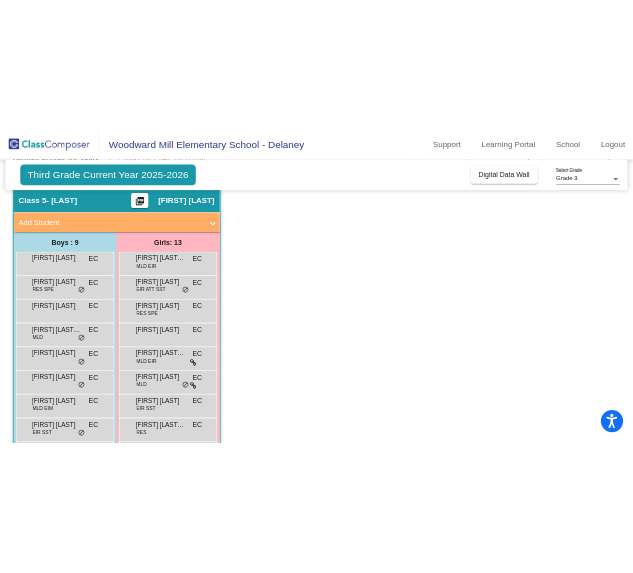 scroll, scrollTop: 100, scrollLeft: 0, axis: vertical 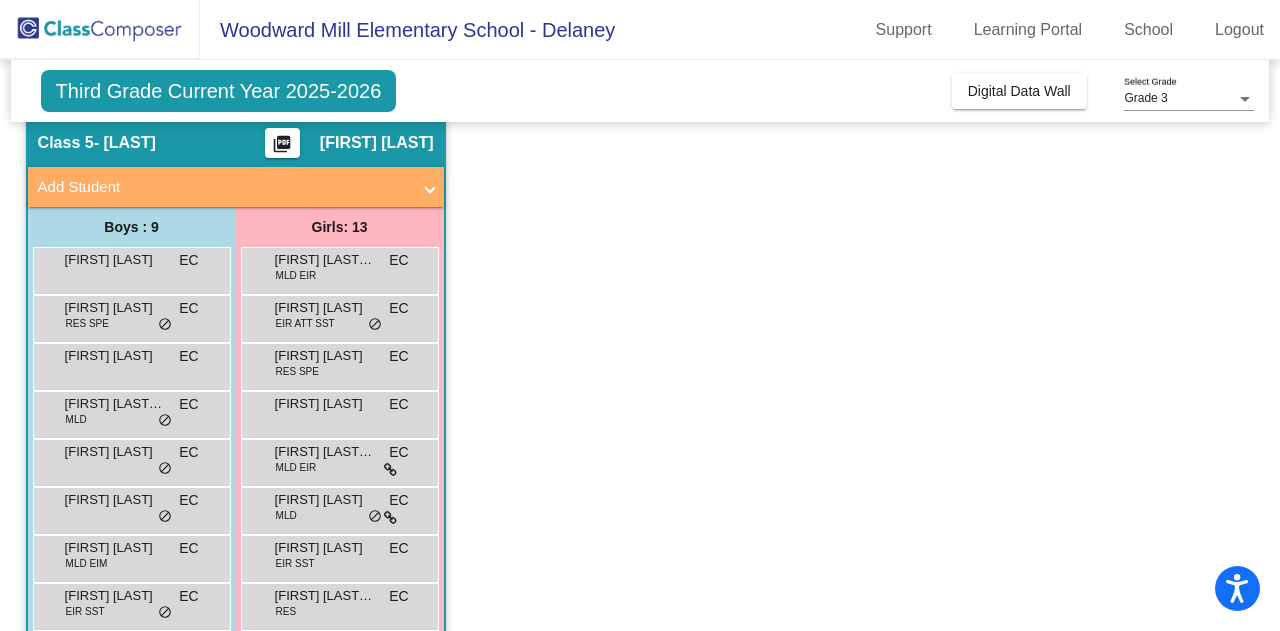 drag, startPoint x: 145, startPoint y: 263, endPoint x: 82, endPoint y: 264, distance: 63.007935 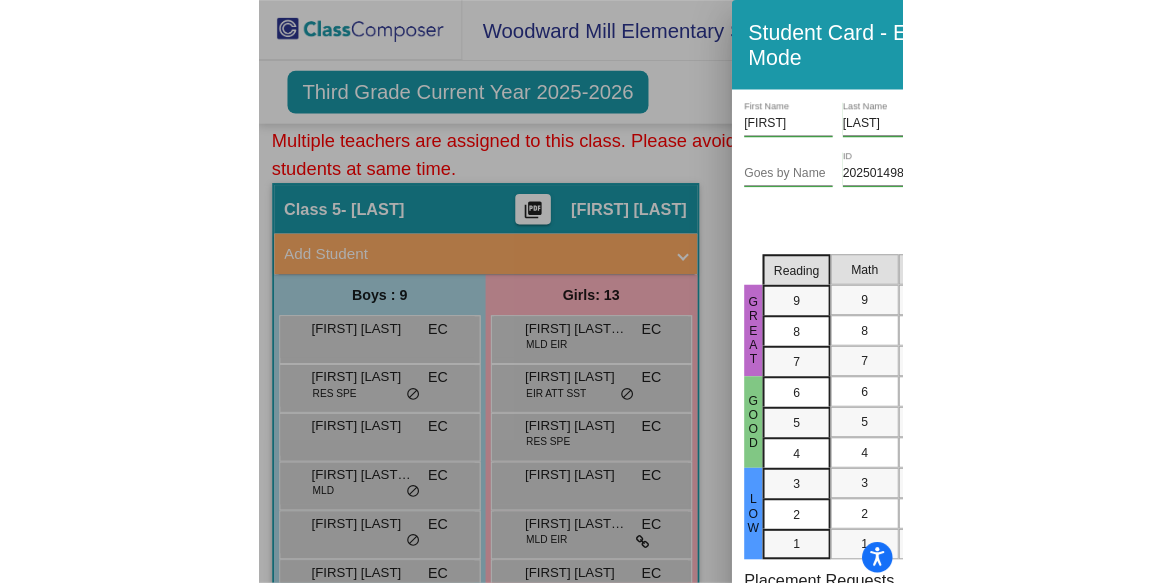 scroll, scrollTop: 82, scrollLeft: 0, axis: vertical 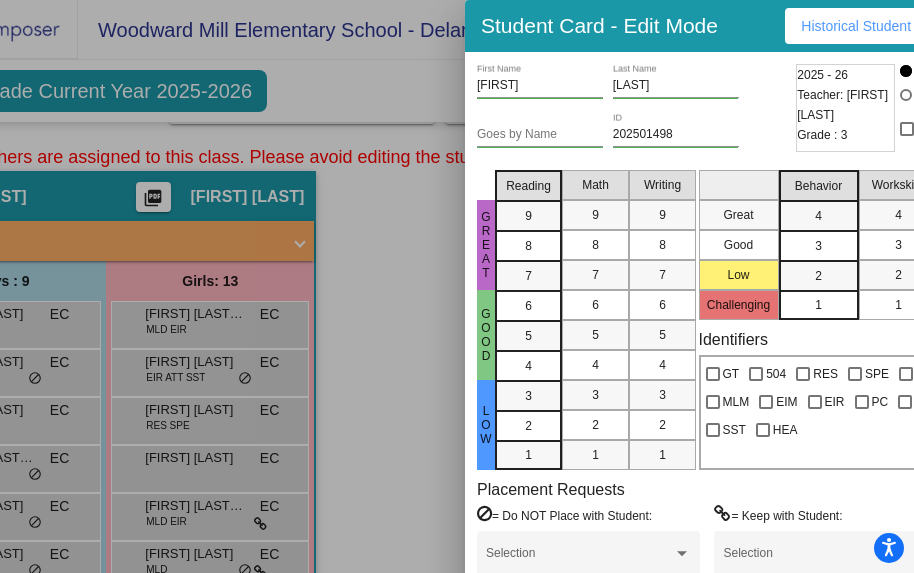 click at bounding box center (457, 286) 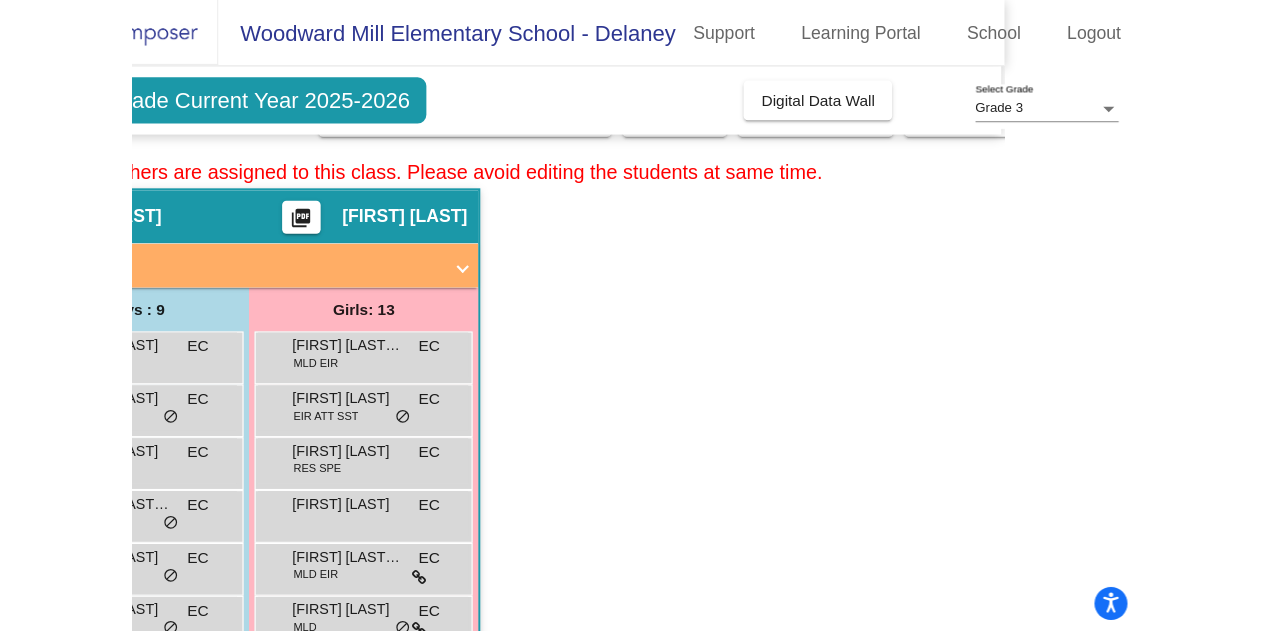 scroll, scrollTop: 0, scrollLeft: 0, axis: both 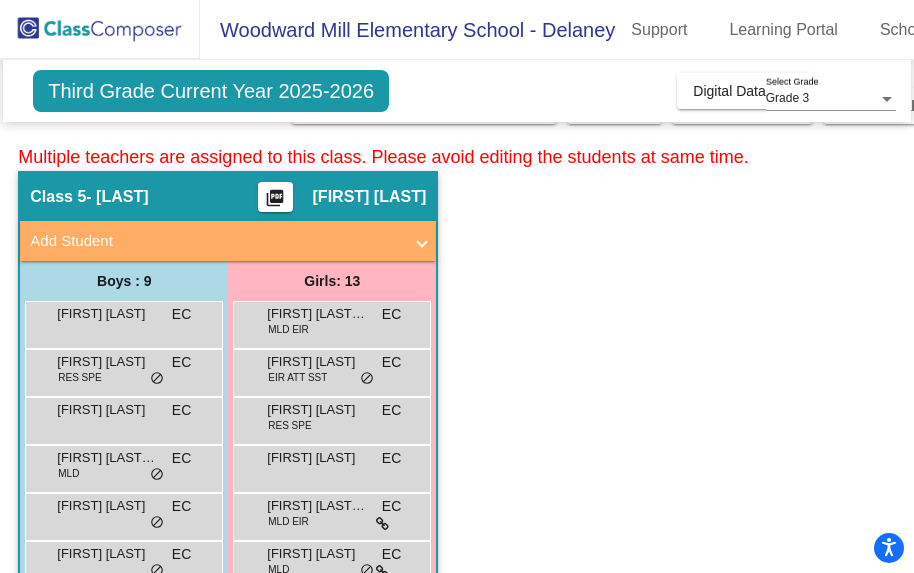 click on "[FIRST] [LAST] EC lock do_not_disturb_alt" at bounding box center [121, 322] 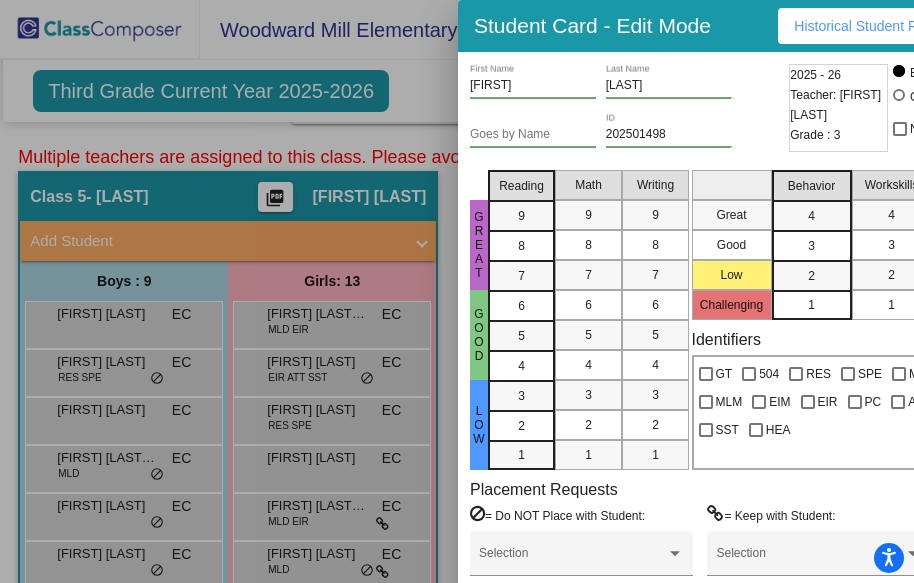 click at bounding box center (457, 291) 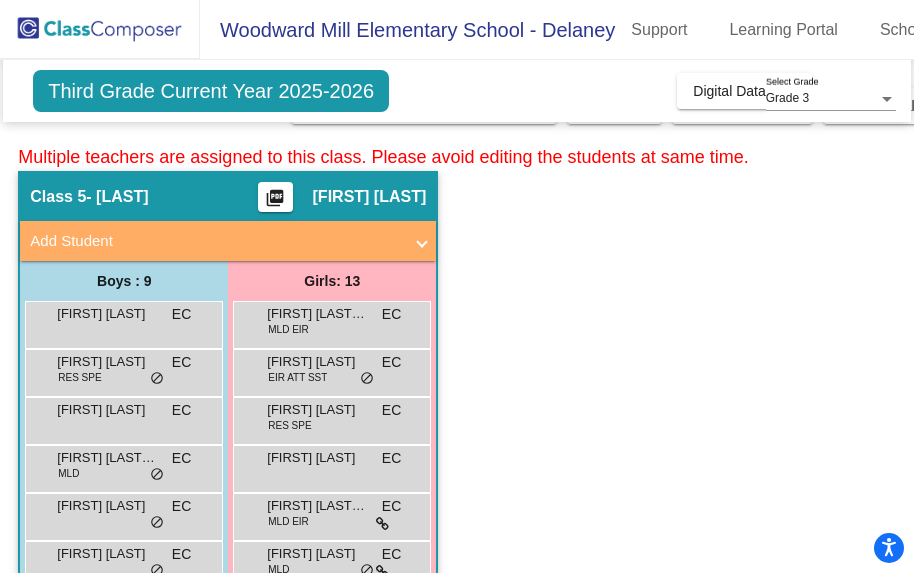 click on "[FIRST] [LAST] EC lock do_not_disturb_alt" at bounding box center (121, 322) 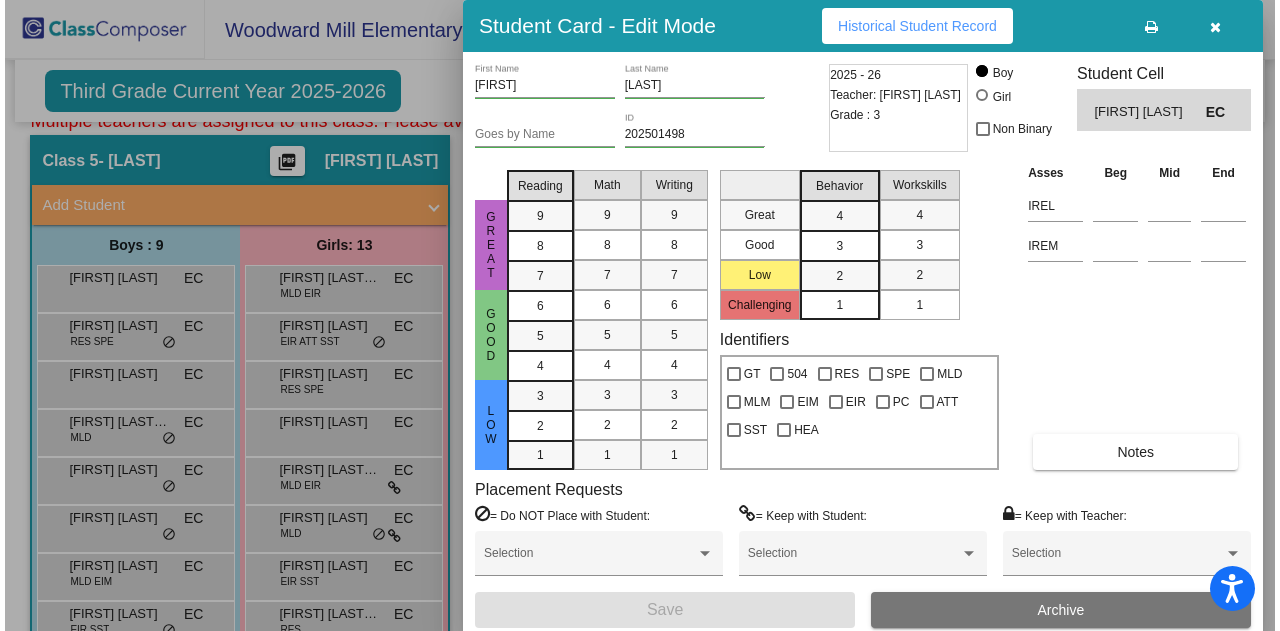 scroll, scrollTop: 100, scrollLeft: 0, axis: vertical 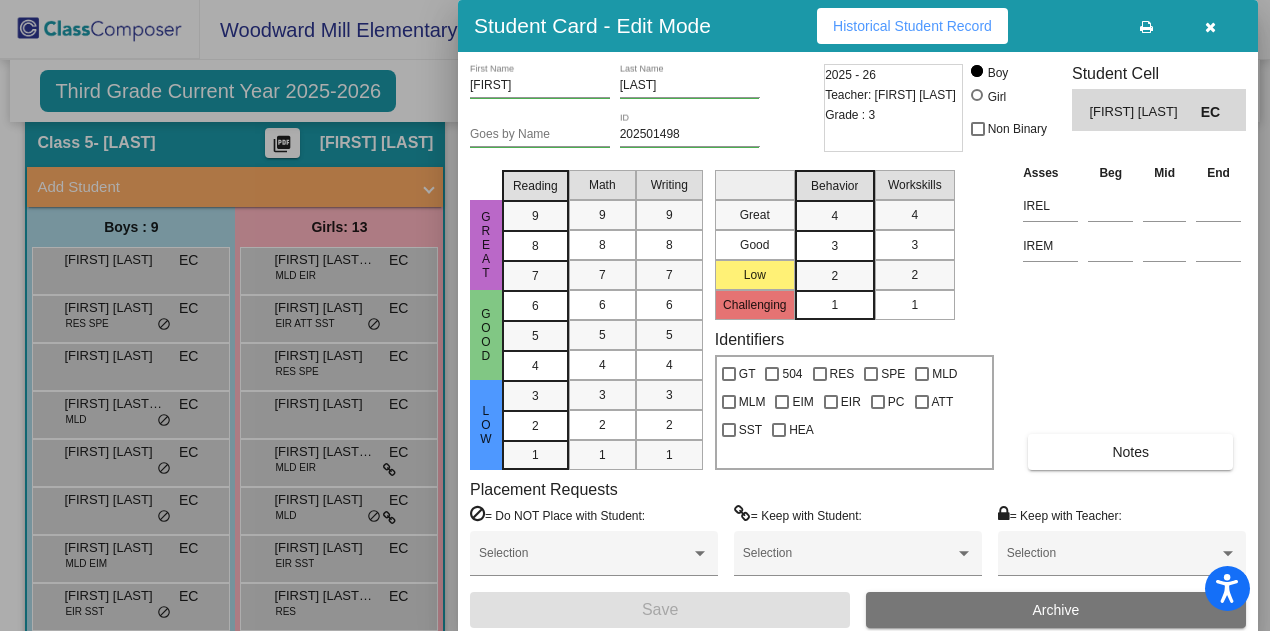 click on "Notes" at bounding box center [1130, 452] 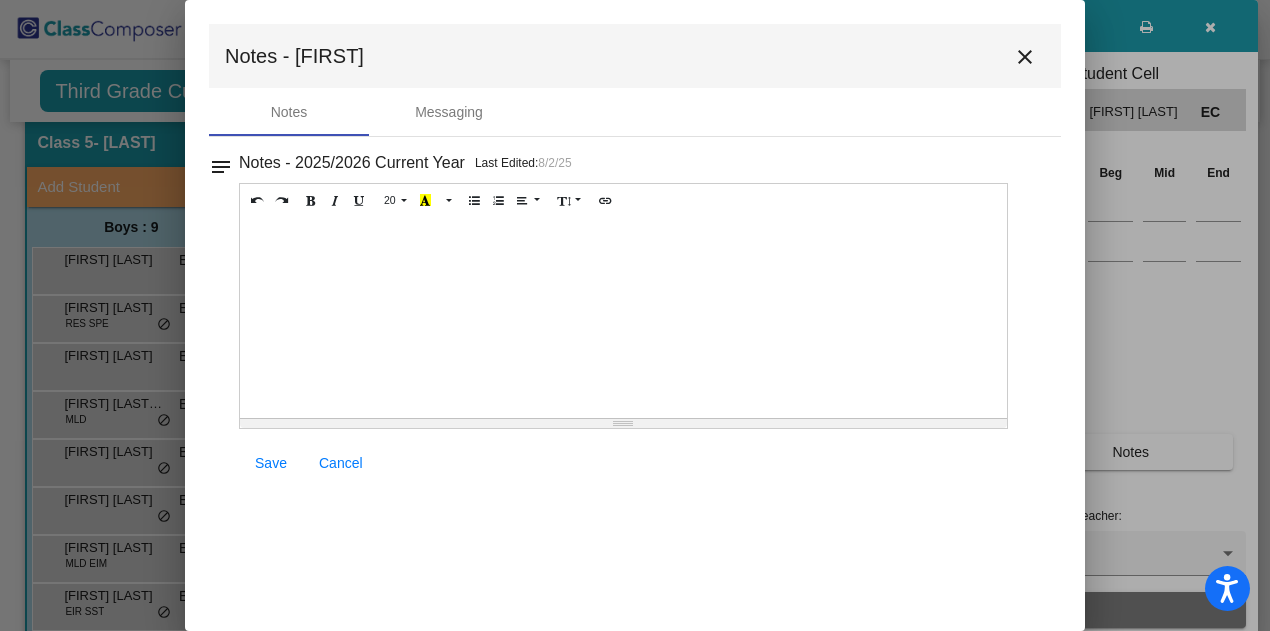 click on "close" at bounding box center (1025, 57) 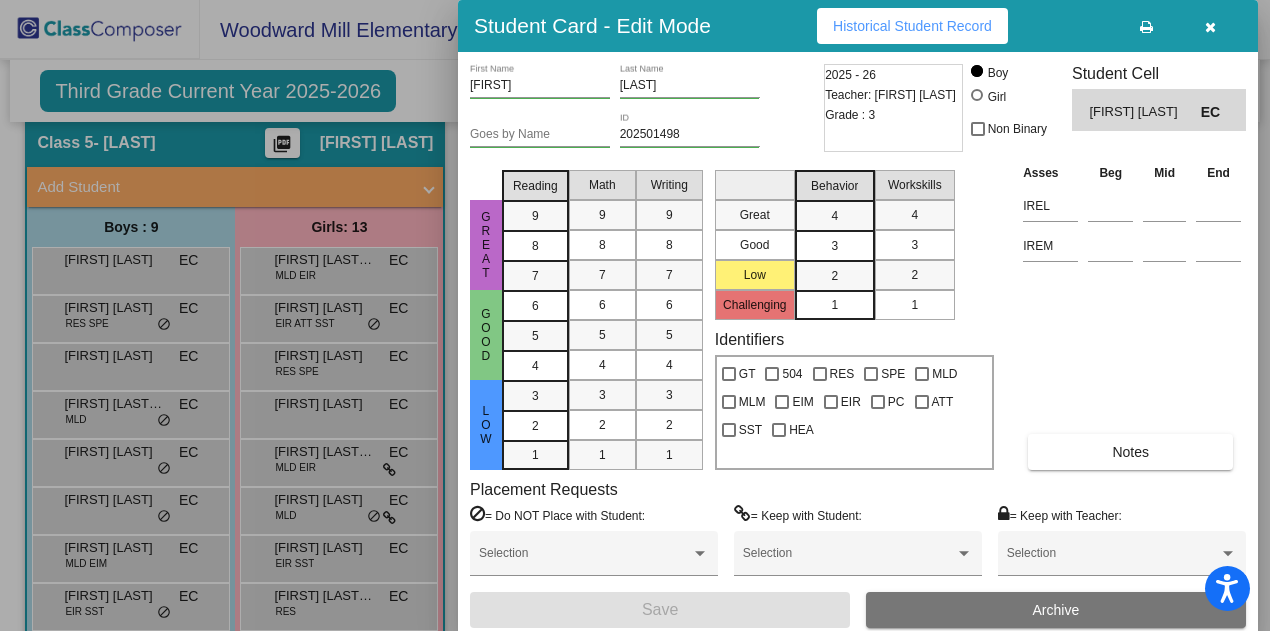 click at bounding box center [1210, 26] 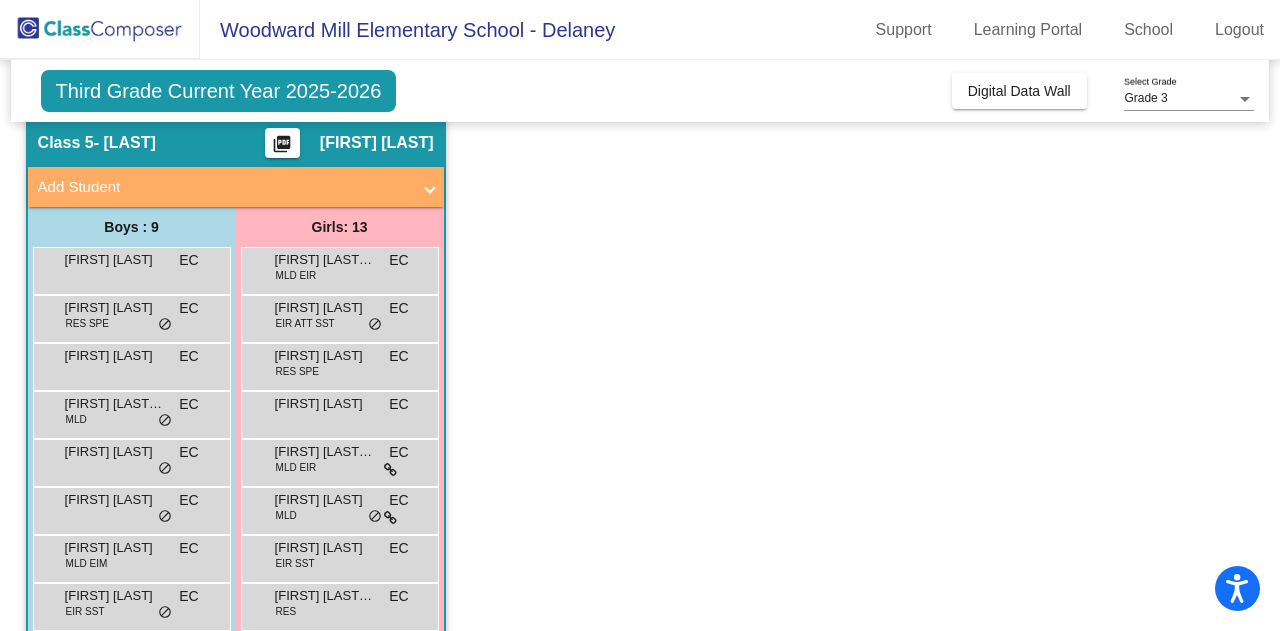 click on "RES SPE" at bounding box center [87, 323] 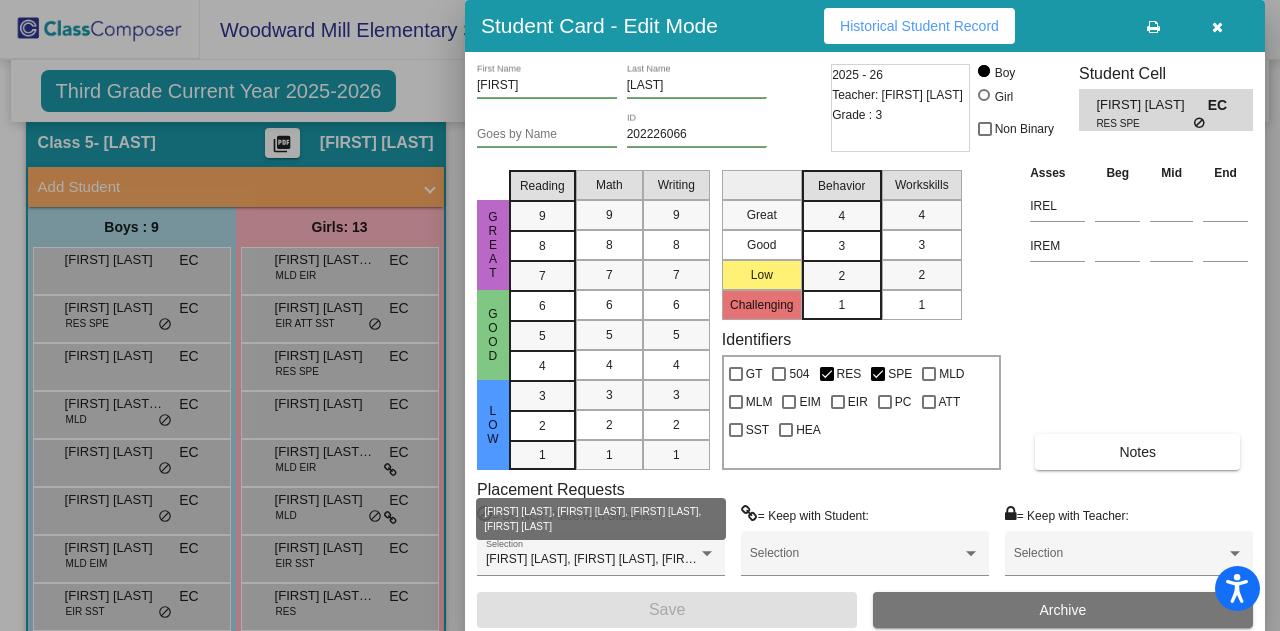 click at bounding box center [707, 553] 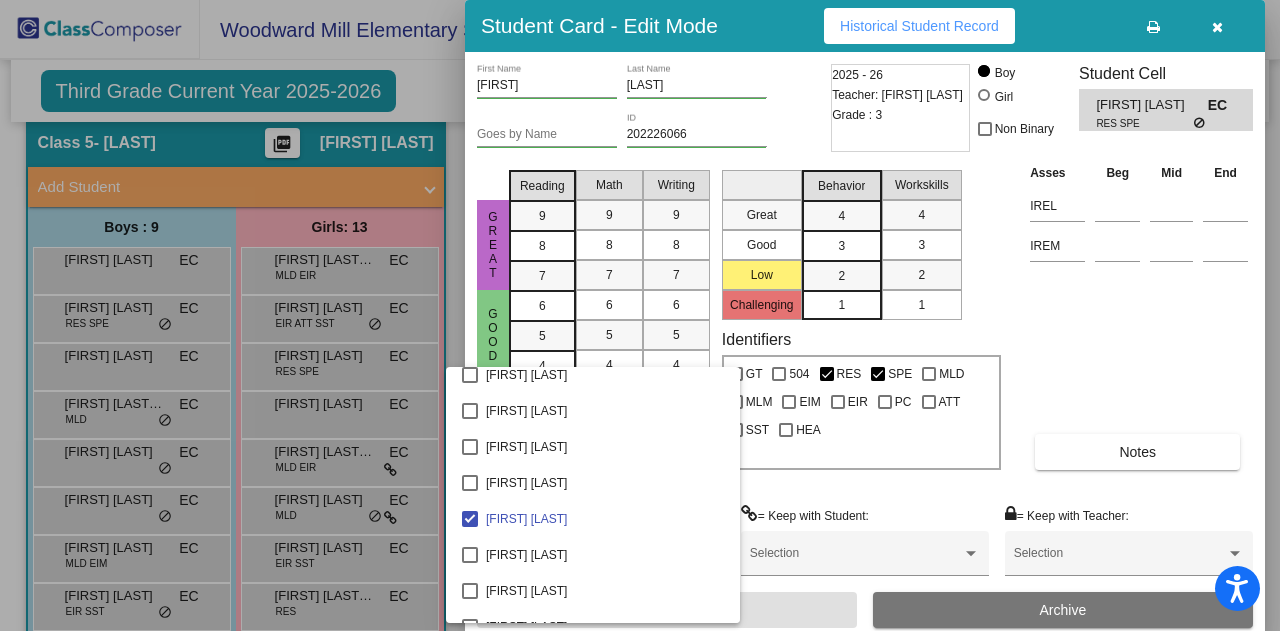 scroll, scrollTop: 6269, scrollLeft: 0, axis: vertical 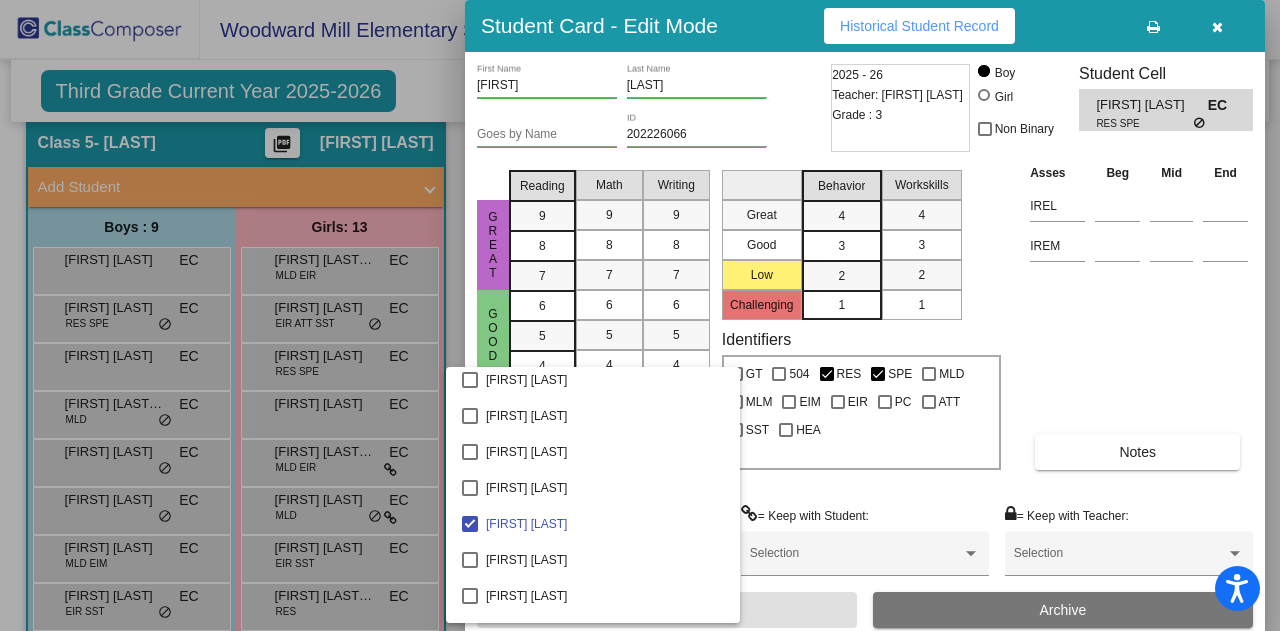 click at bounding box center [640, 315] 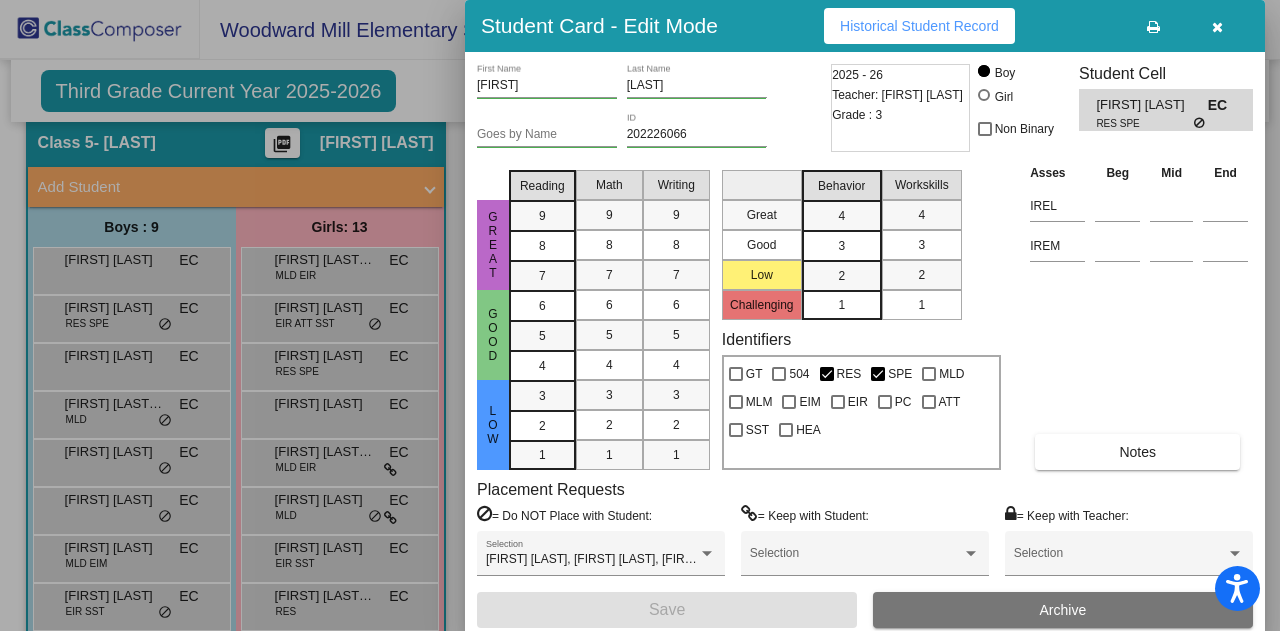 click on "Notes" at bounding box center (1137, 452) 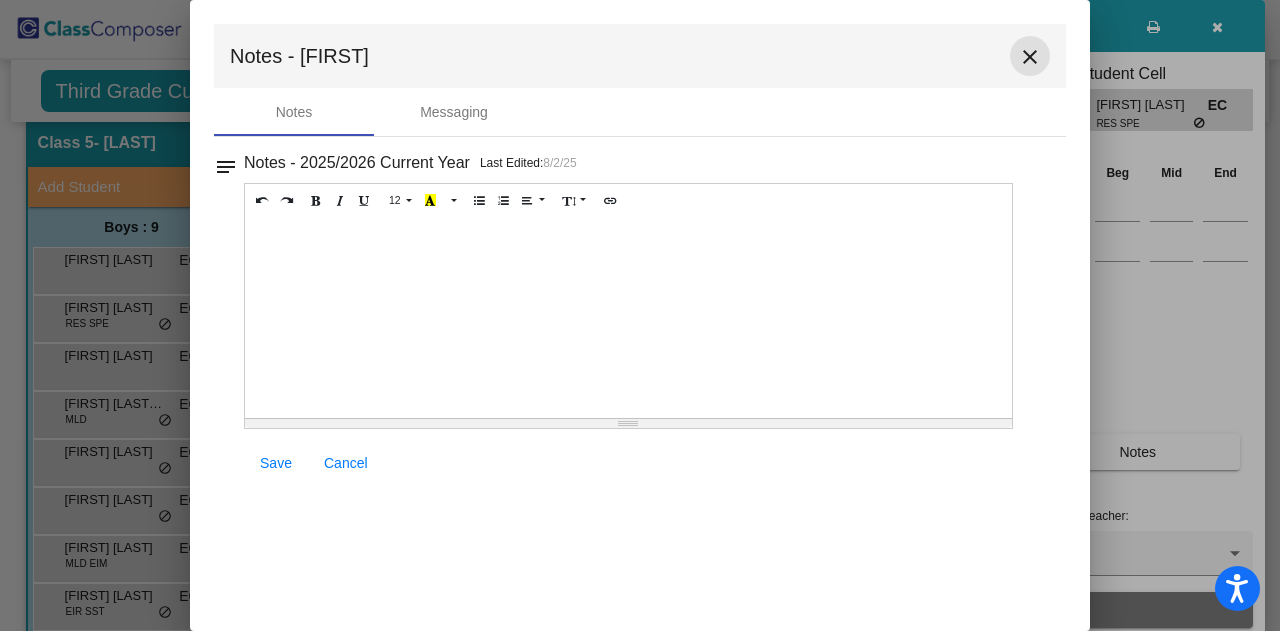 click on "close" at bounding box center [1030, 57] 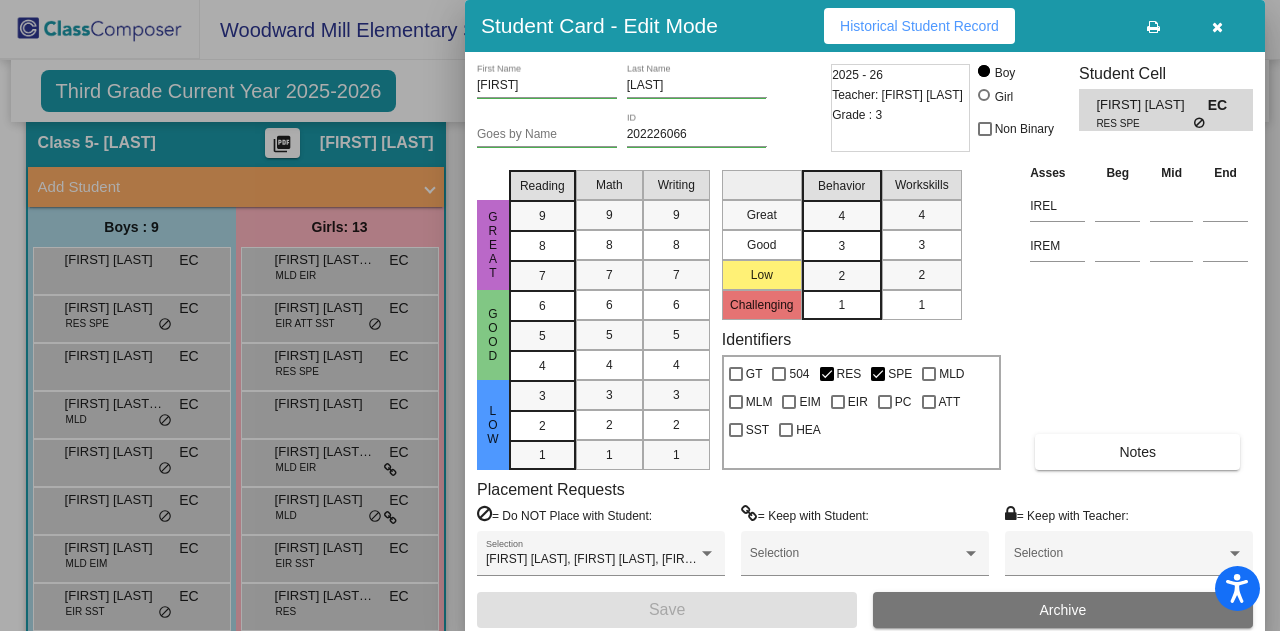 click at bounding box center [1217, 27] 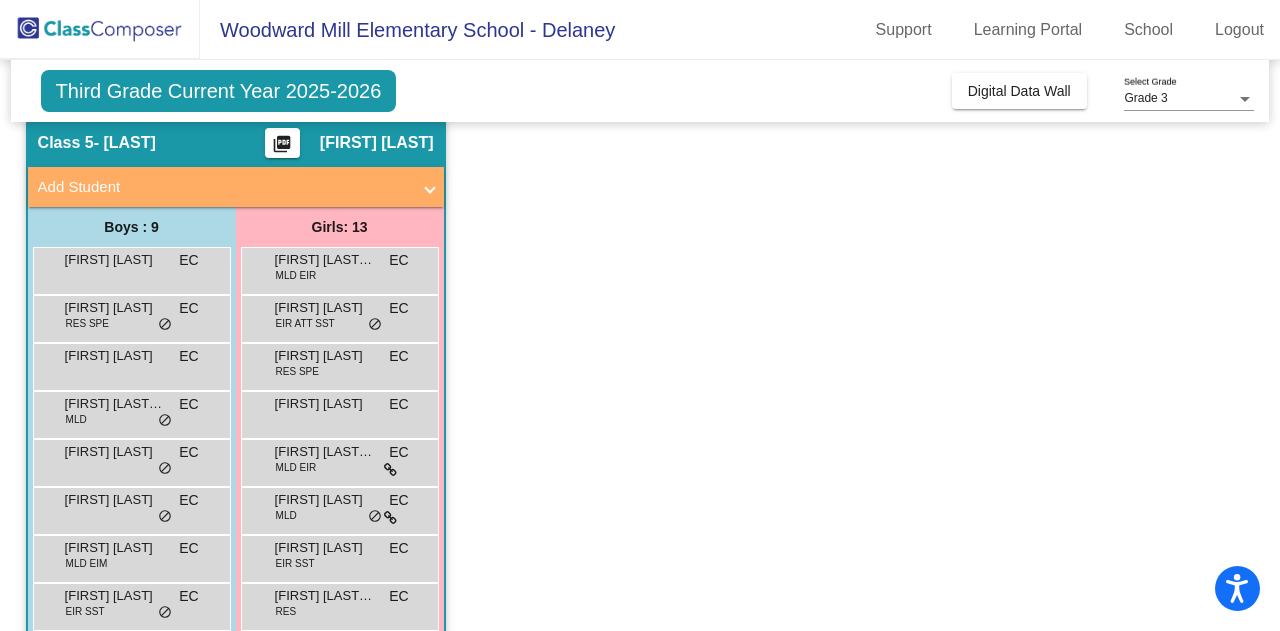 click on "Grade 3 Select Grade" 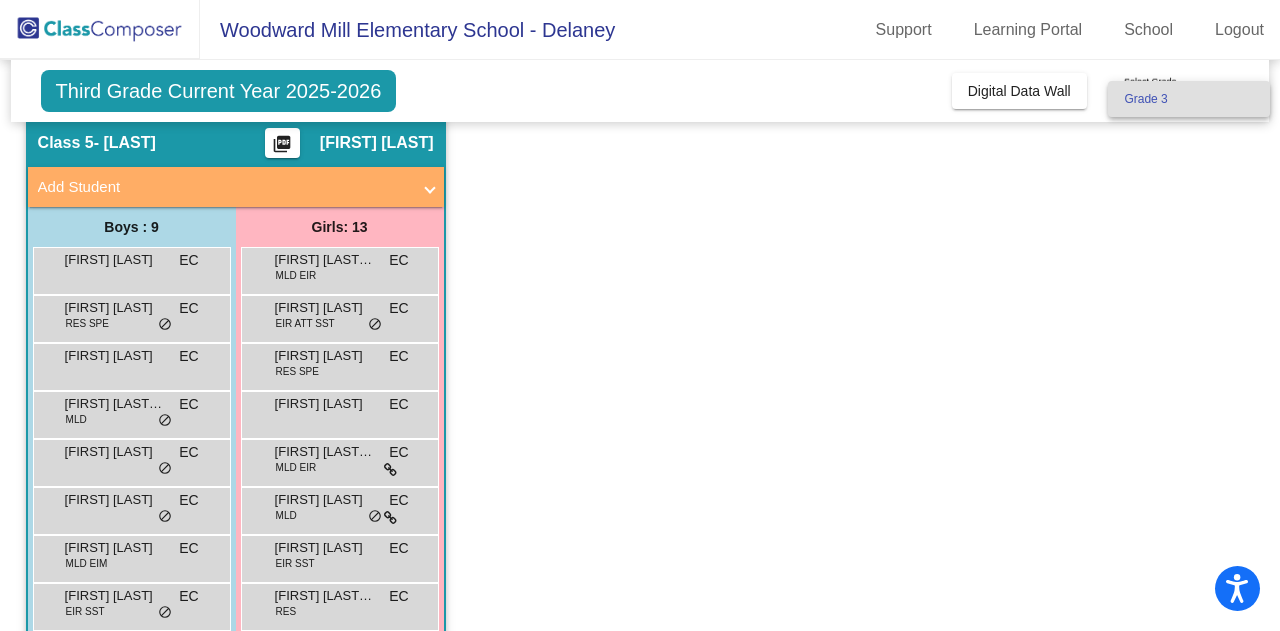 click at bounding box center [640, 315] 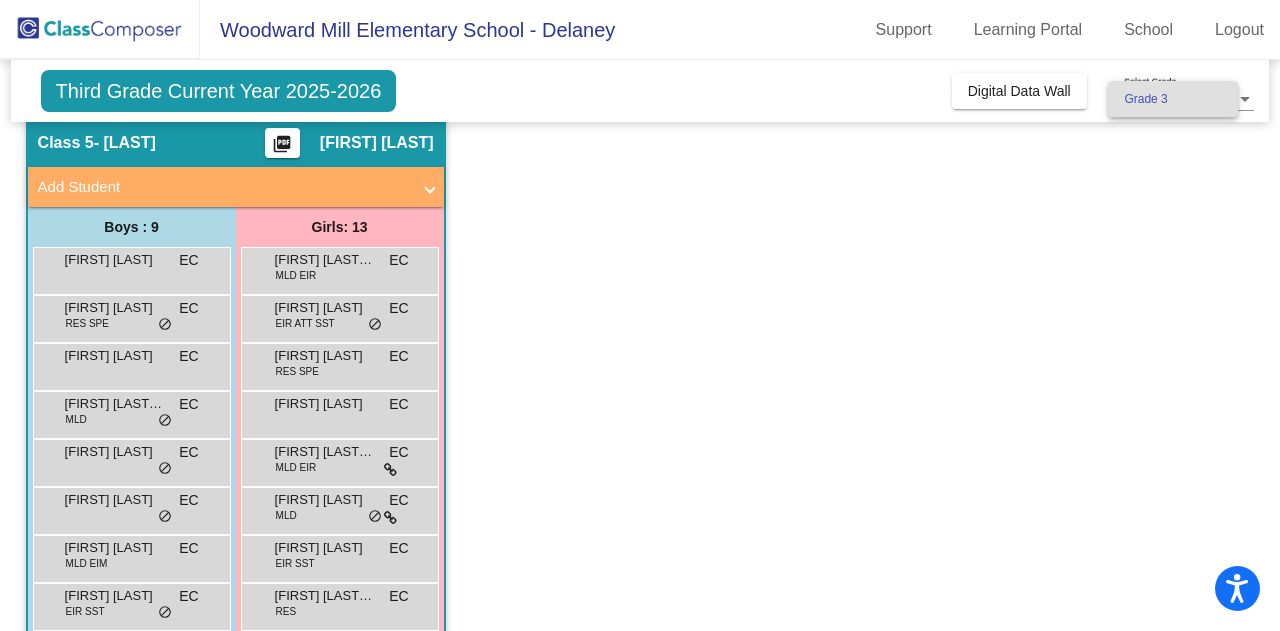 scroll, scrollTop: 0, scrollLeft: 0, axis: both 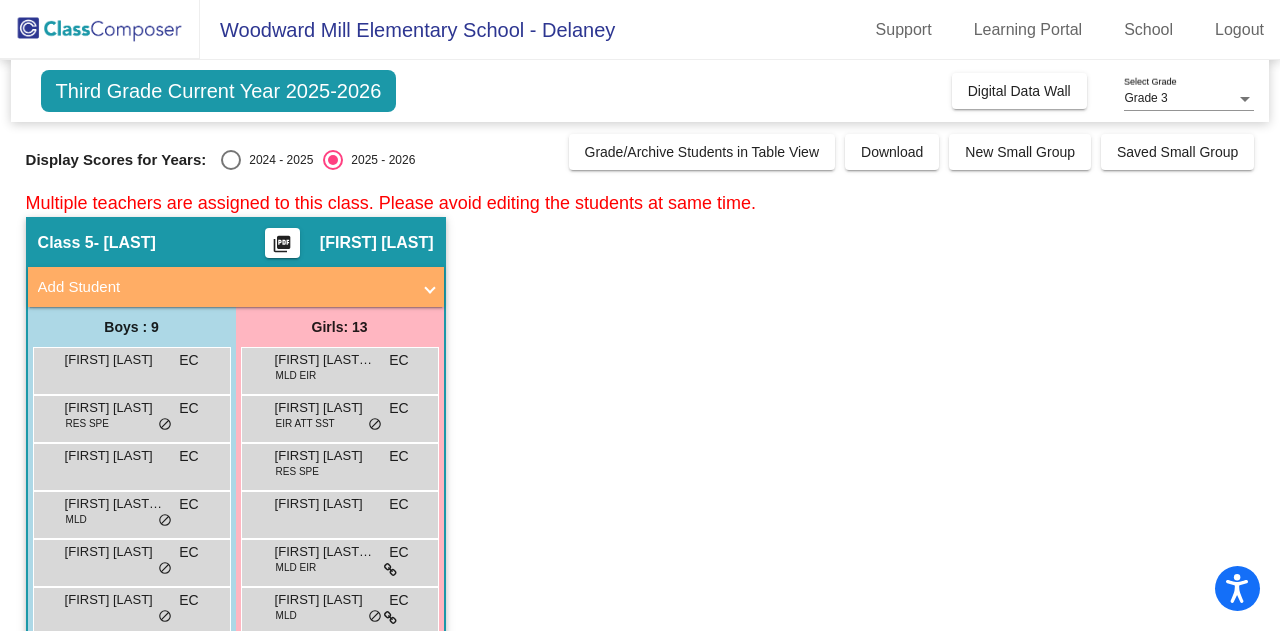 click on "2024 - 2025" at bounding box center (277, 160) 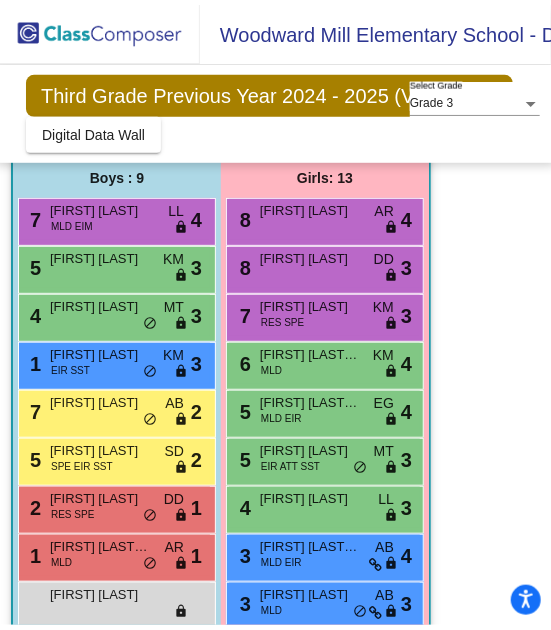 scroll, scrollTop: 252, scrollLeft: 0, axis: vertical 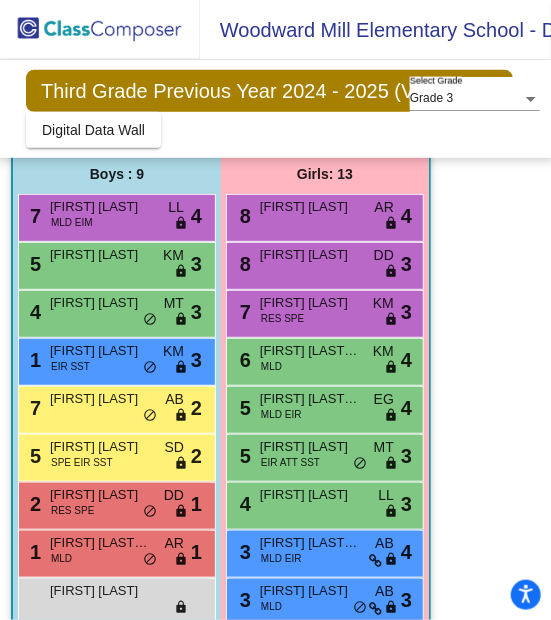 click on "[FIRST] [LAST]" at bounding box center [100, 207] 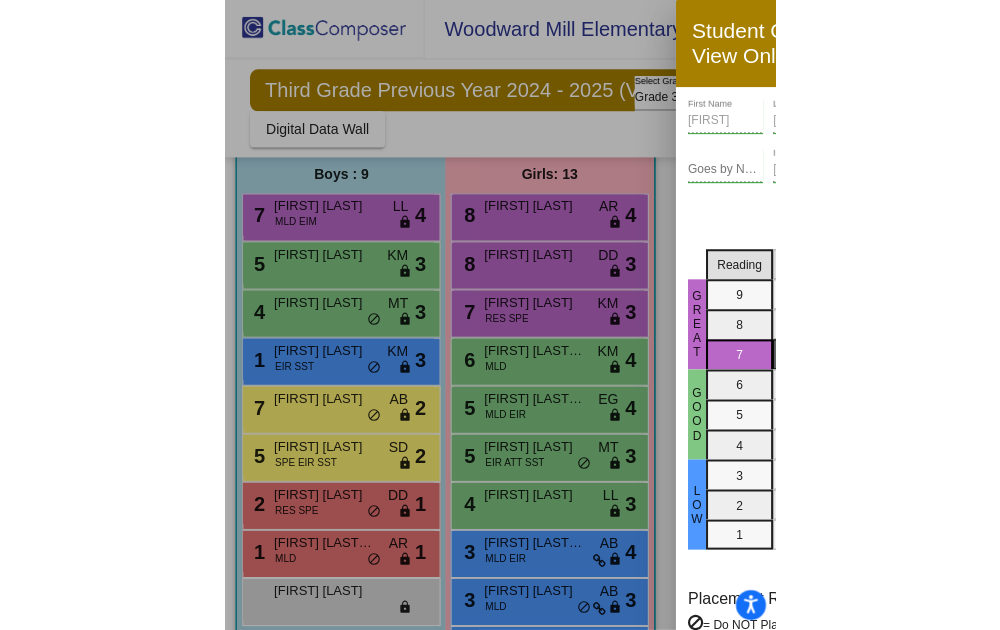 scroll, scrollTop: 0, scrollLeft: 0, axis: both 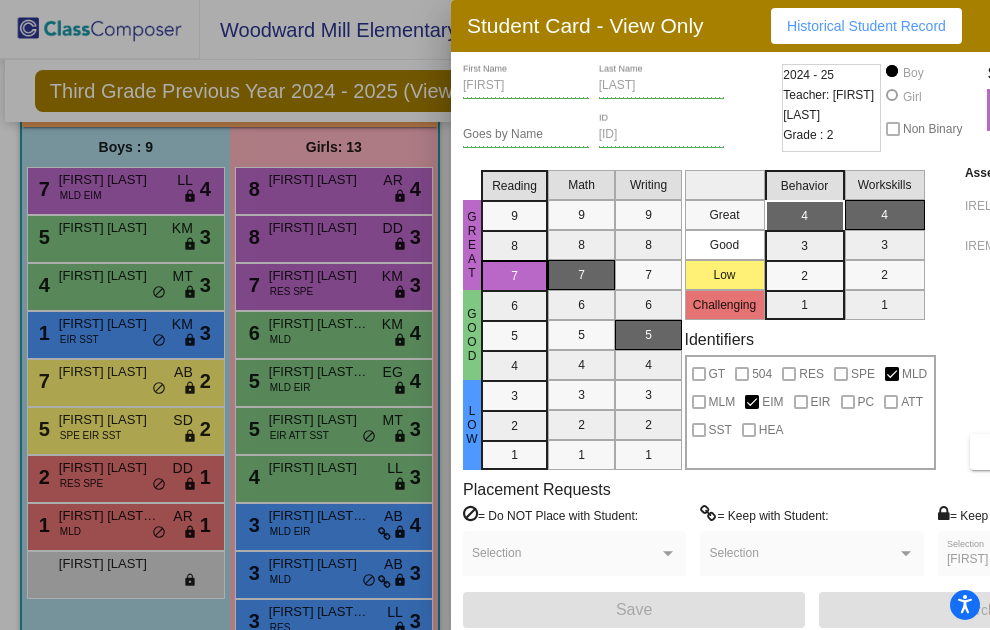 click at bounding box center (472, 181) 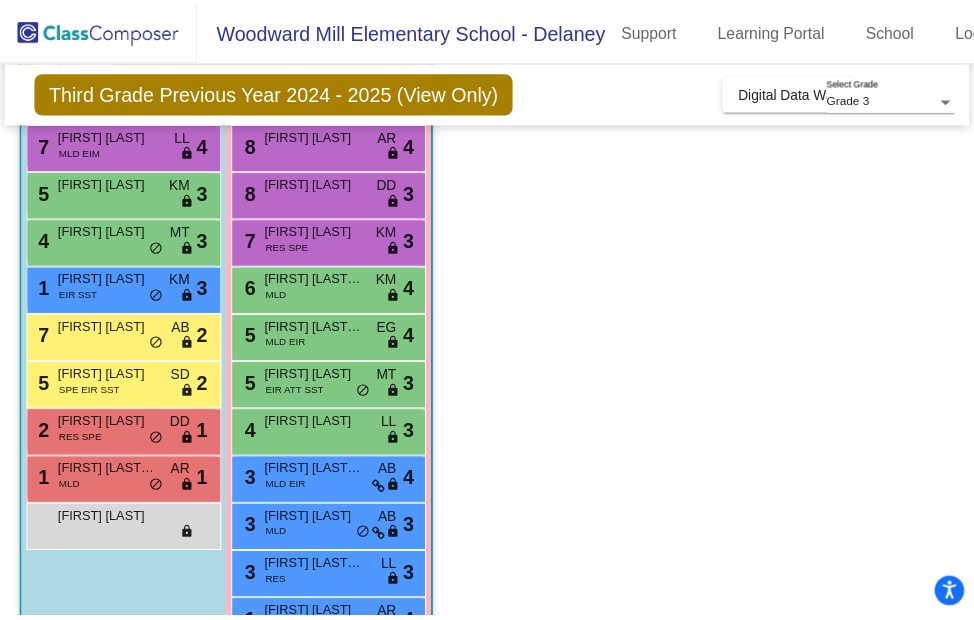 scroll, scrollTop: 209, scrollLeft: 0, axis: vertical 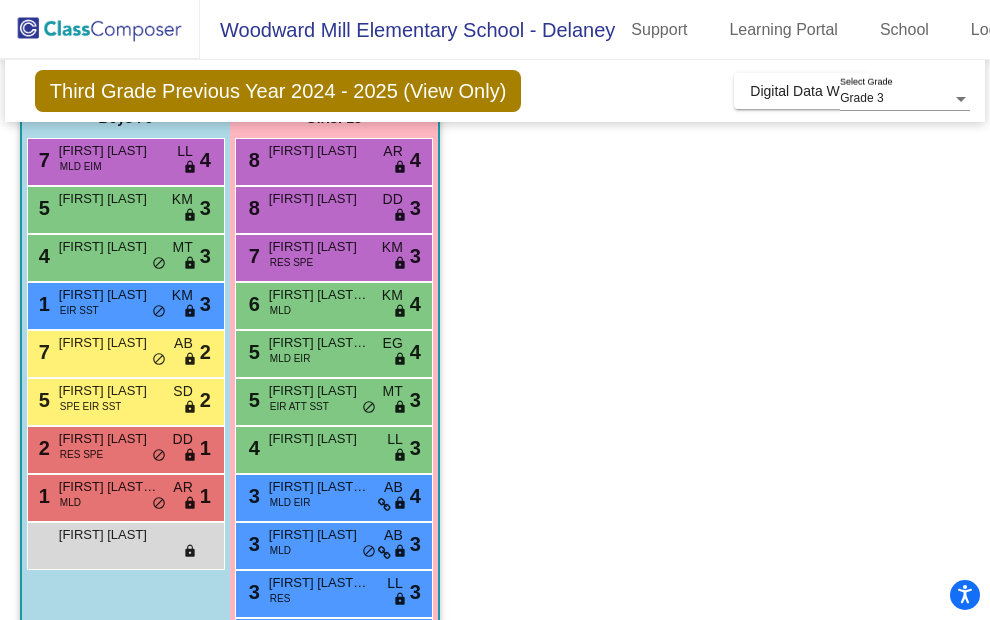 click on "5 [FIRST] [LAST] KM lock do_not_disturb_alt 3" at bounding box center [123, 207] 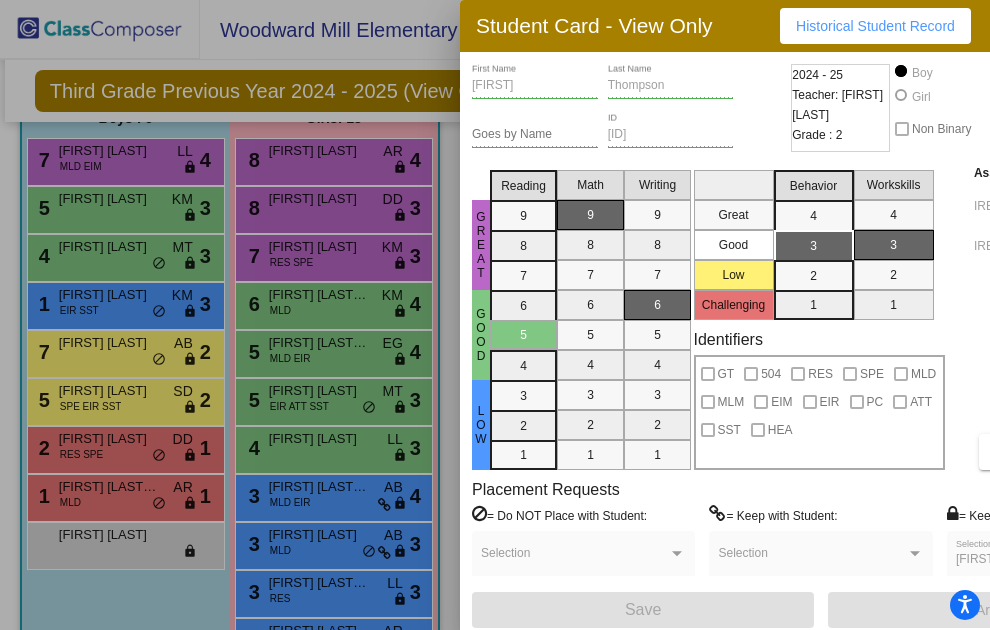 click at bounding box center (495, 315) 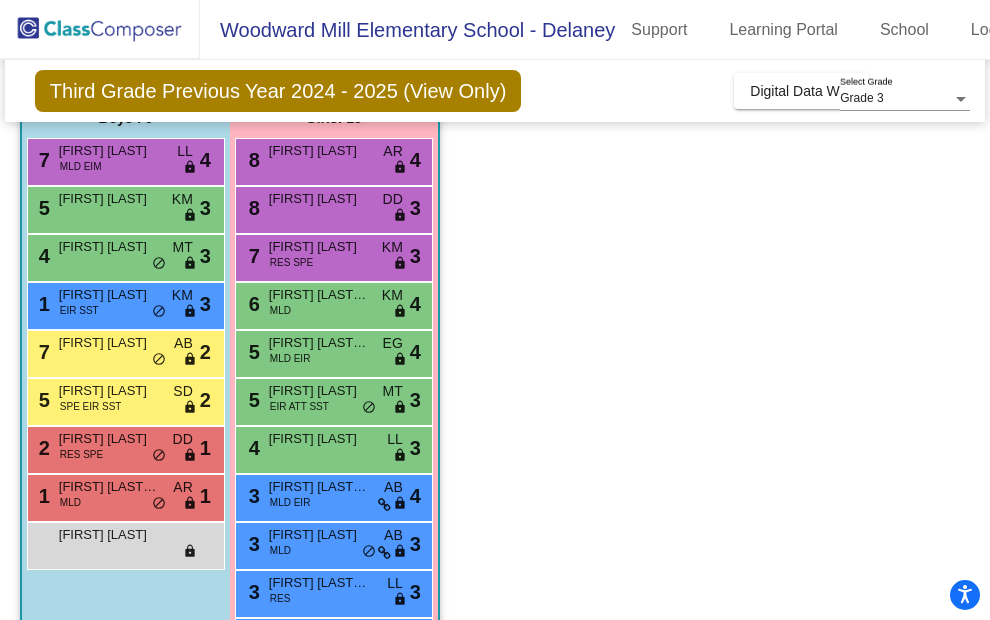 click on "4 [FIRST] [LAST] MT lock do_not_disturb_alt 3" at bounding box center [123, 255] 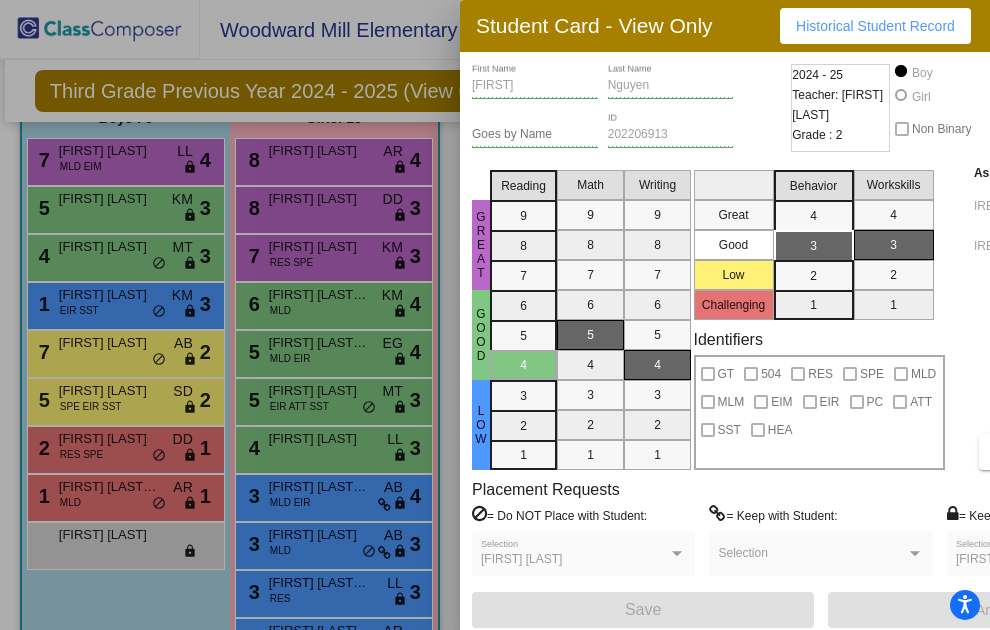 click on "Student Card - View Only   Historical Student Record  [FIRST] [LAST] Goes by Name 202206913 ID 2024 - 25 Teacher: [FIRST] [LAST] Grade : 2   Boy   Girl   Non Binary Student Cell 4 [FIRST] [LAST] MT 3  Great   Good   Low  Reading 9 8 7 6 5 4 3 2 1 Math 9 8 7 6 5 4 3 2 1 Writing 9 8 7 6 5 4 3 2 1 Great Good Low Challenging Behavior 4 3 2 1 Workskills 4 3 2 1 Identifiers   GT   504   RES   SPE   MLD   MLM   EIM   EIR   PC   ATT   SST   HEA Asses Beg Mid End IREL gradeK grade1 IREM grade1 early2  Notes  Placement Requests  = Do NOT Place with Student: [FIRST] [LAST] Selection  = Keep with Student:   Selection  = Keep with Teacher: [FIRST] [LAST] Selection  Save   Archive" at bounding box center [821, 346] 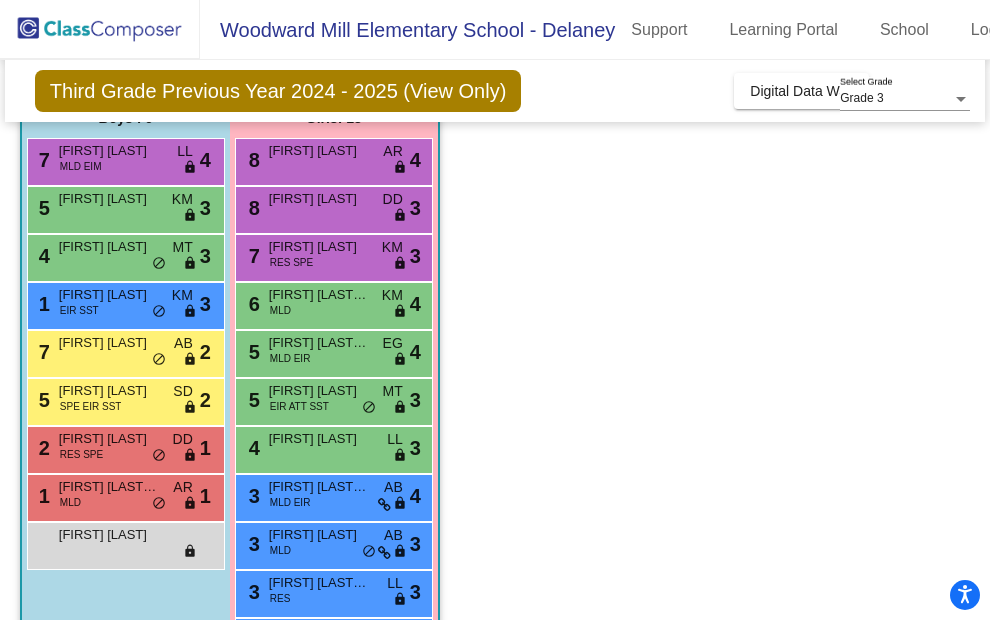 click on "[FIRST] [LAST]" at bounding box center [109, 295] 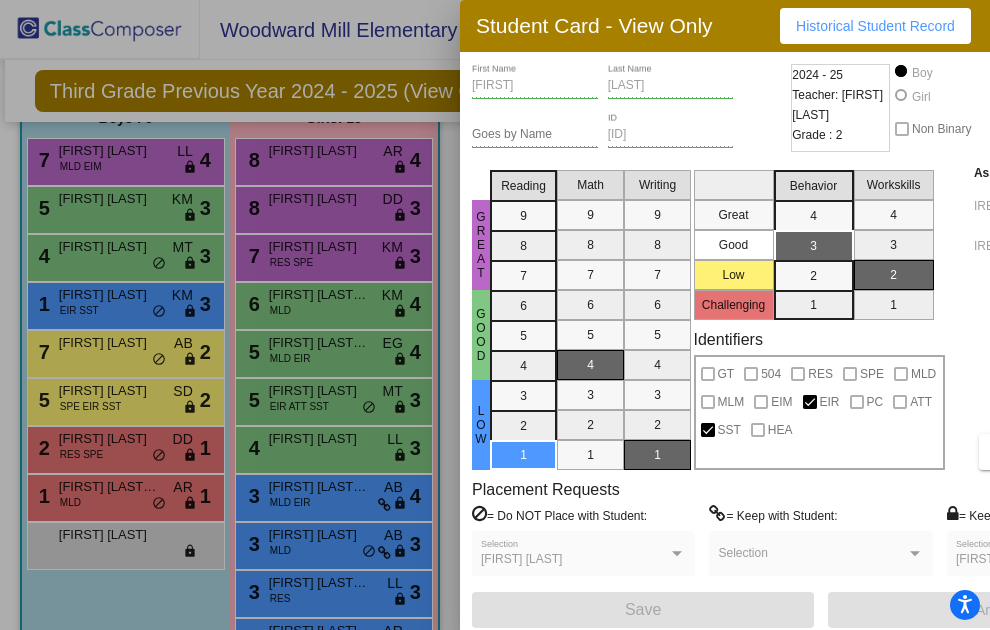 click at bounding box center (495, 315) 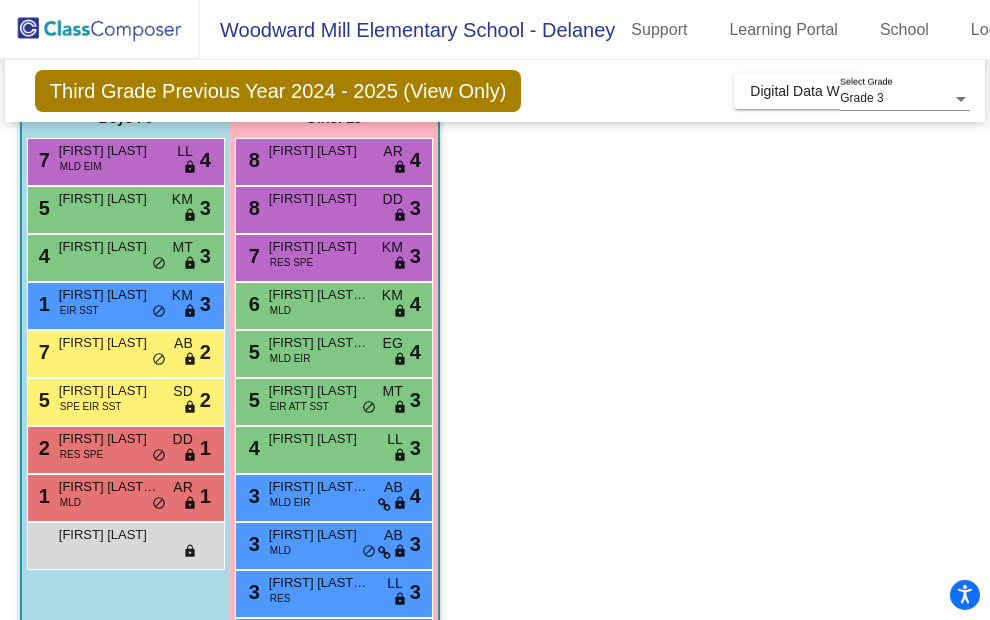 click on "7 [FIRST] [LAST] AB lock do_not_disturb_alt 2" at bounding box center (123, 351) 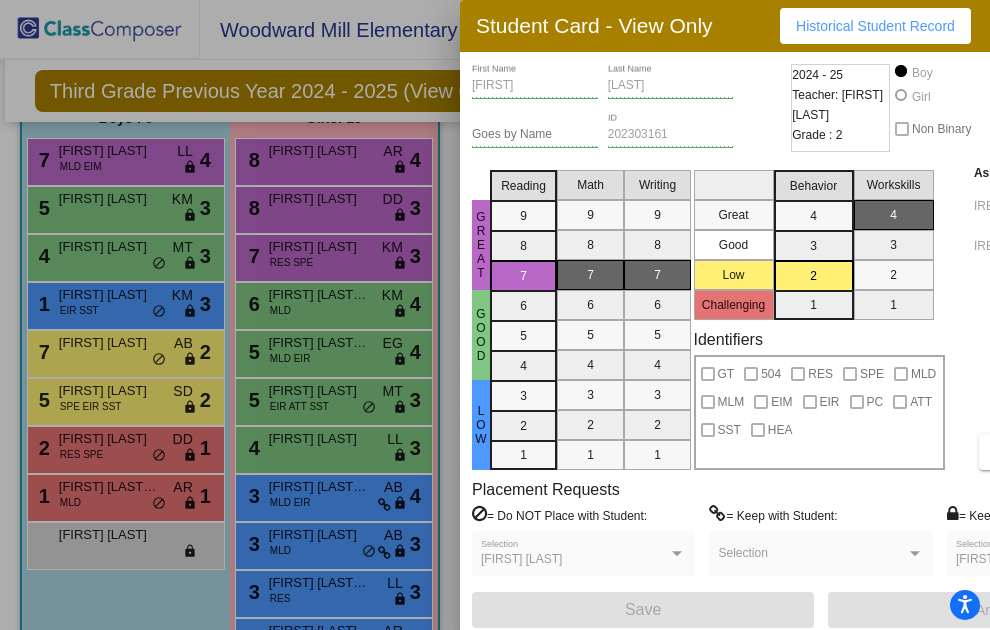 click at bounding box center (495, 315) 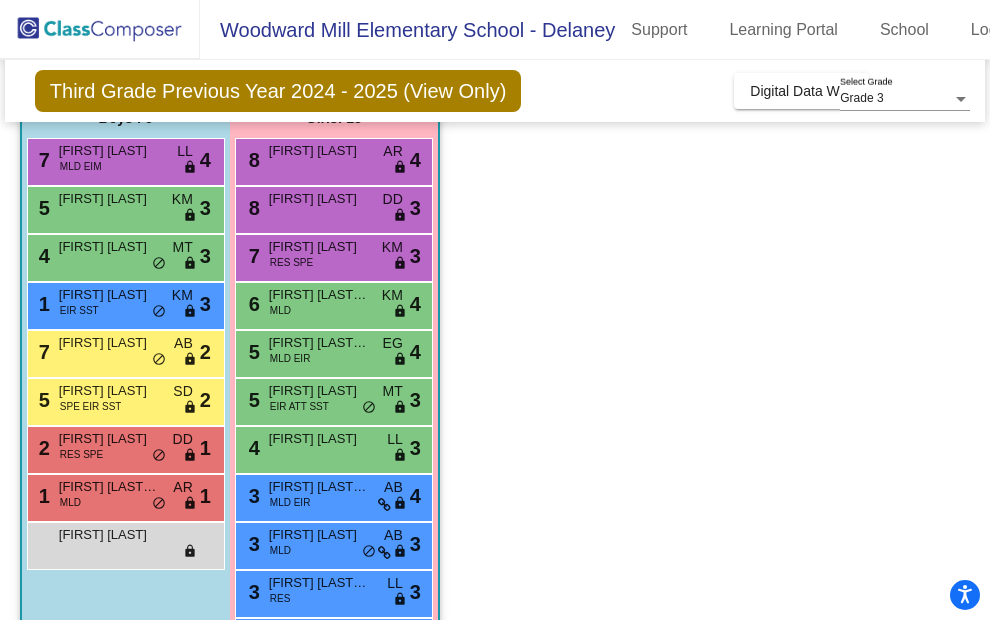click on "[FIRST] [LAST]" at bounding box center (109, 343) 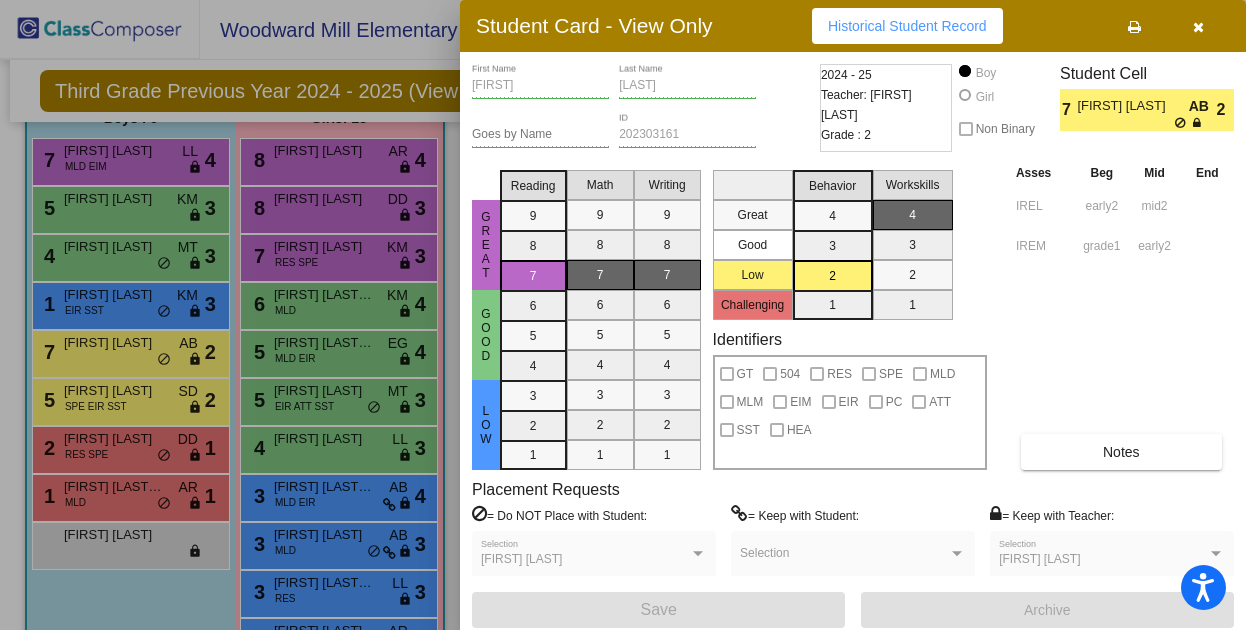 click on "Notes" at bounding box center [1121, 452] 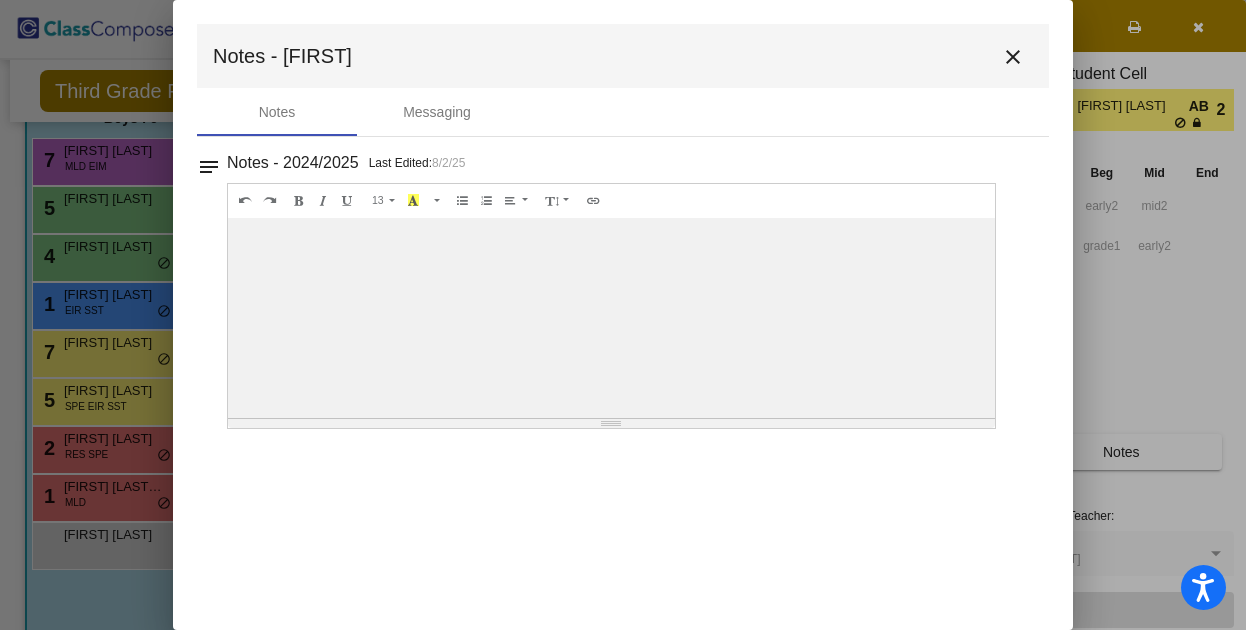 click on "close" at bounding box center [1013, 57] 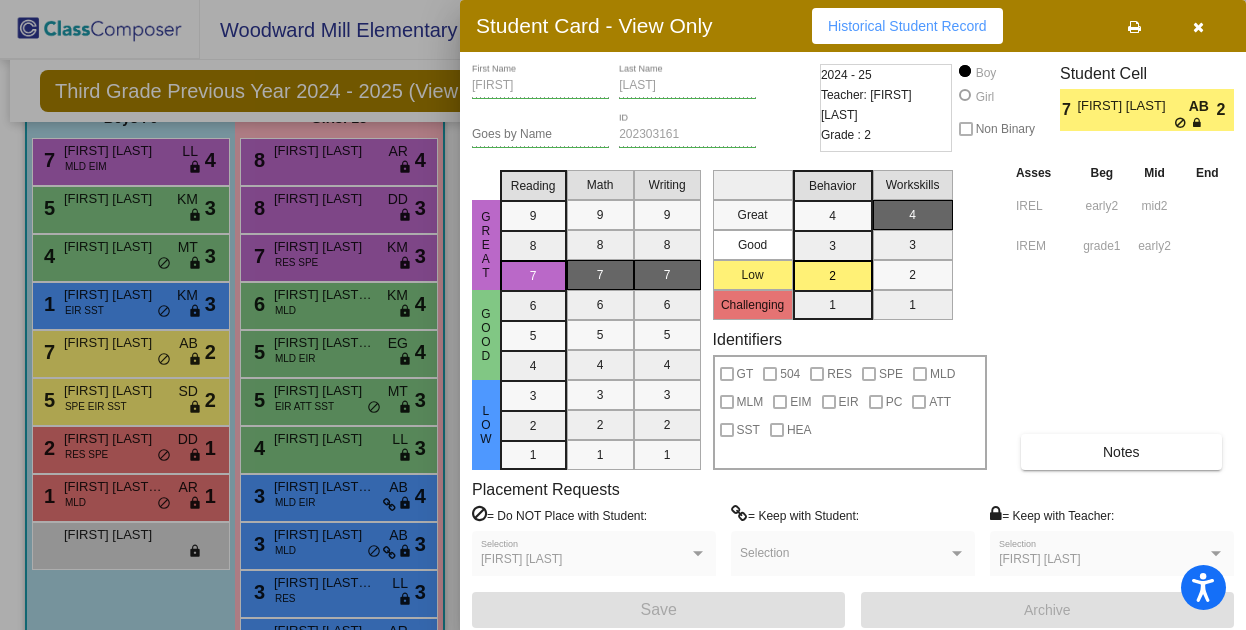 click at bounding box center [623, 315] 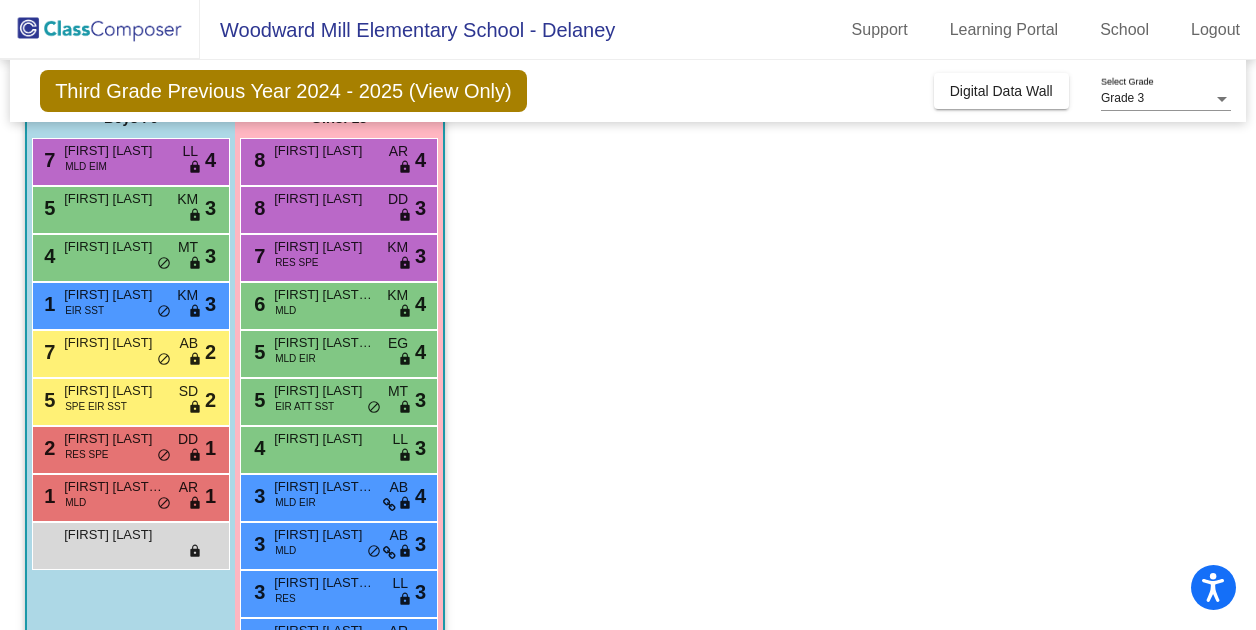 click on "4 [FIRST] [LAST] MT lock do_not_disturb_alt 3" at bounding box center [128, 255] 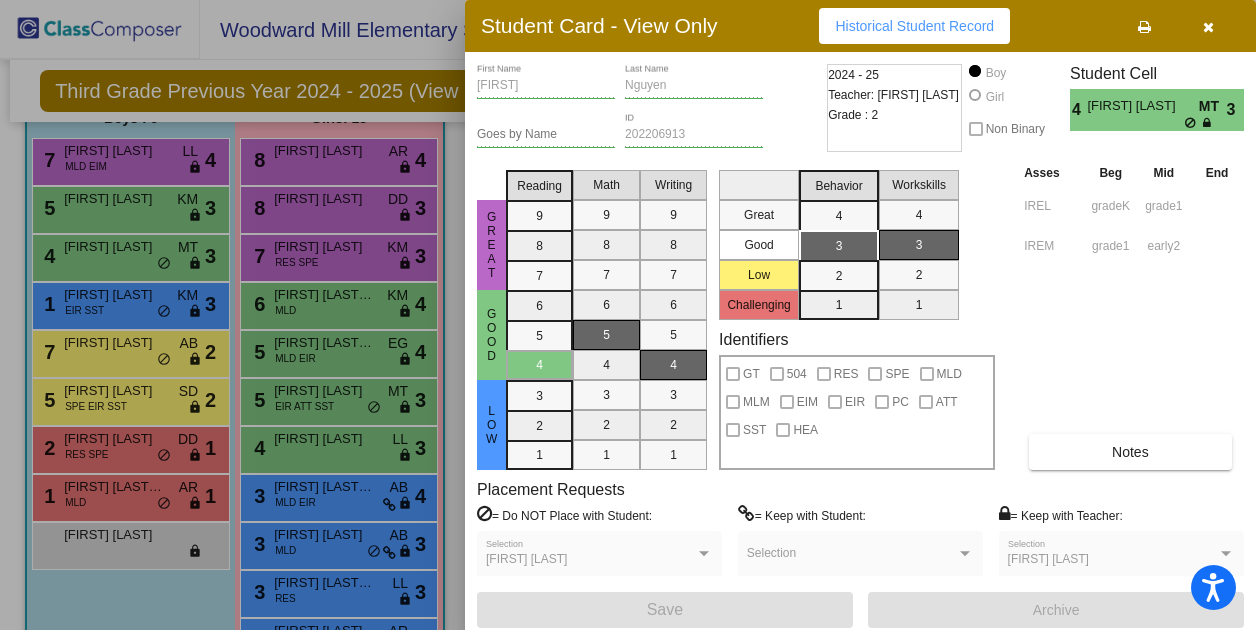 click on "Notes" at bounding box center [1130, 452] 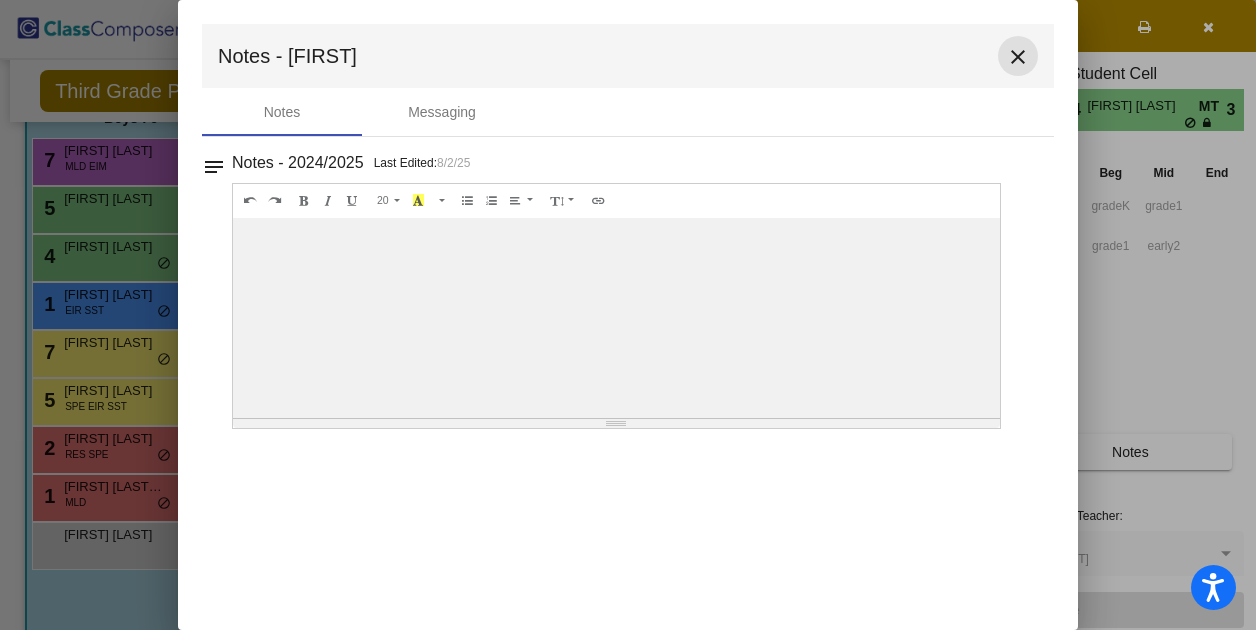 click on "close" at bounding box center [1018, 57] 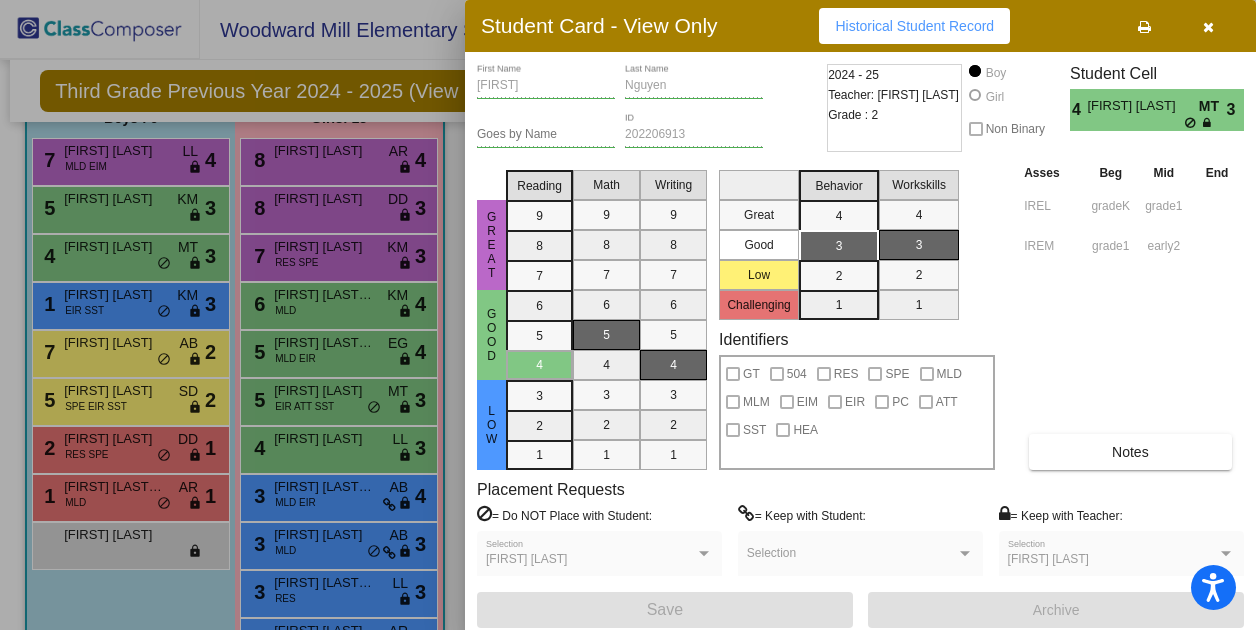 click at bounding box center [628, 315] 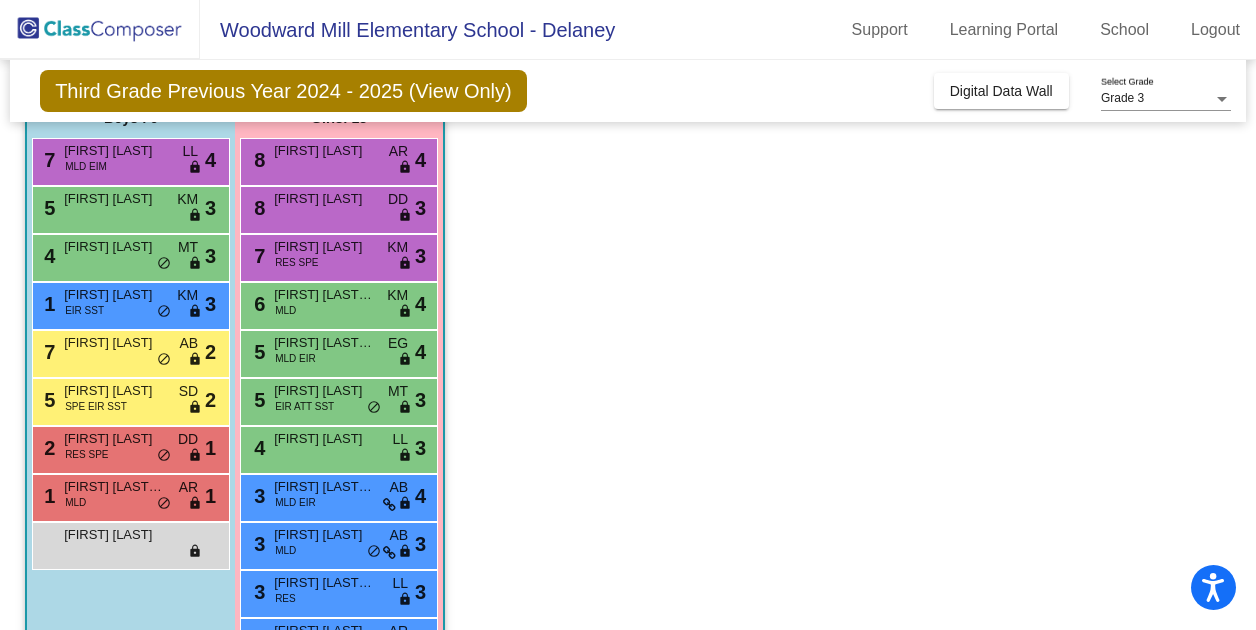 click on "SPE EIR SST" at bounding box center (96, 406) 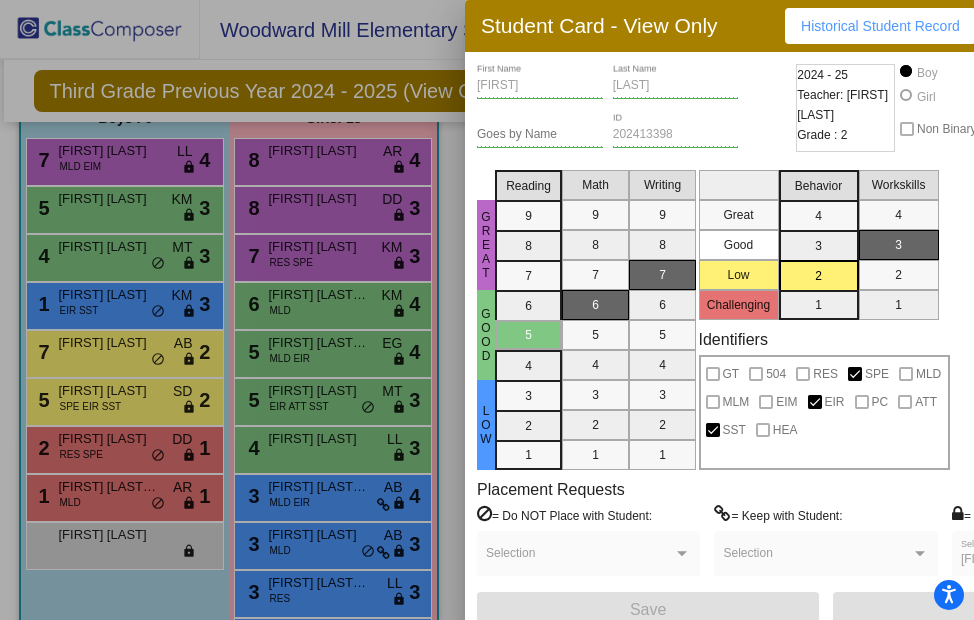 scroll, scrollTop: 9, scrollLeft: 0, axis: vertical 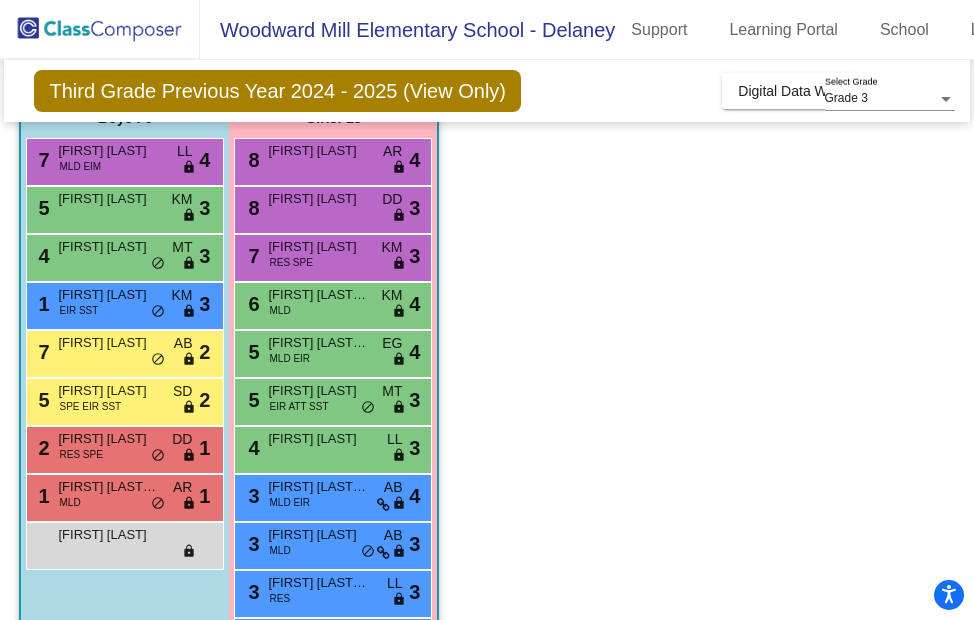 click on "2 [FIRST] [LAST] RES SPE DD lock do_not_disturb_alt 1" at bounding box center [122, 447] 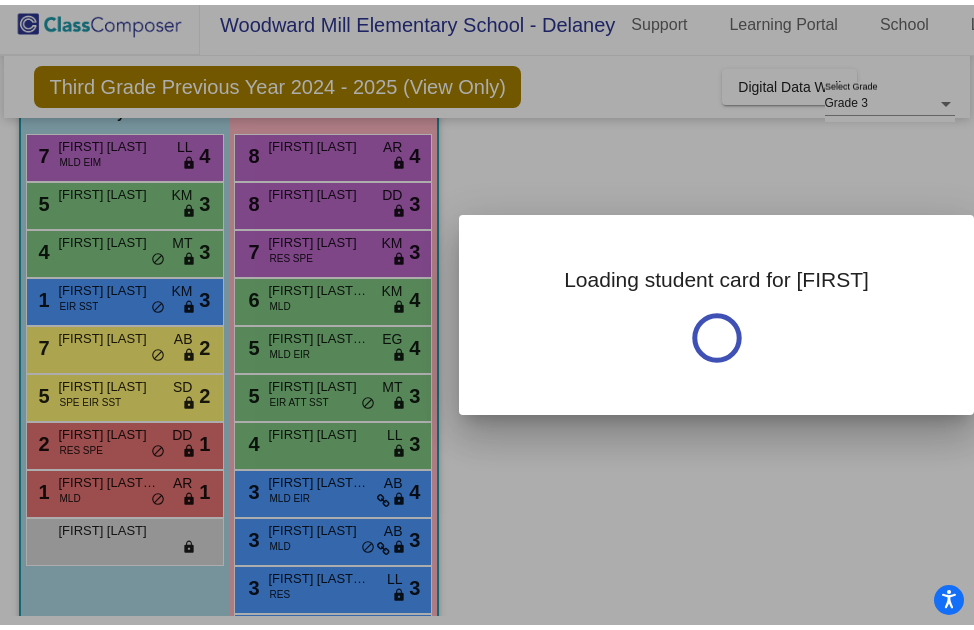 scroll, scrollTop: 0, scrollLeft: 0, axis: both 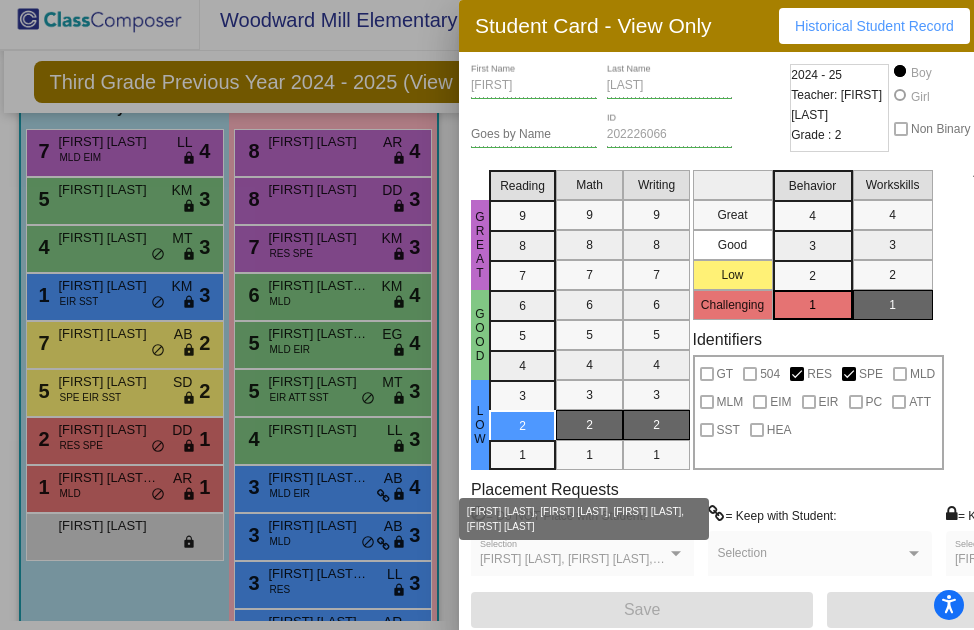 click on "[FIRST] [LAST], [FIRST] [LAST], [FIRST] [LAST], [FIRST] [LAST]" at bounding box center (652, 559) 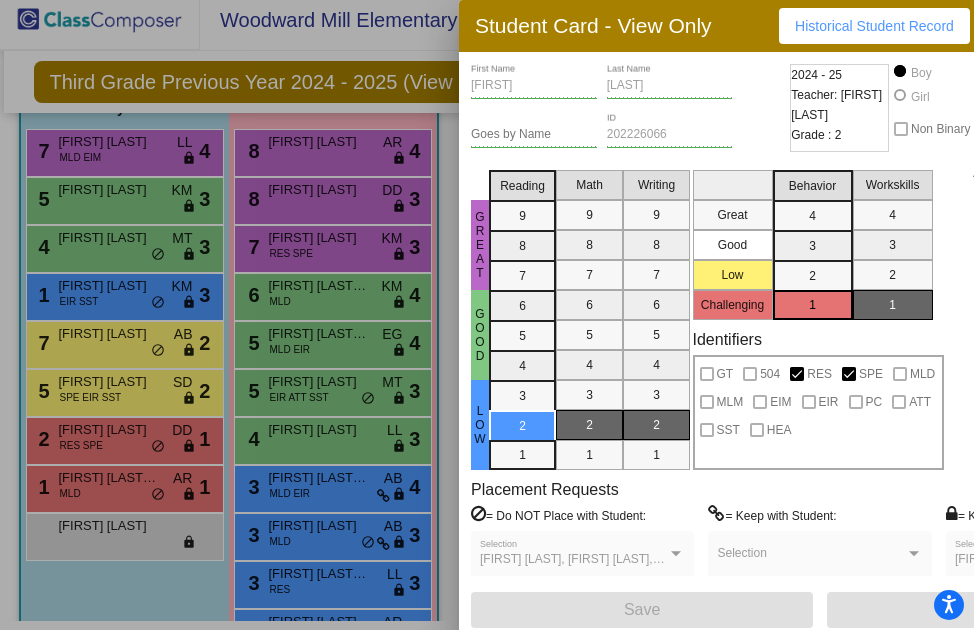 click at bounding box center (487, 315) 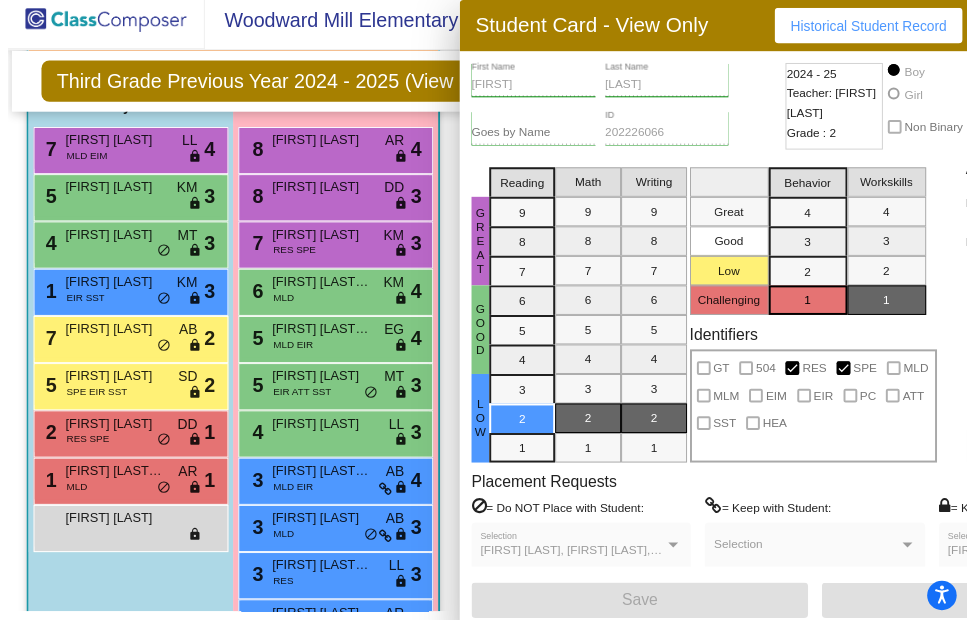 scroll, scrollTop: 9, scrollLeft: 0, axis: vertical 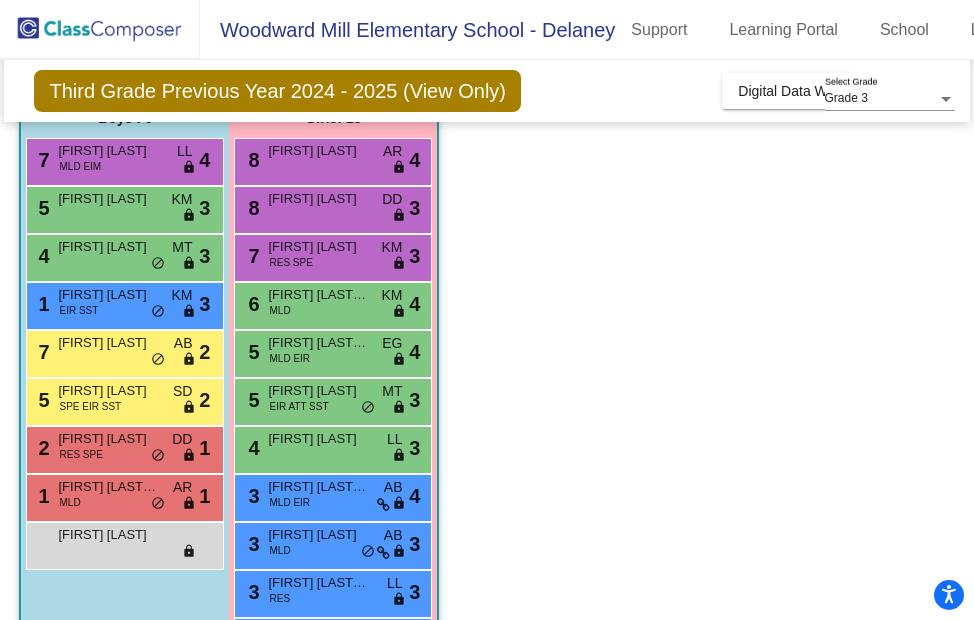 click on "[FIRST] [LAST] [LAST]" at bounding box center [108, 487] 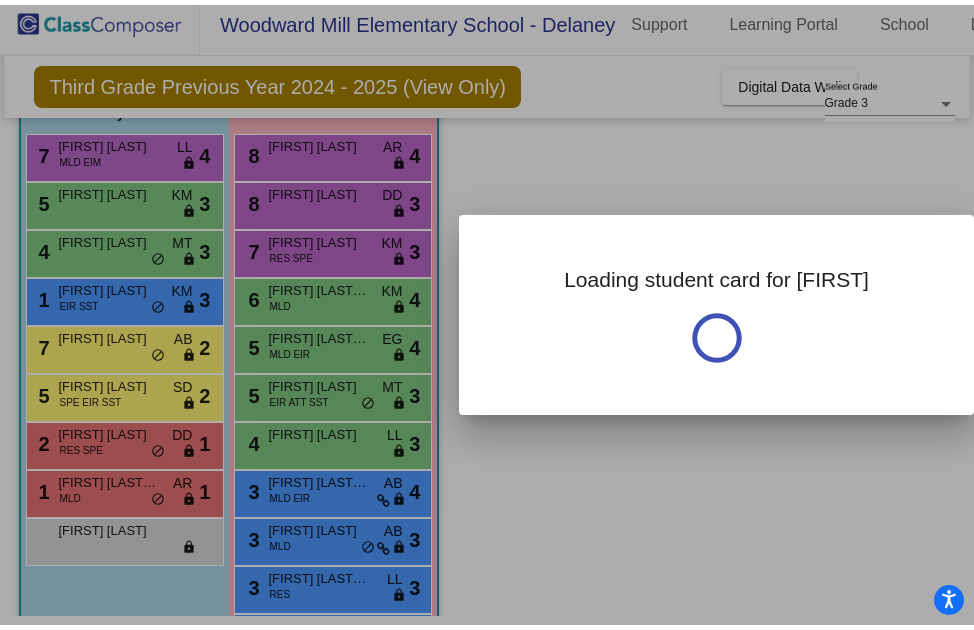scroll, scrollTop: 0, scrollLeft: 0, axis: both 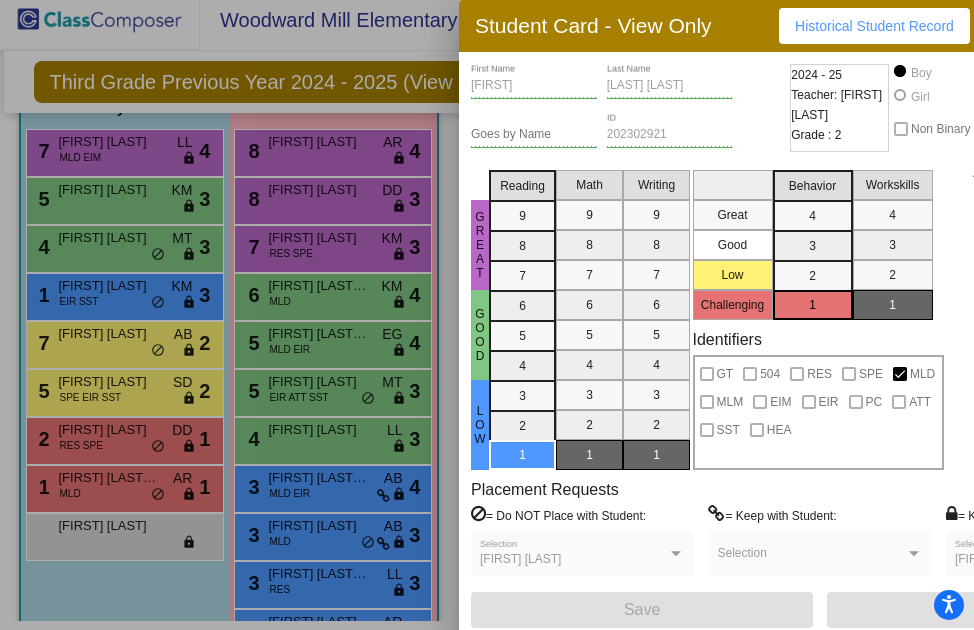 click at bounding box center [487, 315] 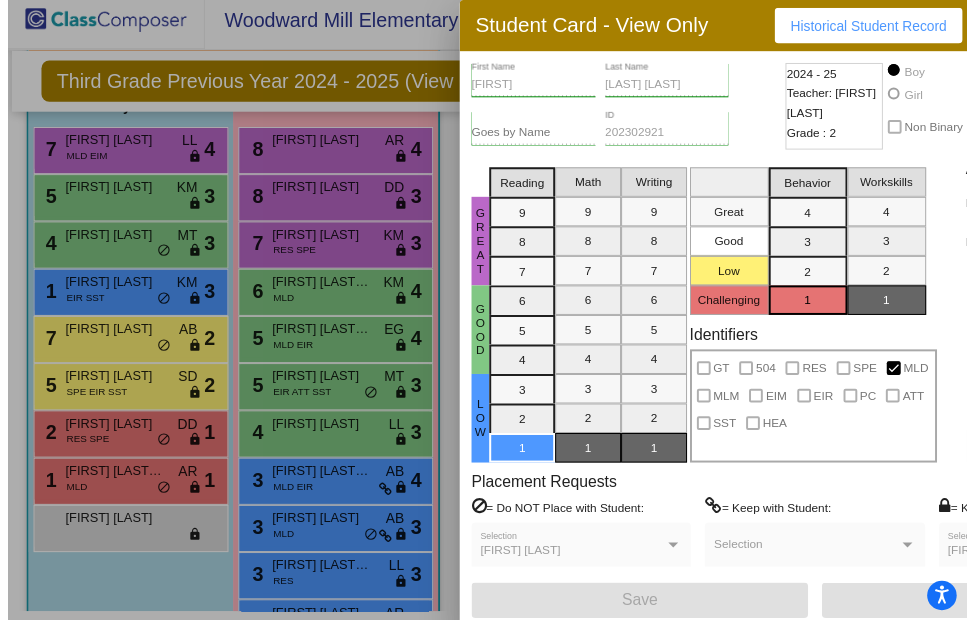 scroll, scrollTop: 9, scrollLeft: 0, axis: vertical 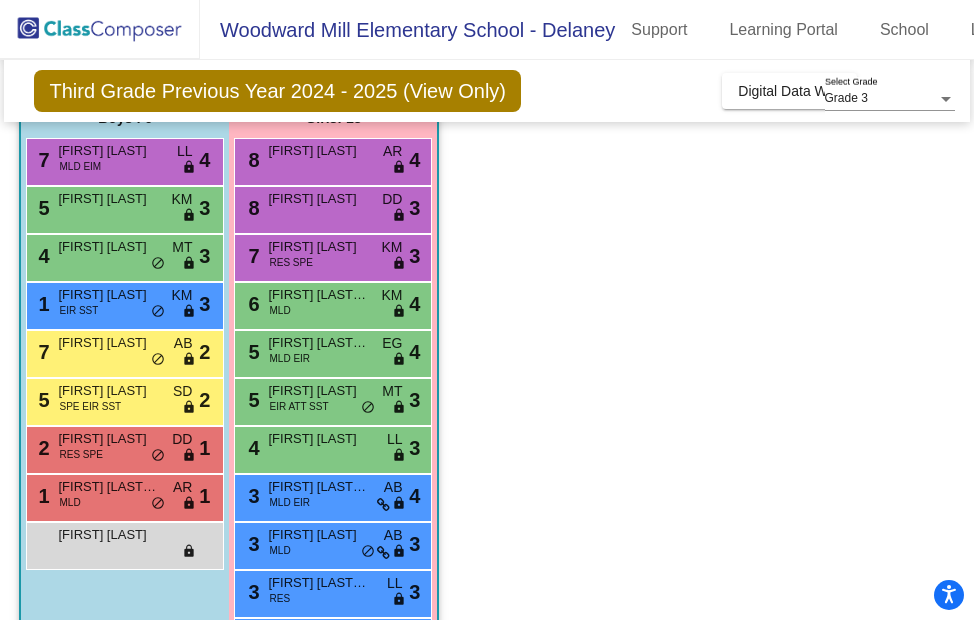 click on "5 [FIRST] [LAST] KM lock do_not_disturb_alt 3" at bounding box center [122, 207] 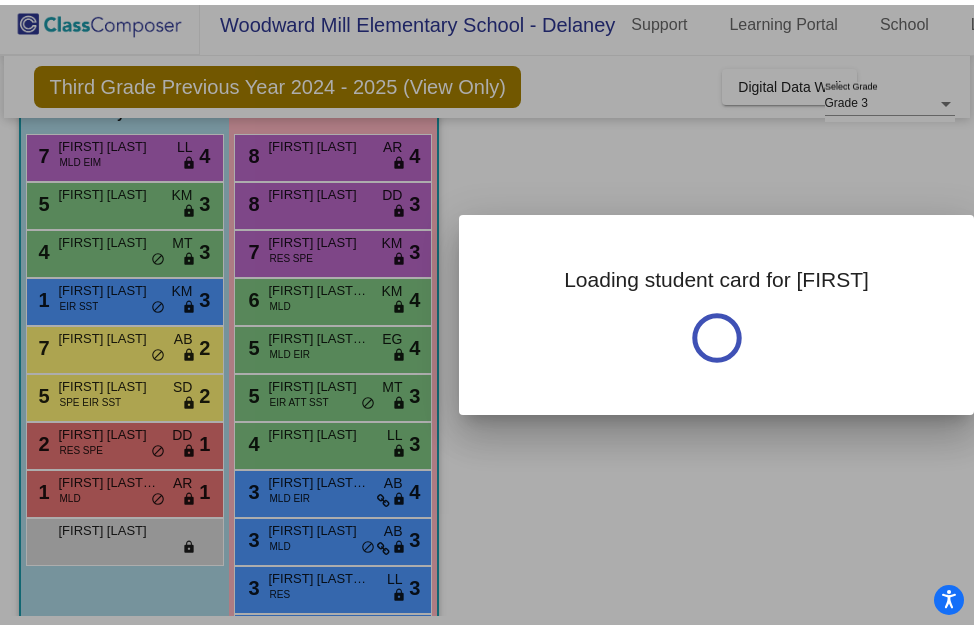 scroll, scrollTop: 0, scrollLeft: 0, axis: both 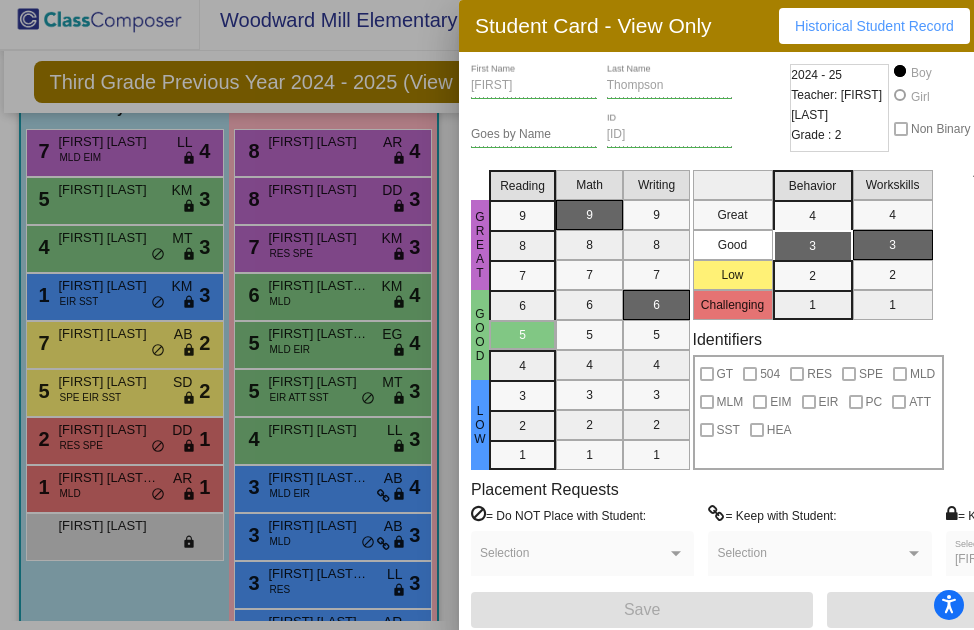 click at bounding box center [487, 315] 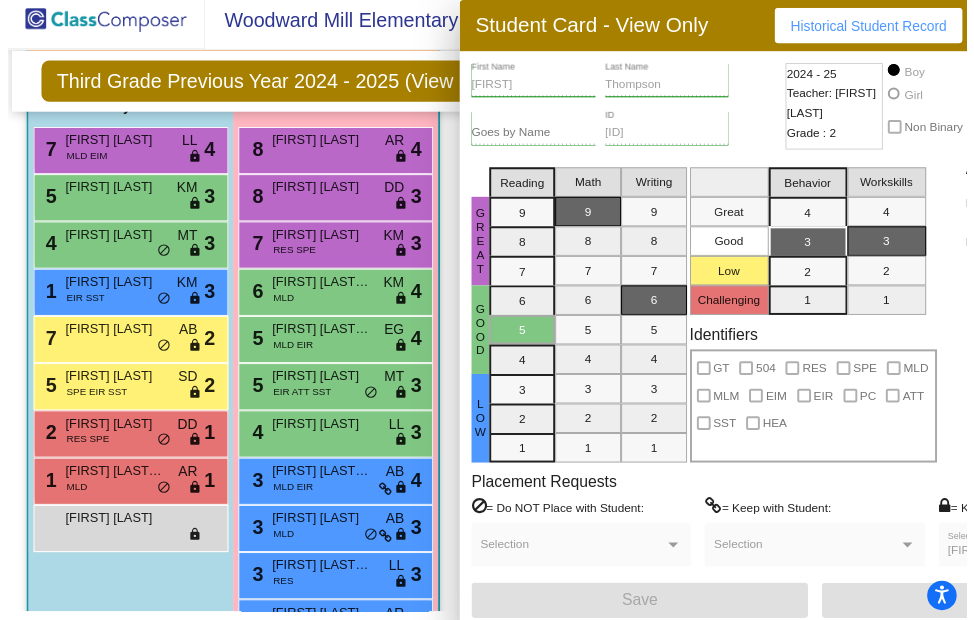 scroll, scrollTop: 9, scrollLeft: 0, axis: vertical 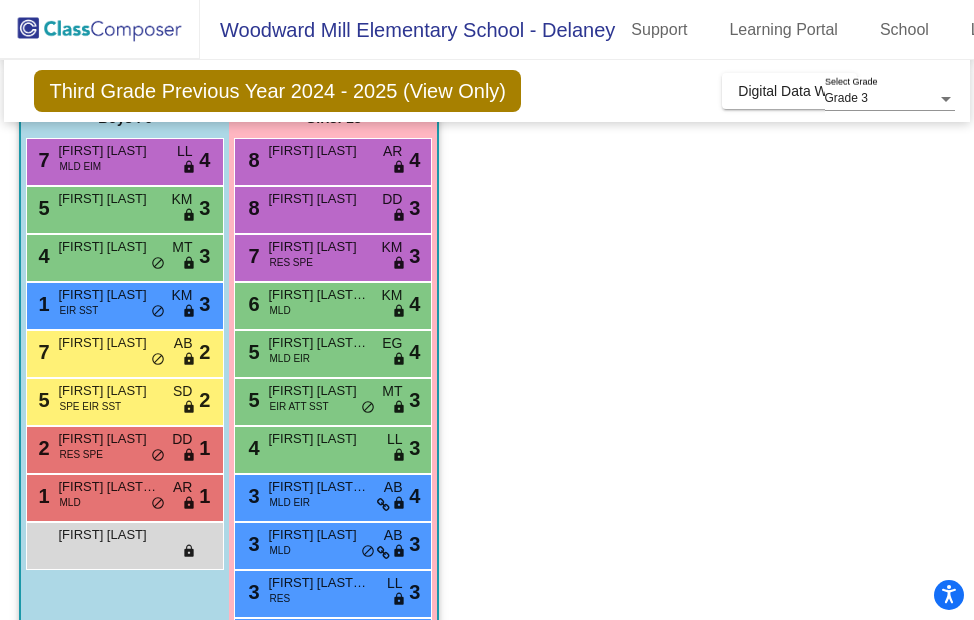 click on "[FIRST] [LAST]" at bounding box center [108, 247] 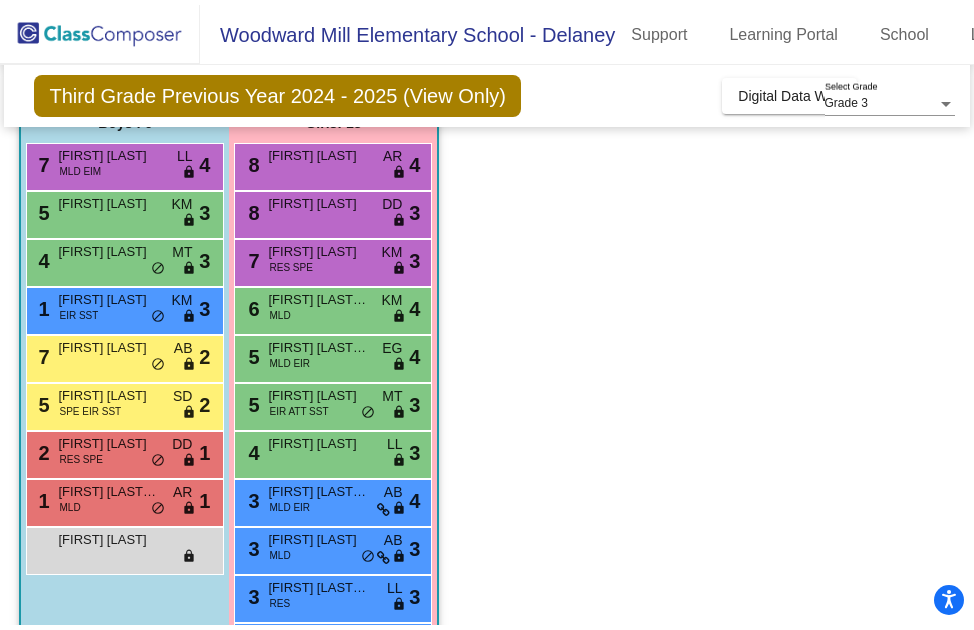 scroll, scrollTop: 0, scrollLeft: 0, axis: both 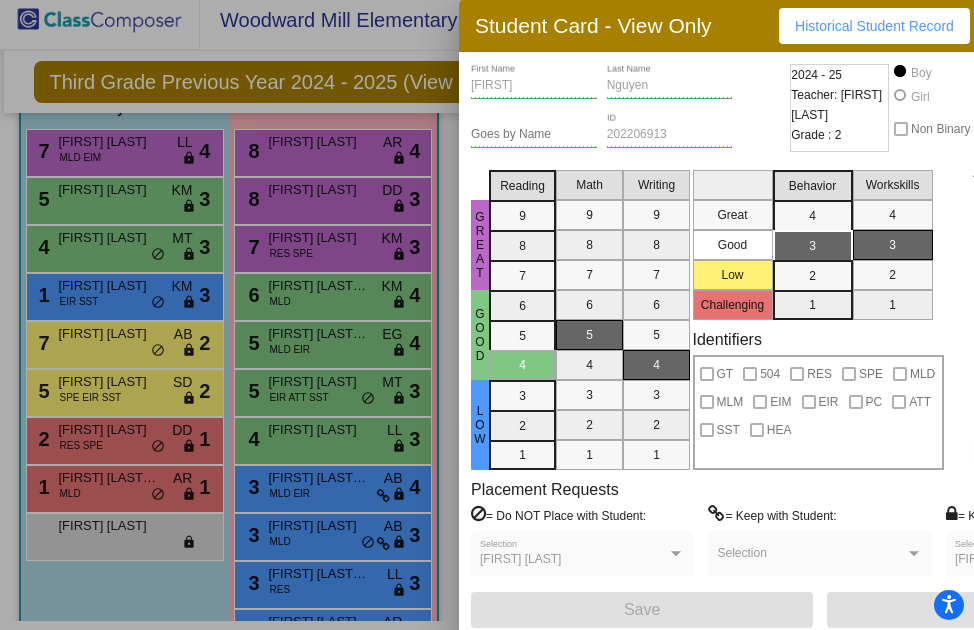 click at bounding box center [487, 315] 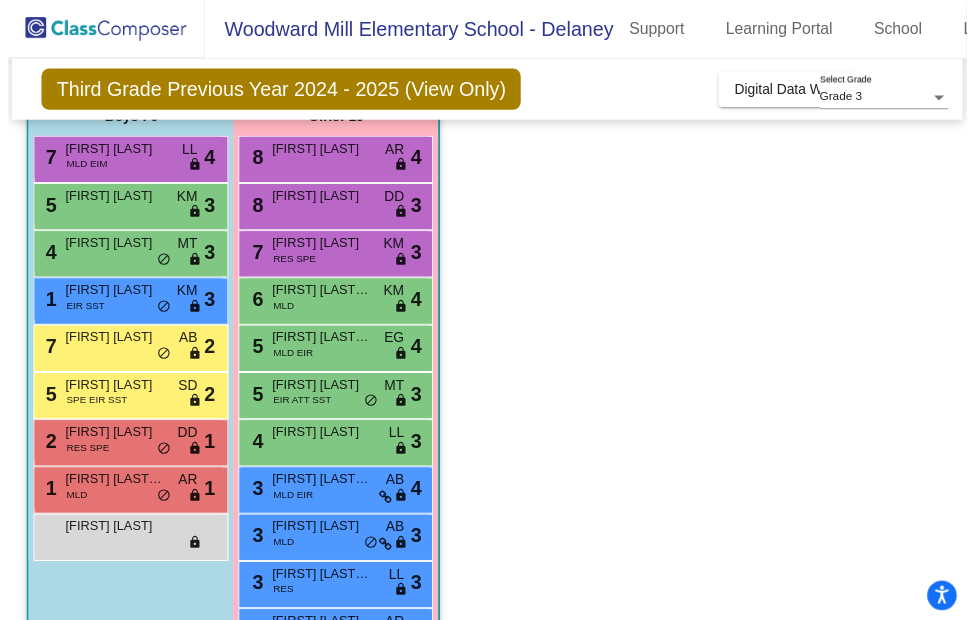 scroll, scrollTop: 9, scrollLeft: 0, axis: vertical 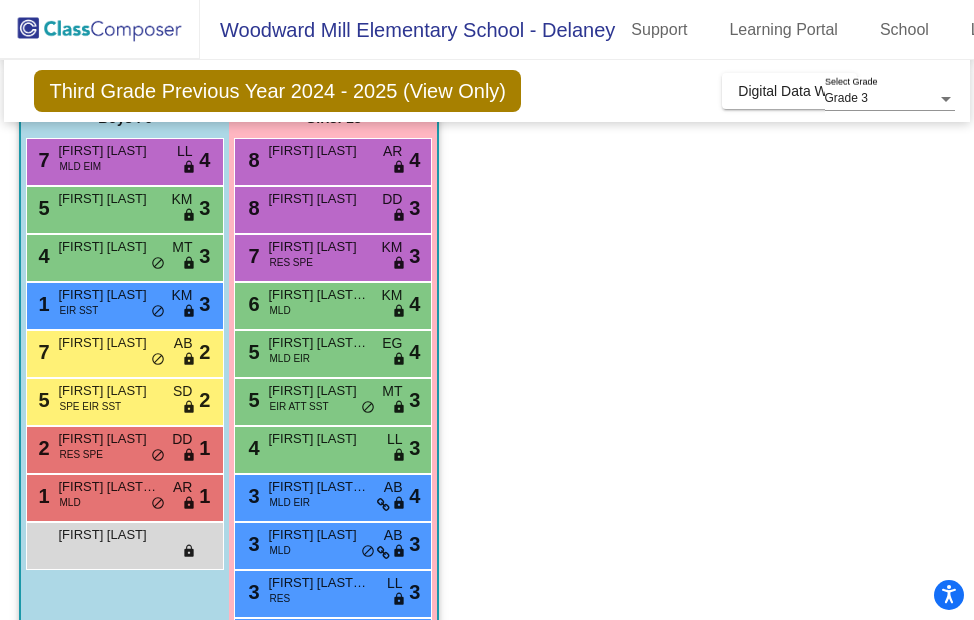 click on "[FIRST] [LAST]" at bounding box center [108, 295] 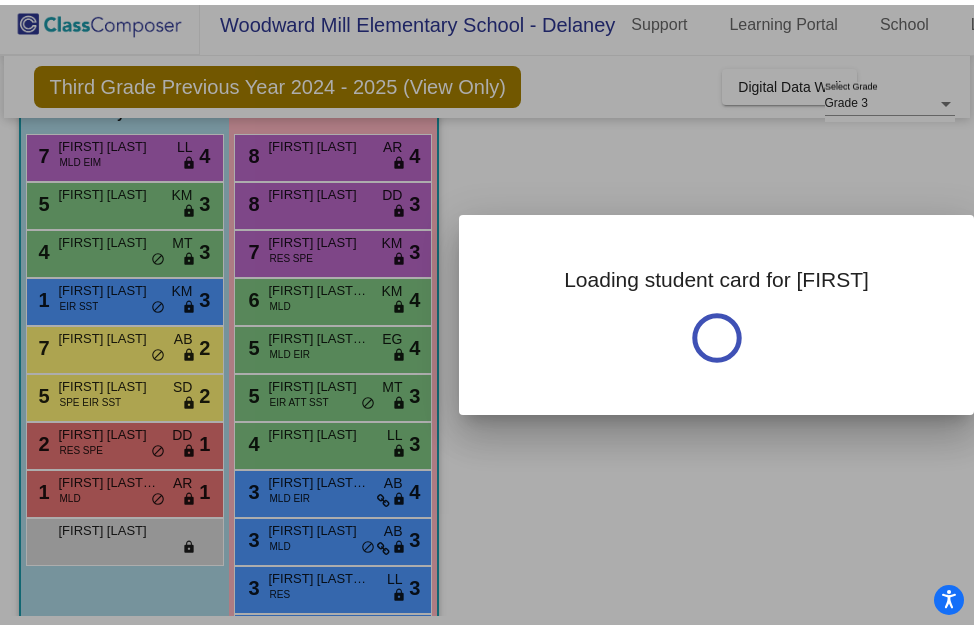scroll, scrollTop: 0, scrollLeft: 0, axis: both 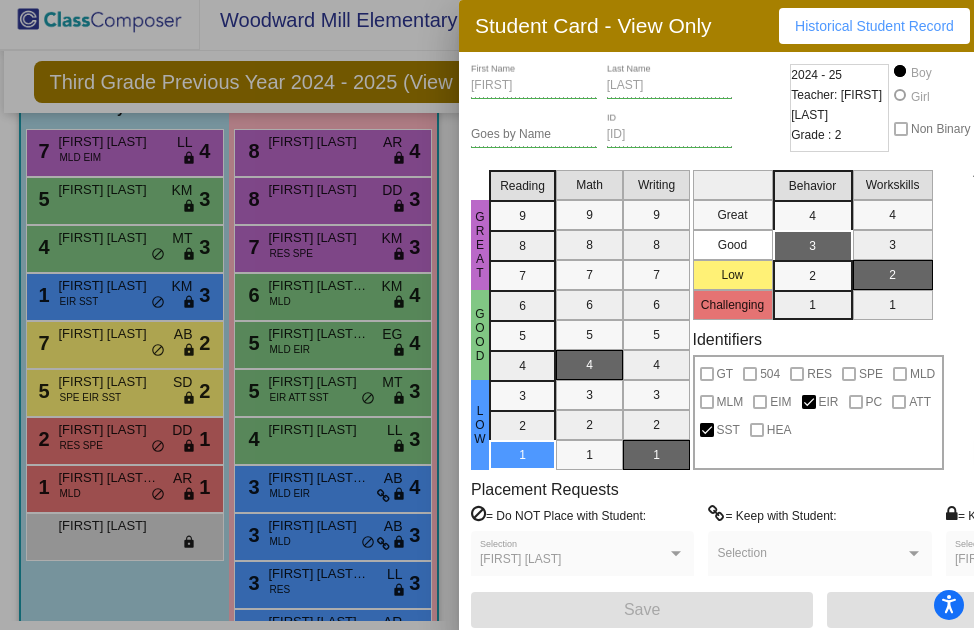 click at bounding box center (487, 315) 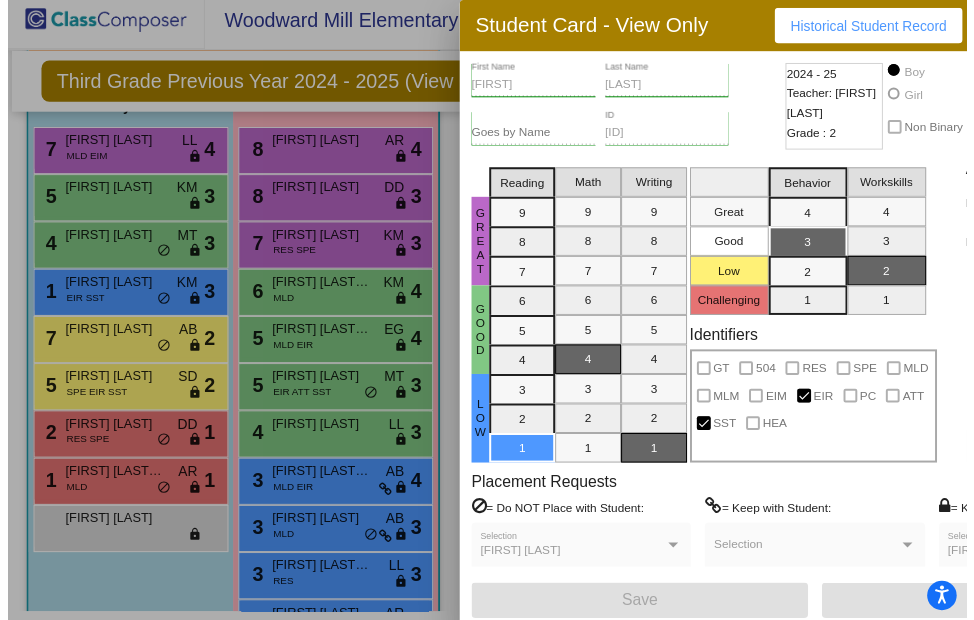 scroll, scrollTop: 9, scrollLeft: 0, axis: vertical 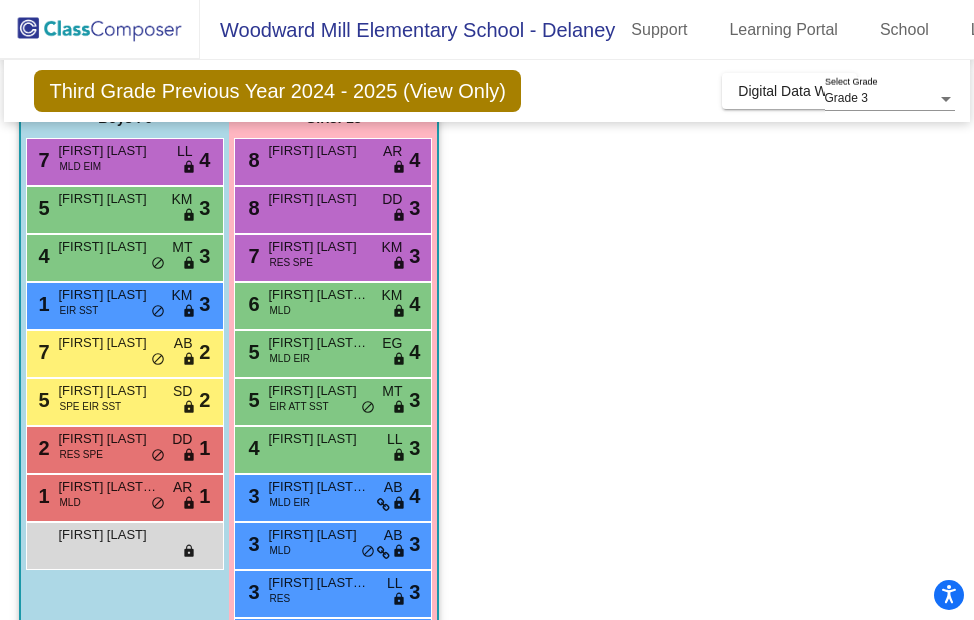 click on "5 [FIRST] [LAST] SPE EIR SST SD lock do_not_disturb_alt 2" at bounding box center (122, 399) 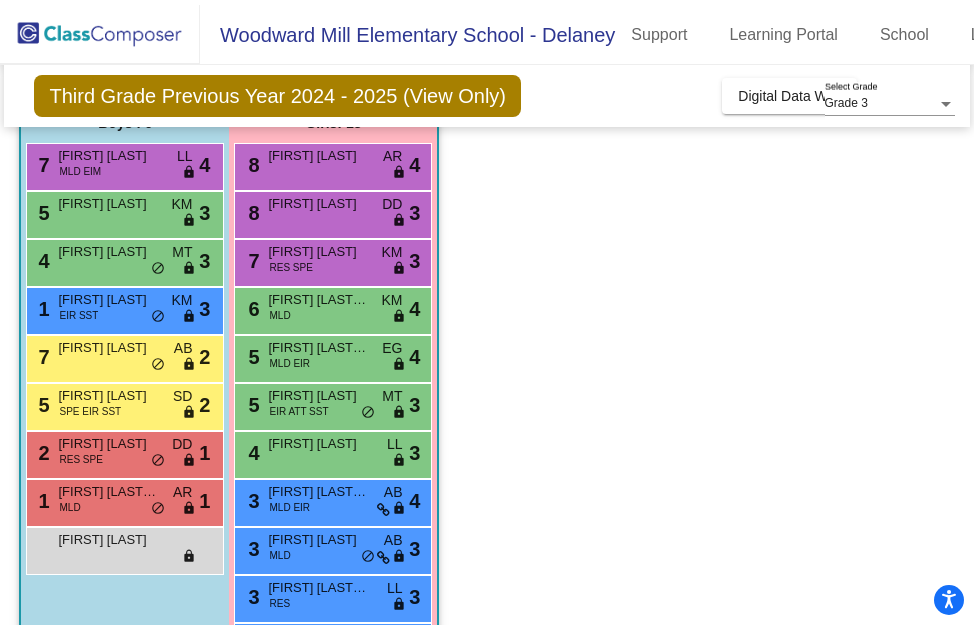 scroll, scrollTop: 0, scrollLeft: 0, axis: both 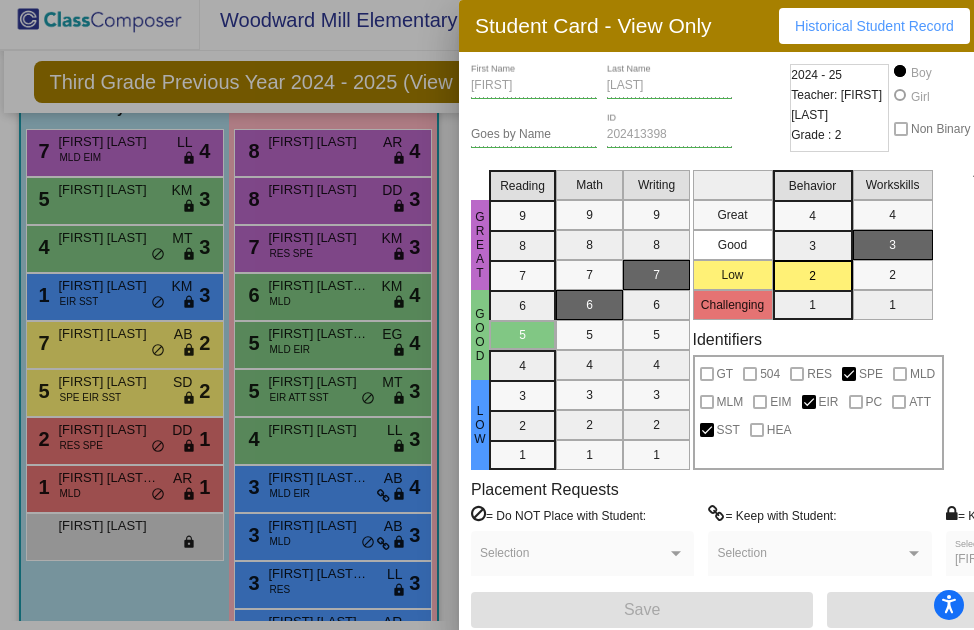click at bounding box center [487, 315] 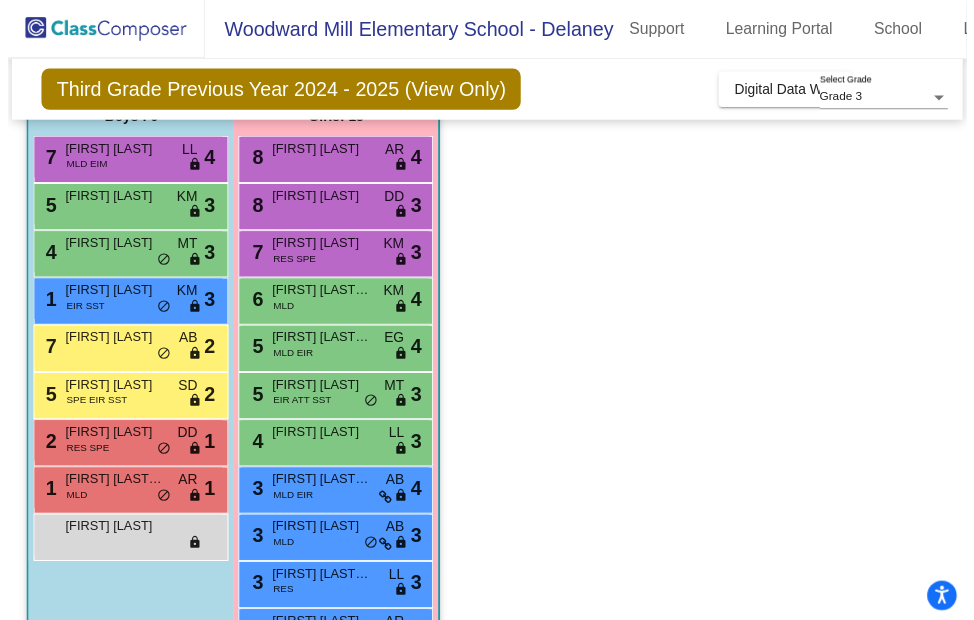 scroll, scrollTop: 9, scrollLeft: 0, axis: vertical 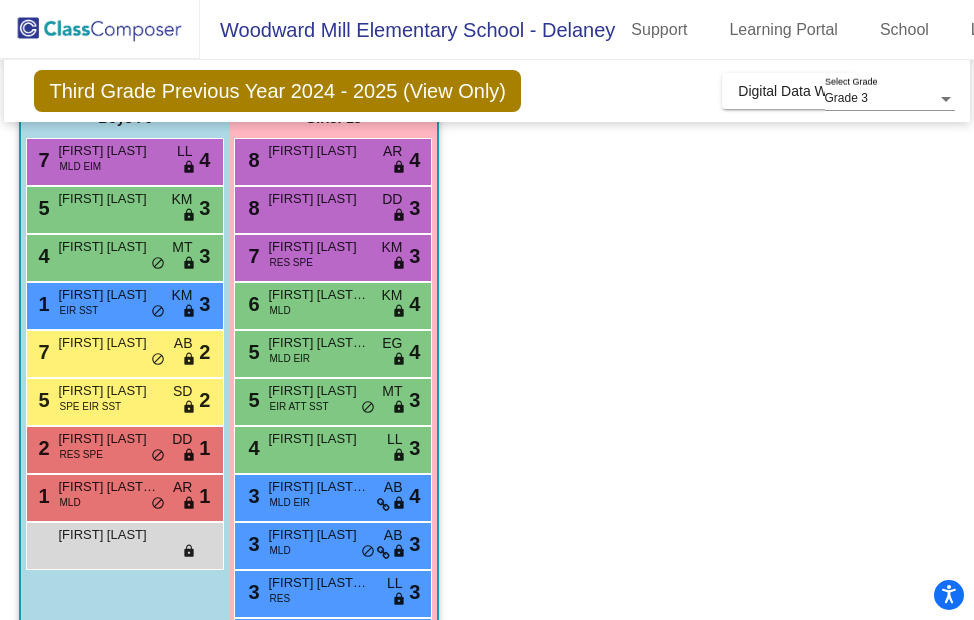 click on "[FIRST] [LAST] lock do_not_disturb_alt" at bounding box center [122, 543] 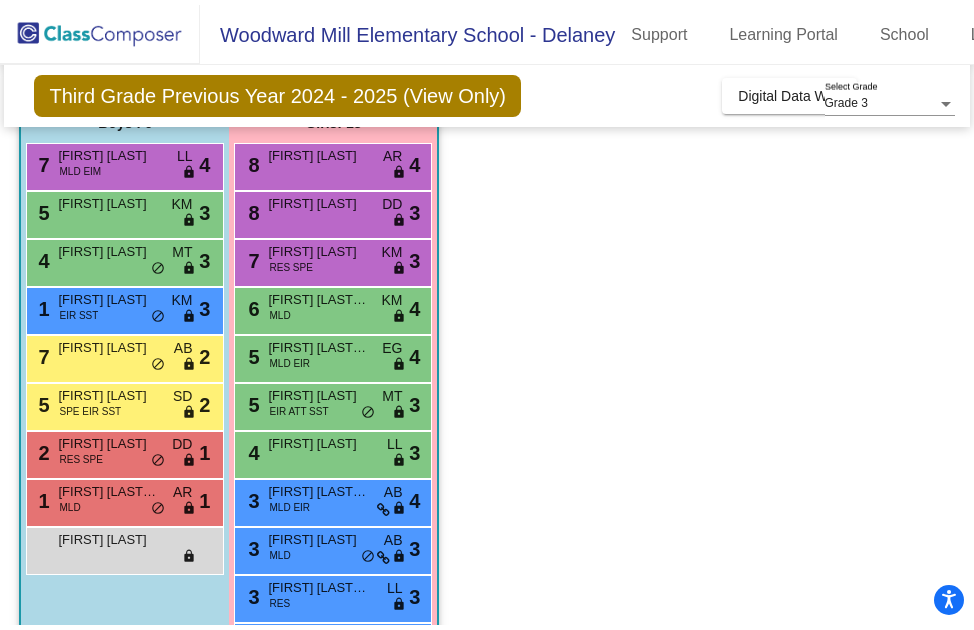 scroll, scrollTop: 0, scrollLeft: 0, axis: both 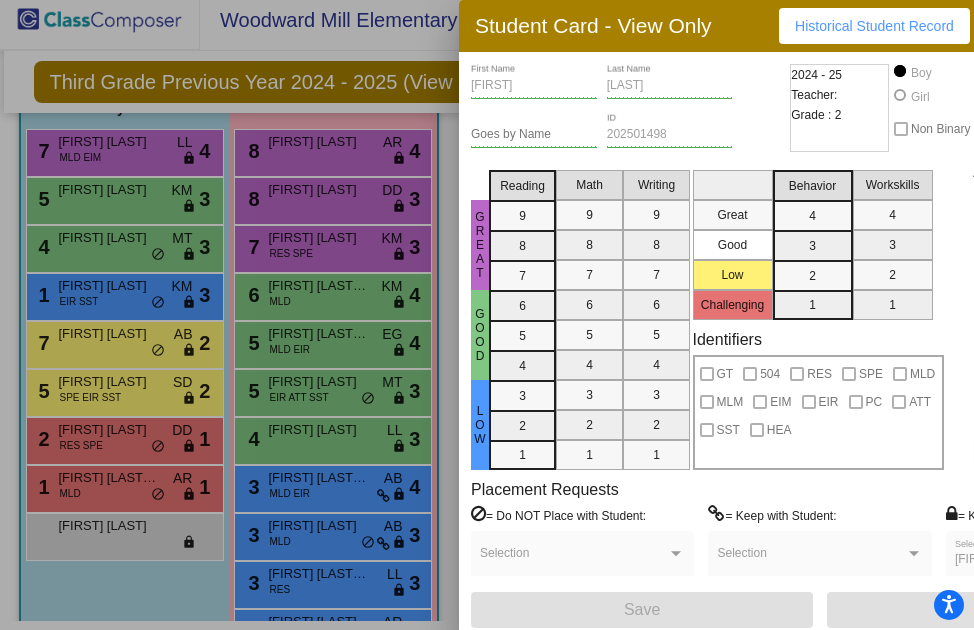 click at bounding box center (487, 315) 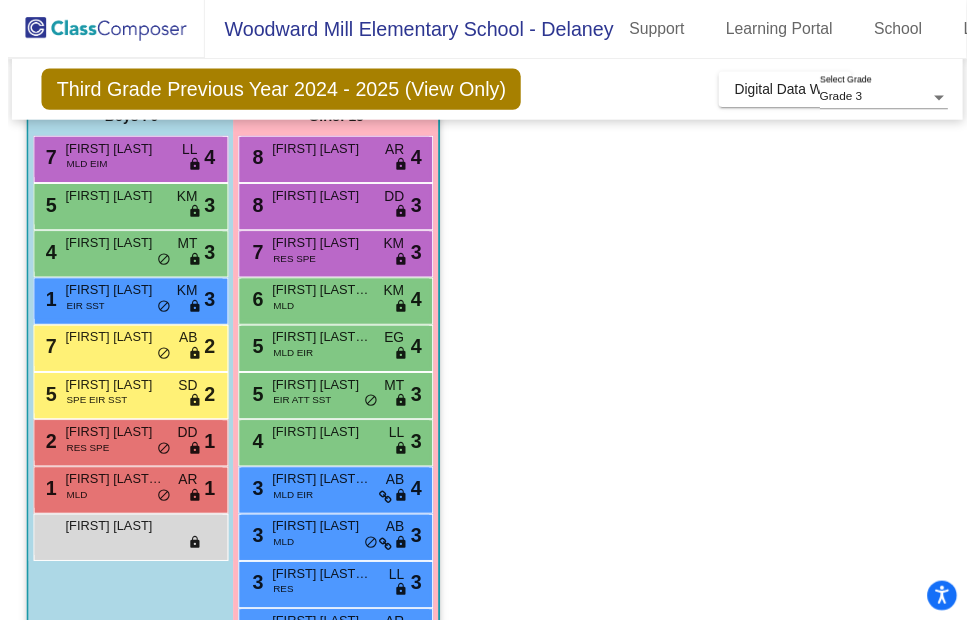 scroll, scrollTop: 9, scrollLeft: 0, axis: vertical 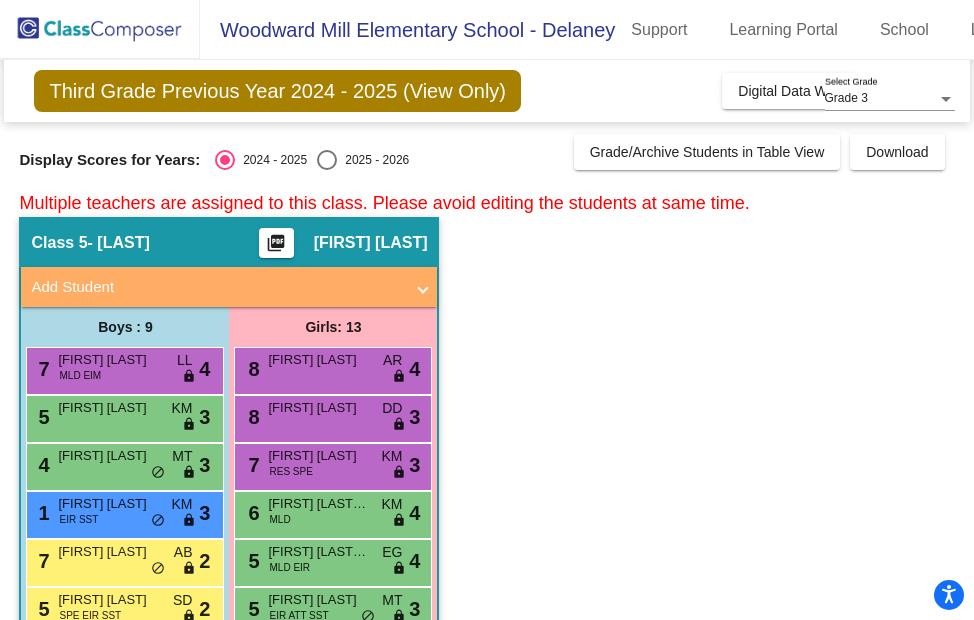 click on "[FIRST] [LAST]" at bounding box center [318, 360] 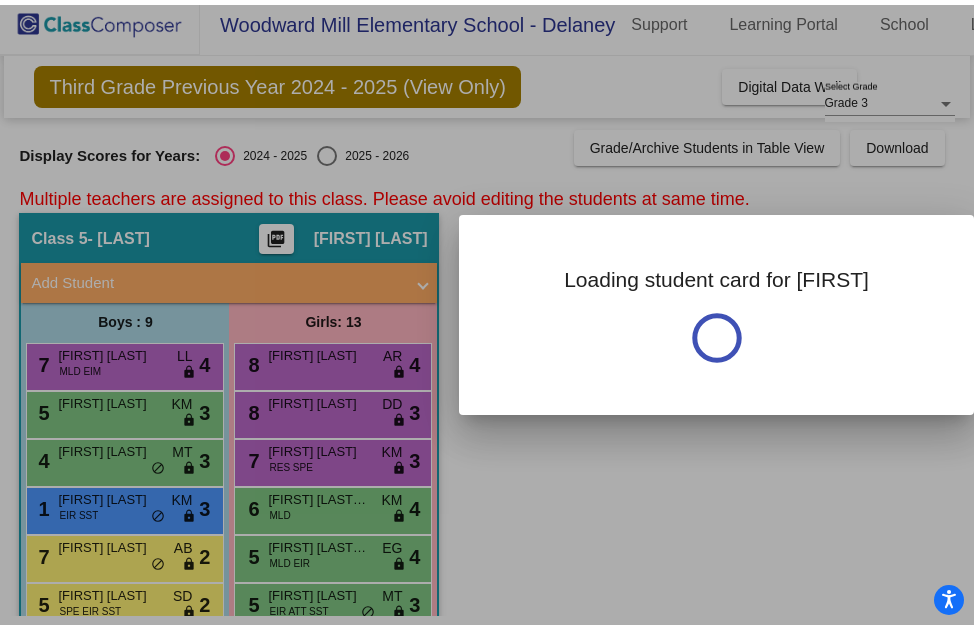 scroll, scrollTop: 0, scrollLeft: 0, axis: both 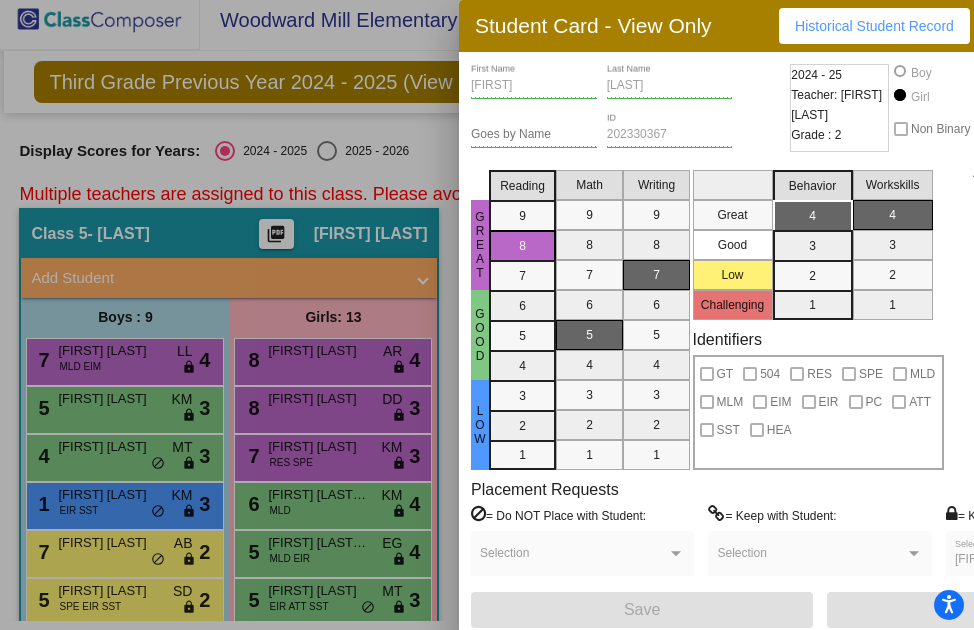 click at bounding box center (487, 315) 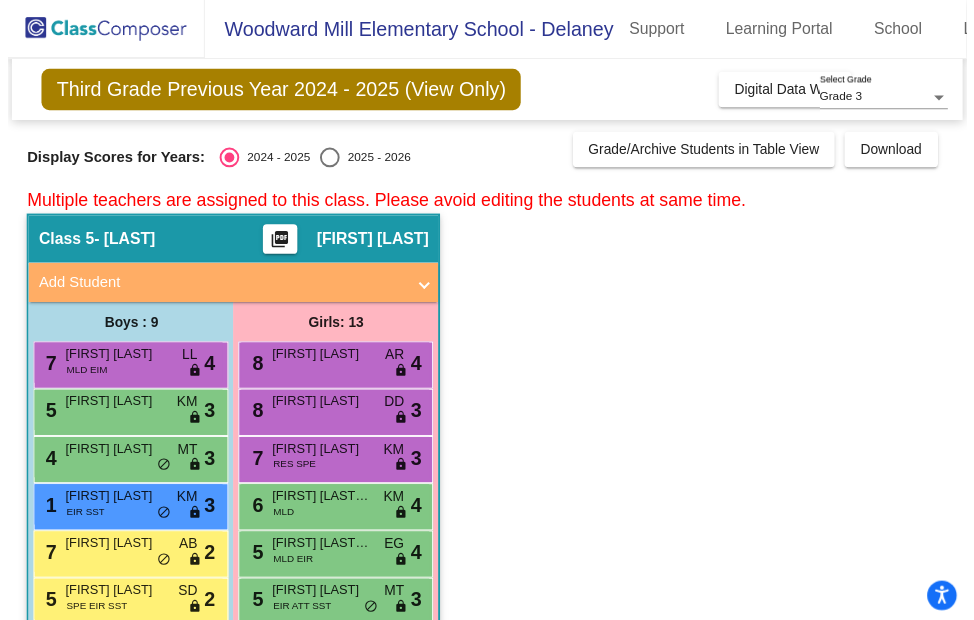 scroll, scrollTop: 9, scrollLeft: 0, axis: vertical 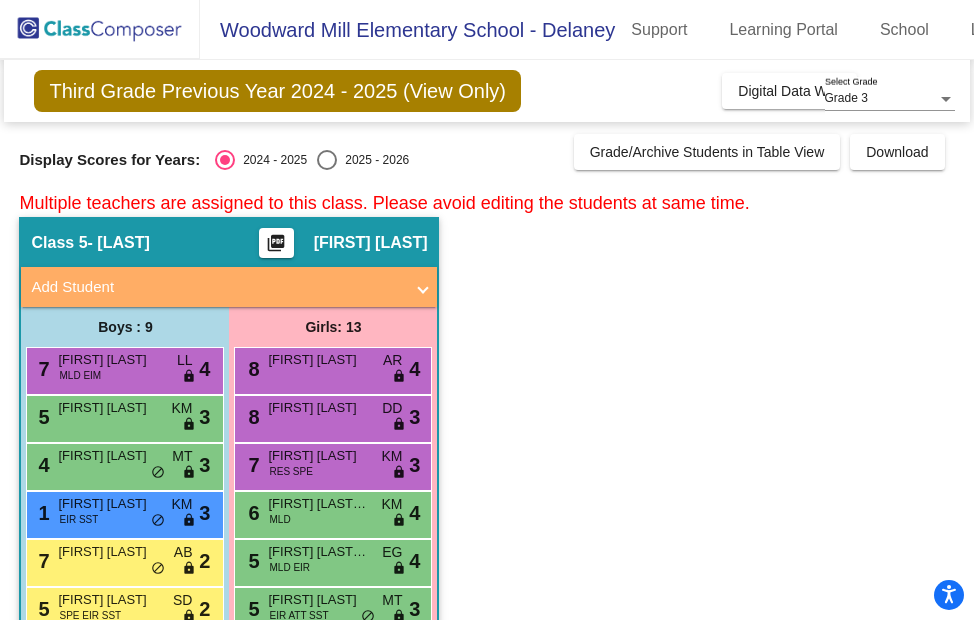 click on "[FIRST] [LAST]" at bounding box center [318, 408] 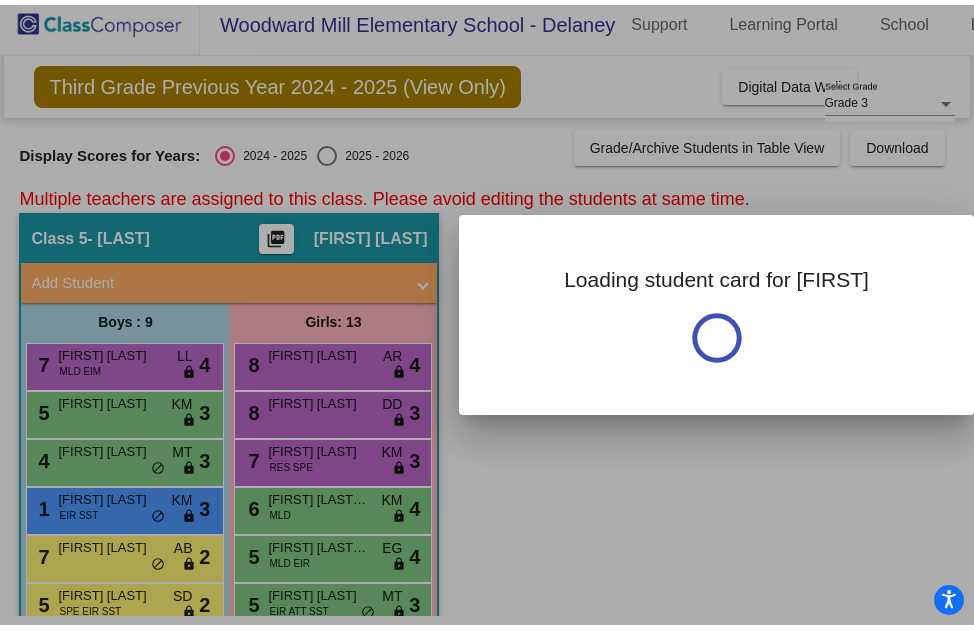 scroll, scrollTop: 0, scrollLeft: 0, axis: both 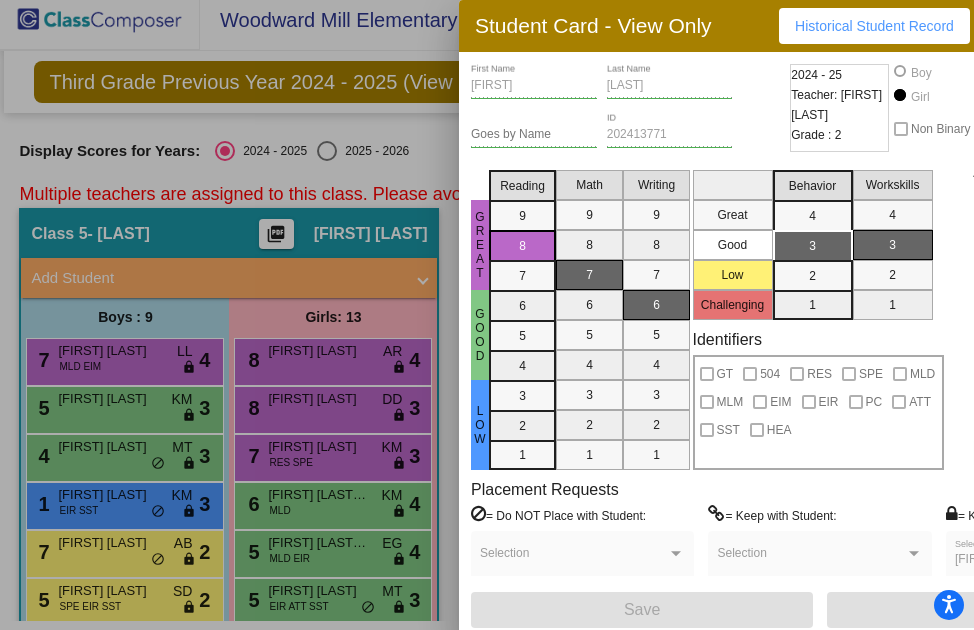 click at bounding box center [487, 315] 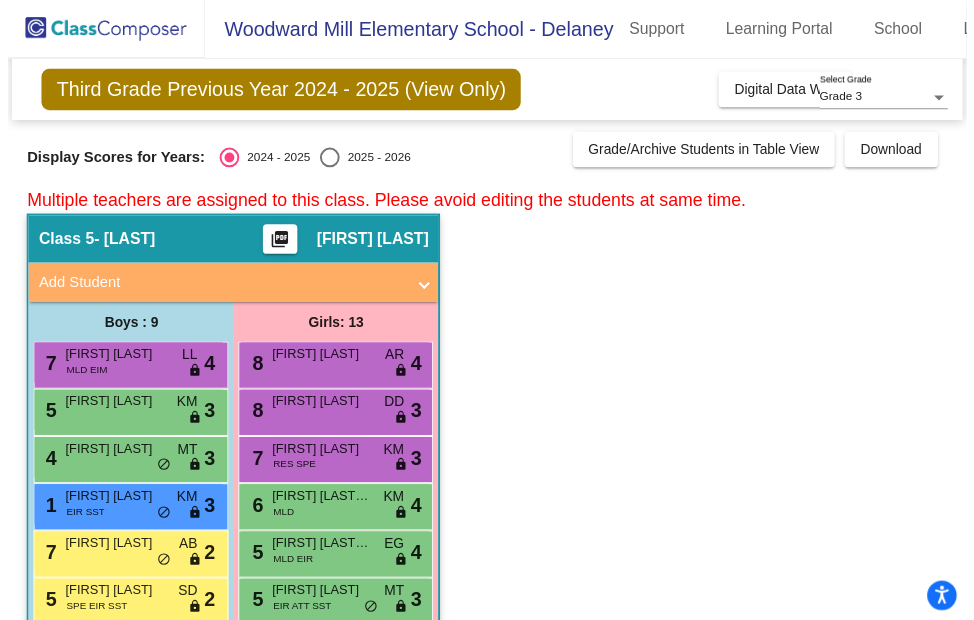 scroll, scrollTop: 9, scrollLeft: 0, axis: vertical 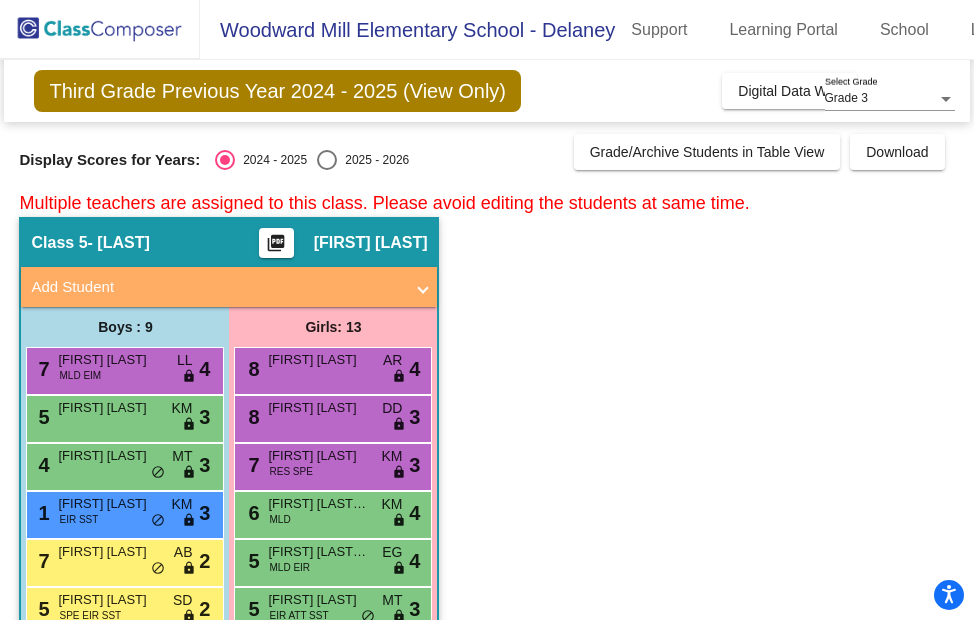 click on "[FIRST] [LAST]" at bounding box center (318, 456) 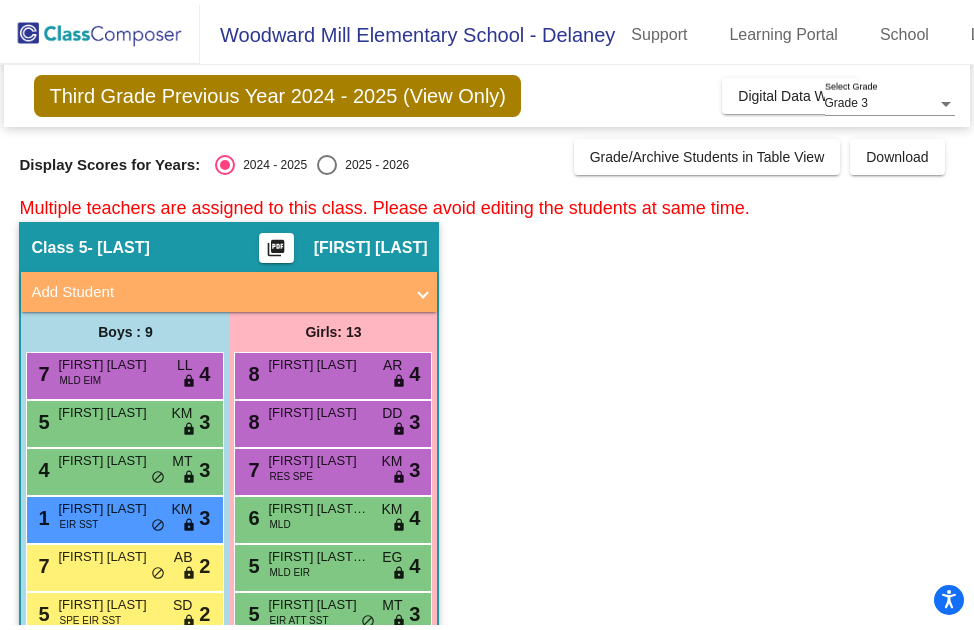 scroll, scrollTop: 0, scrollLeft: 0, axis: both 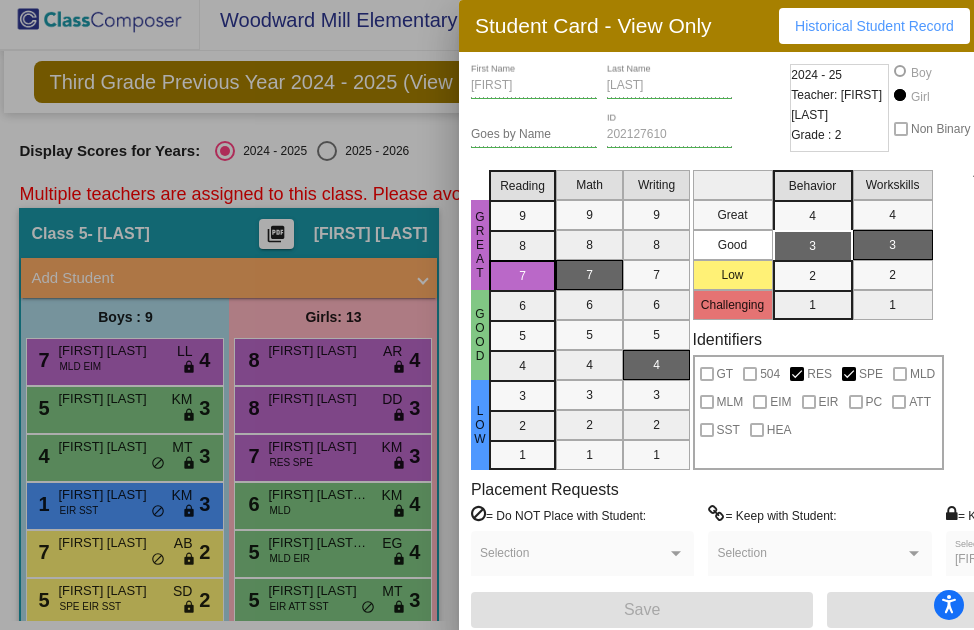 click at bounding box center (487, 315) 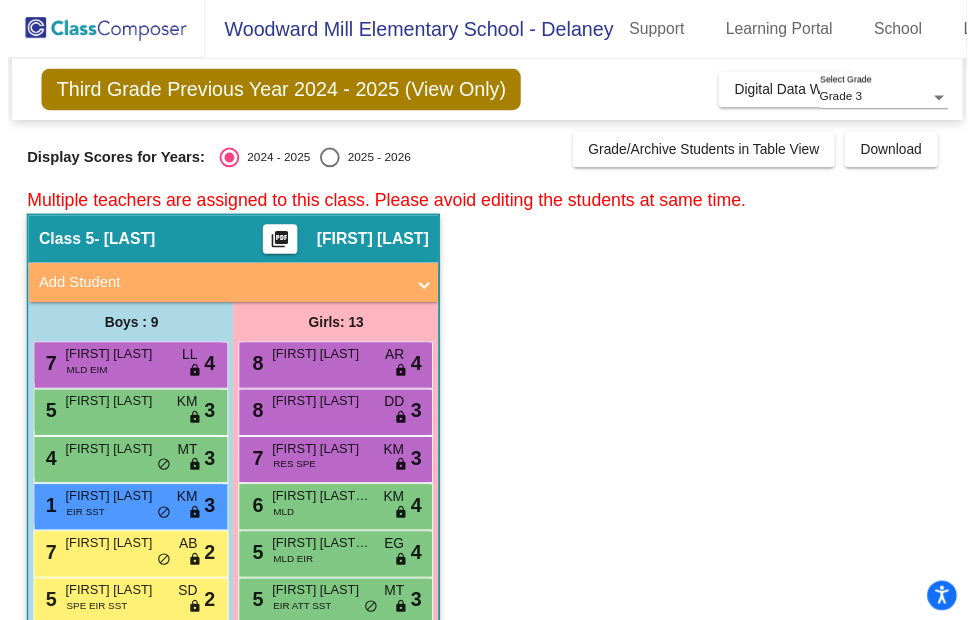 scroll, scrollTop: 9, scrollLeft: 0, axis: vertical 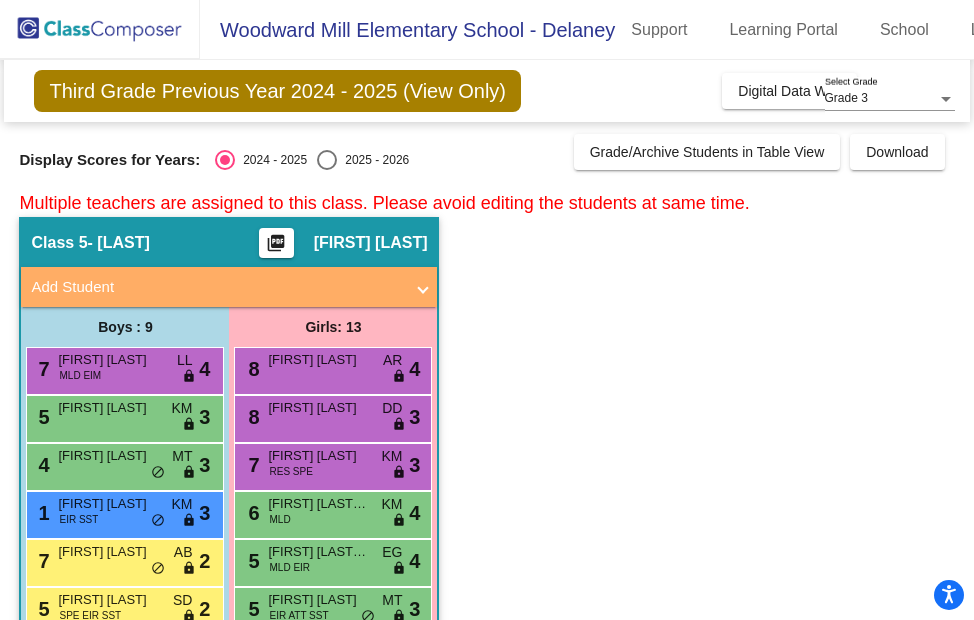 click on "8 [FIRST] [LAST] DD lock do_not_disturb_alt 3" at bounding box center [332, 416] 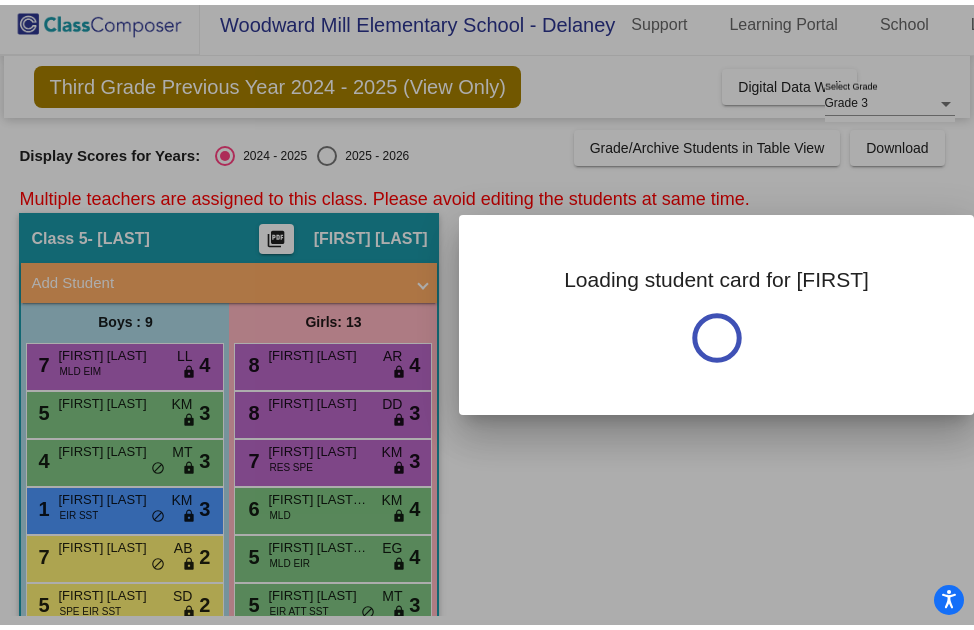 scroll, scrollTop: 0, scrollLeft: 0, axis: both 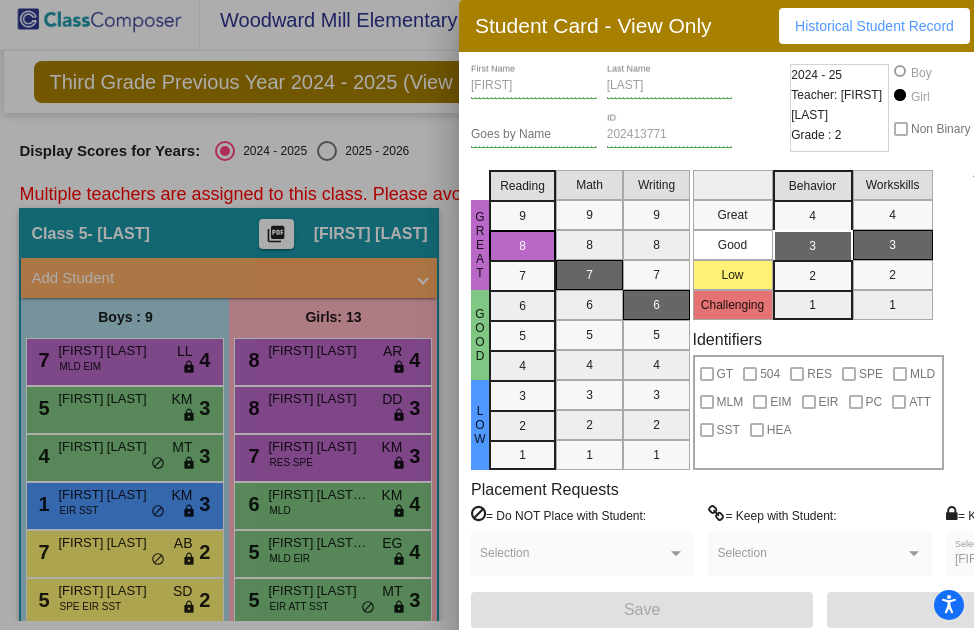 click at bounding box center [487, 315] 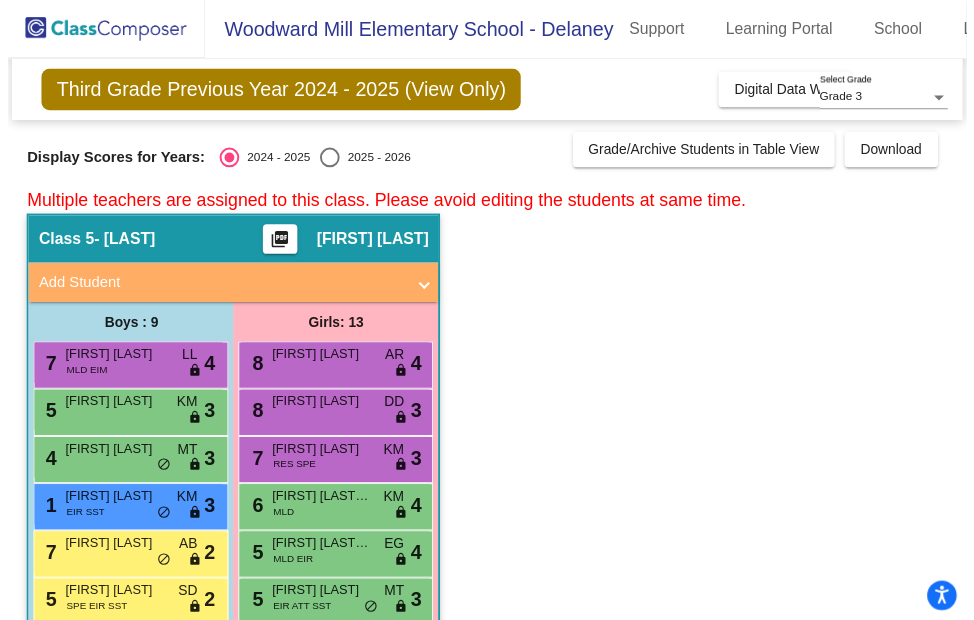 scroll, scrollTop: 9, scrollLeft: 0, axis: vertical 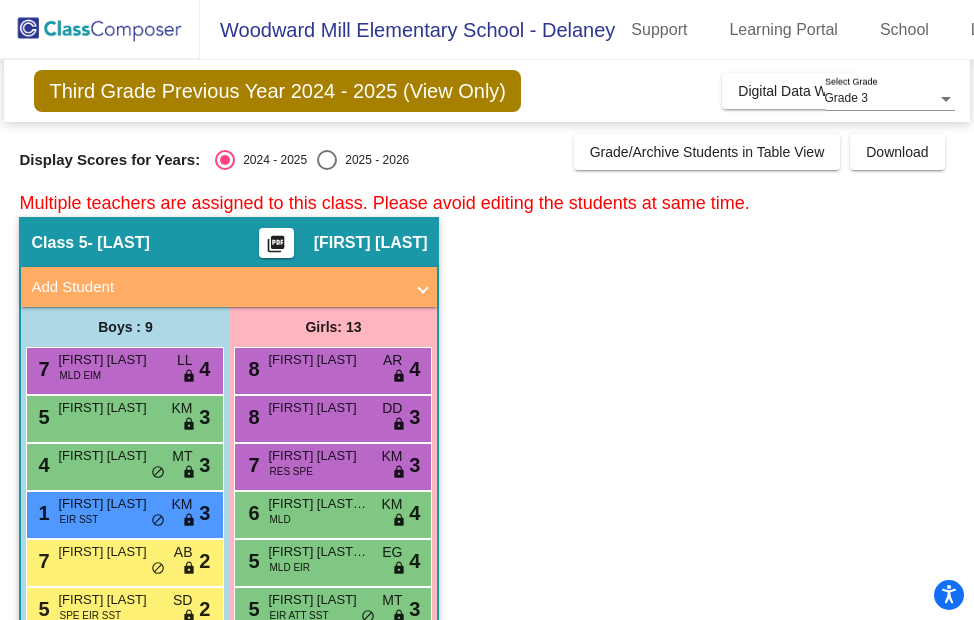 click on "7 [FIRST] [LAST] RES SPE KM lock do_not_disturb_alt 3" at bounding box center (332, 464) 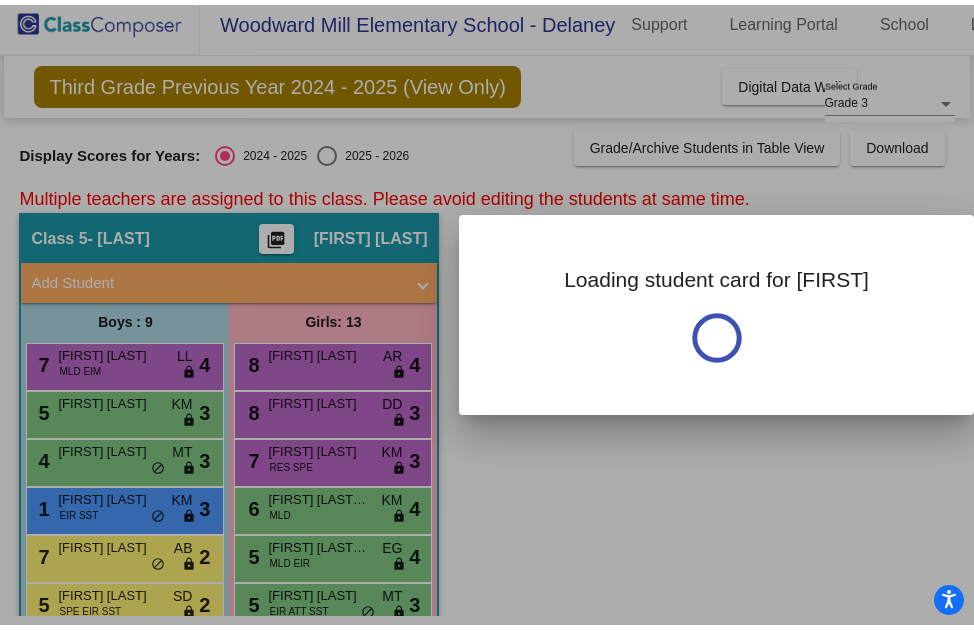 scroll, scrollTop: 0, scrollLeft: 0, axis: both 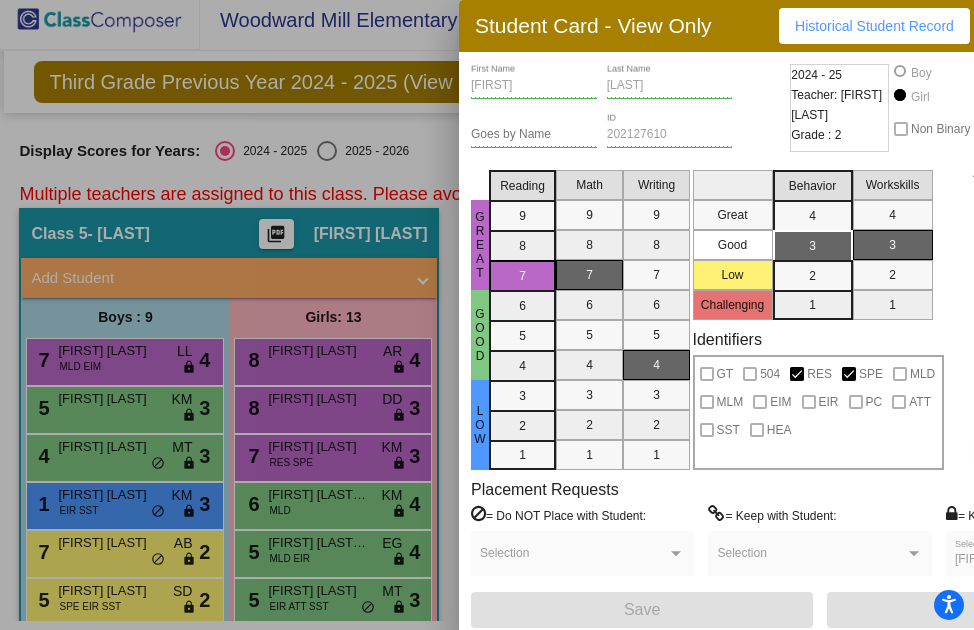 click at bounding box center (487, 315) 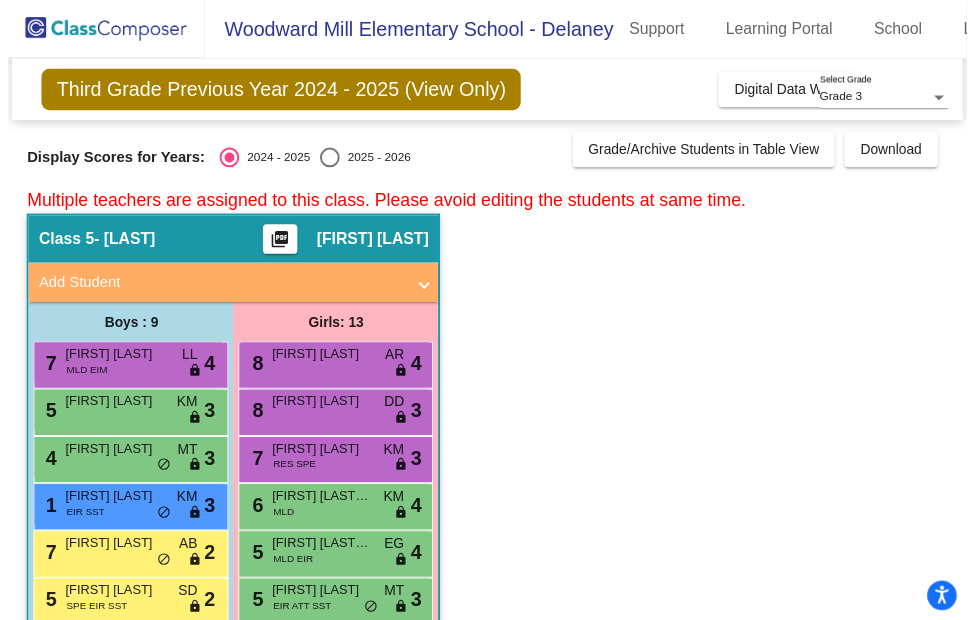 scroll, scrollTop: 9, scrollLeft: 0, axis: vertical 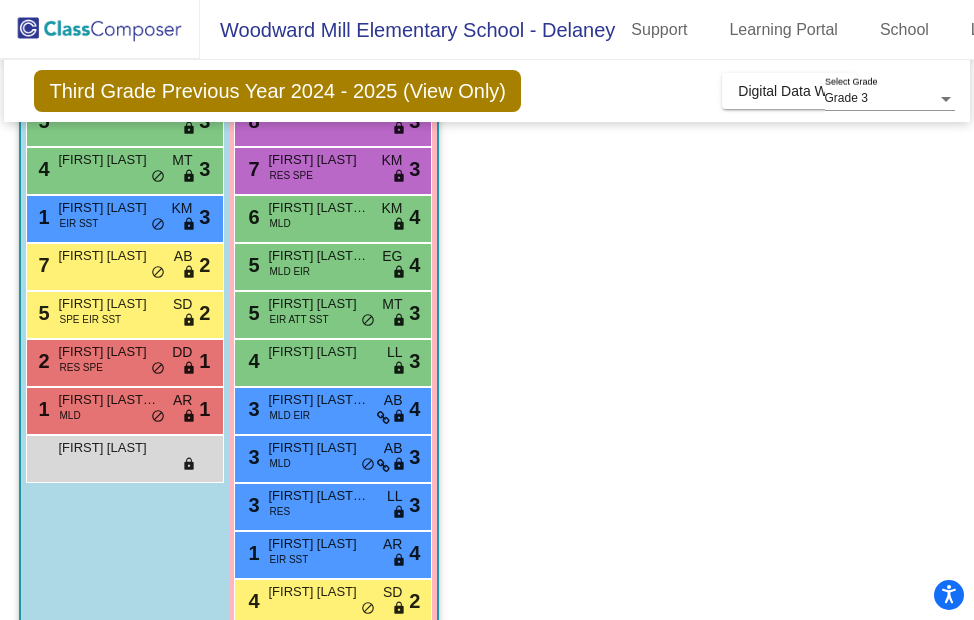 click on "6 [FIRST] [LAST] MLD KM lock do_not_disturb_alt 4" at bounding box center (332, 216) 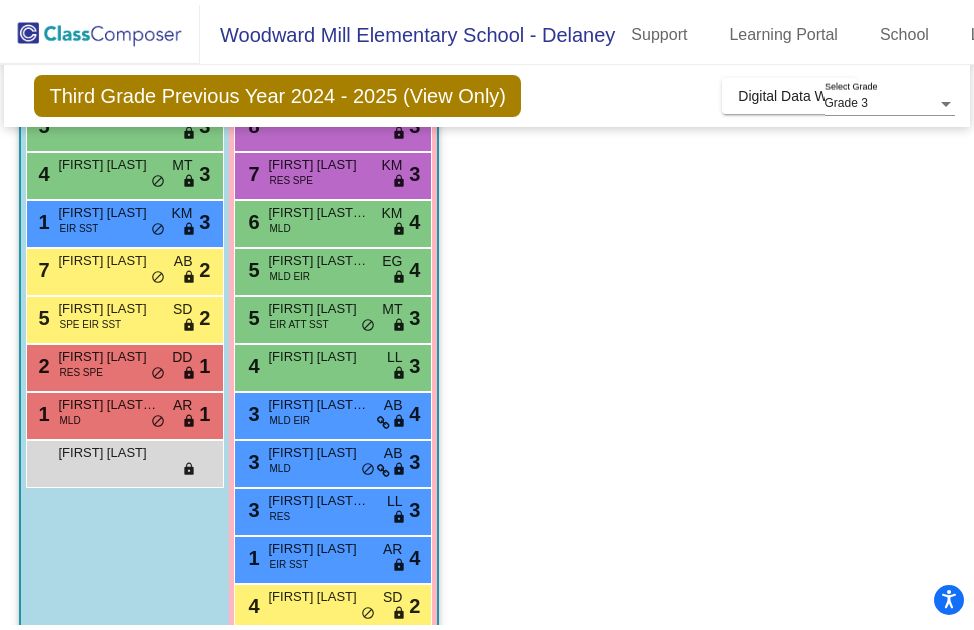 scroll, scrollTop: 0, scrollLeft: 0, axis: both 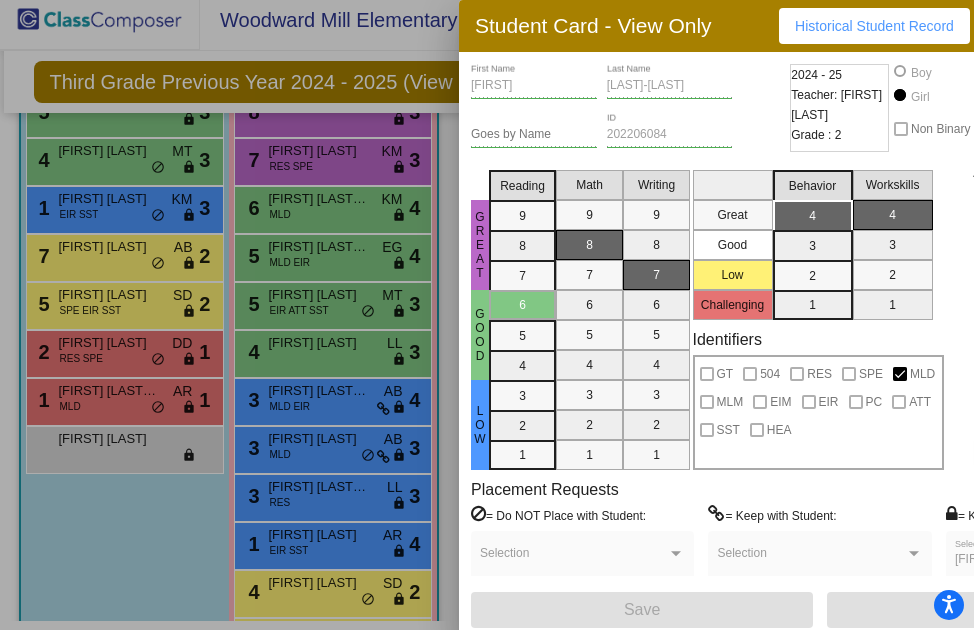 click at bounding box center (487, 315) 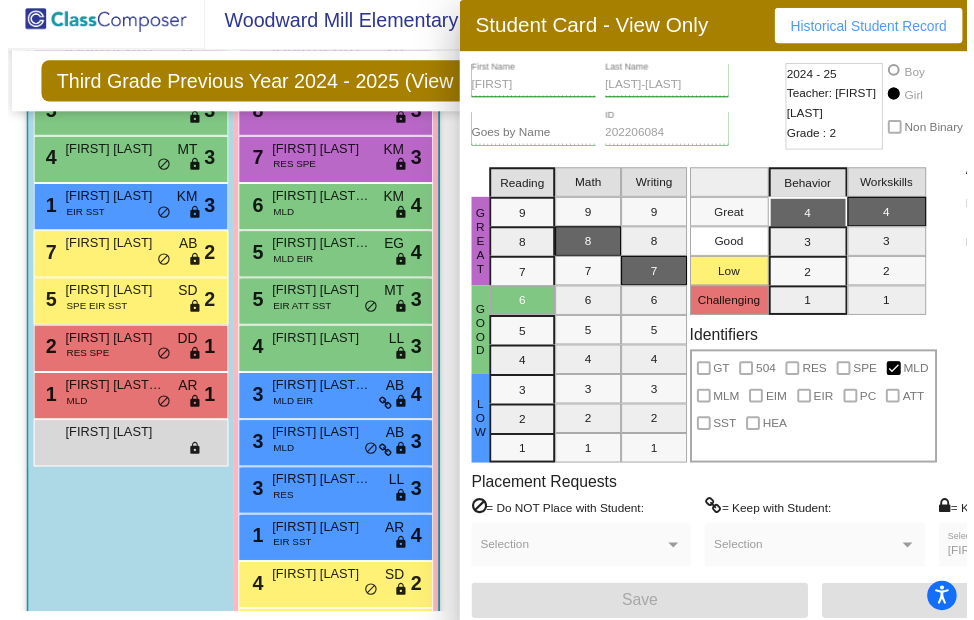 scroll, scrollTop: 9, scrollLeft: 0, axis: vertical 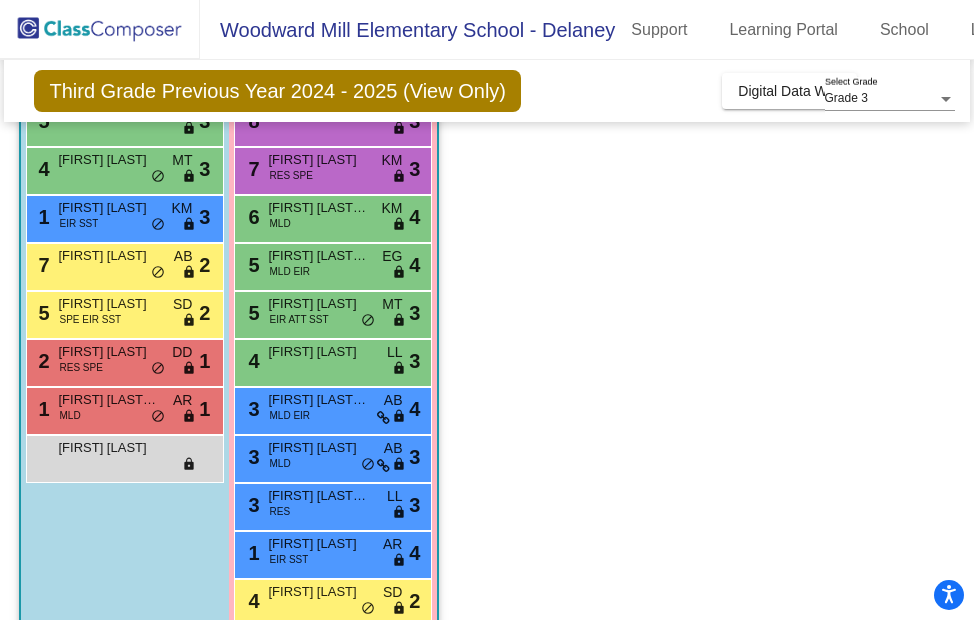 click on "7 [FIRST] [LAST] RES SPE KM lock do_not_disturb_alt 3" at bounding box center (332, 168) 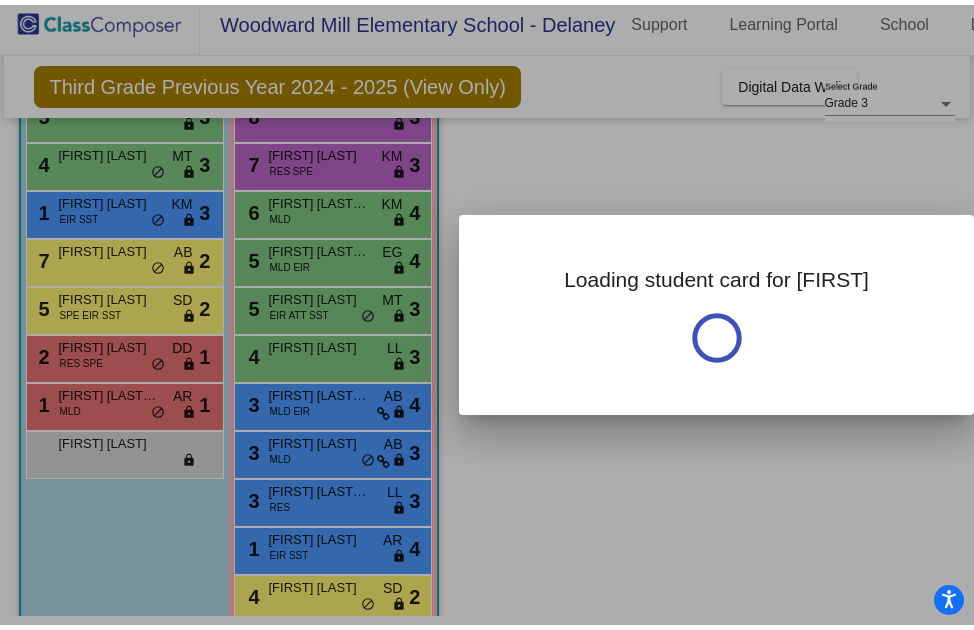 scroll, scrollTop: 0, scrollLeft: 0, axis: both 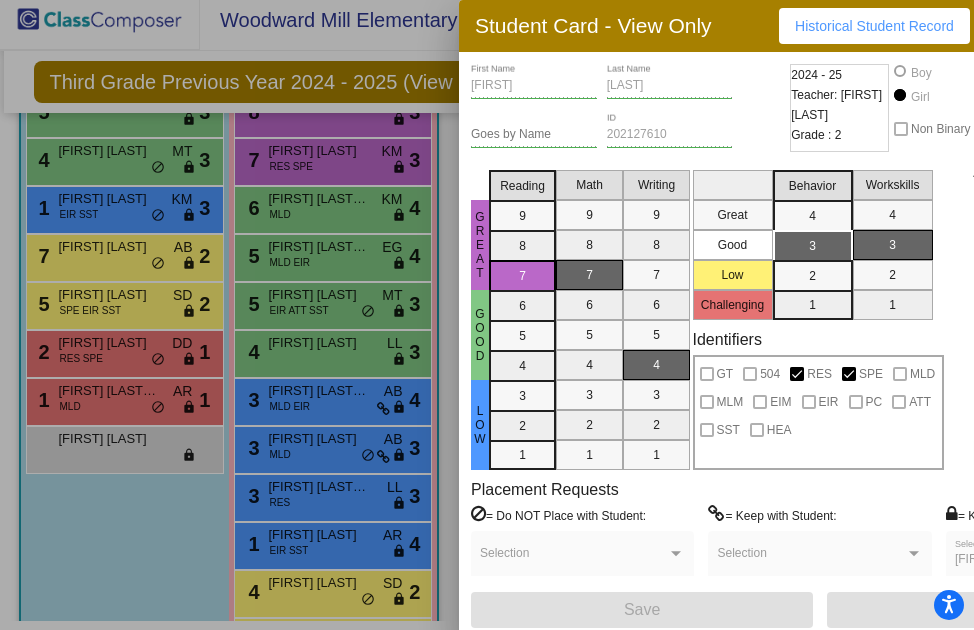 click at bounding box center (487, 315) 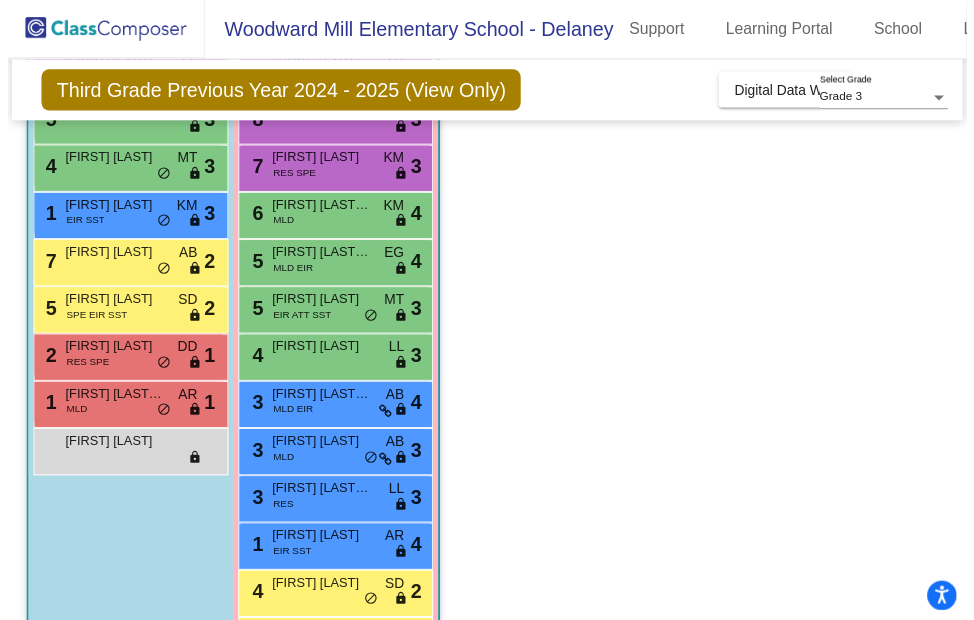 scroll, scrollTop: 9, scrollLeft: 0, axis: vertical 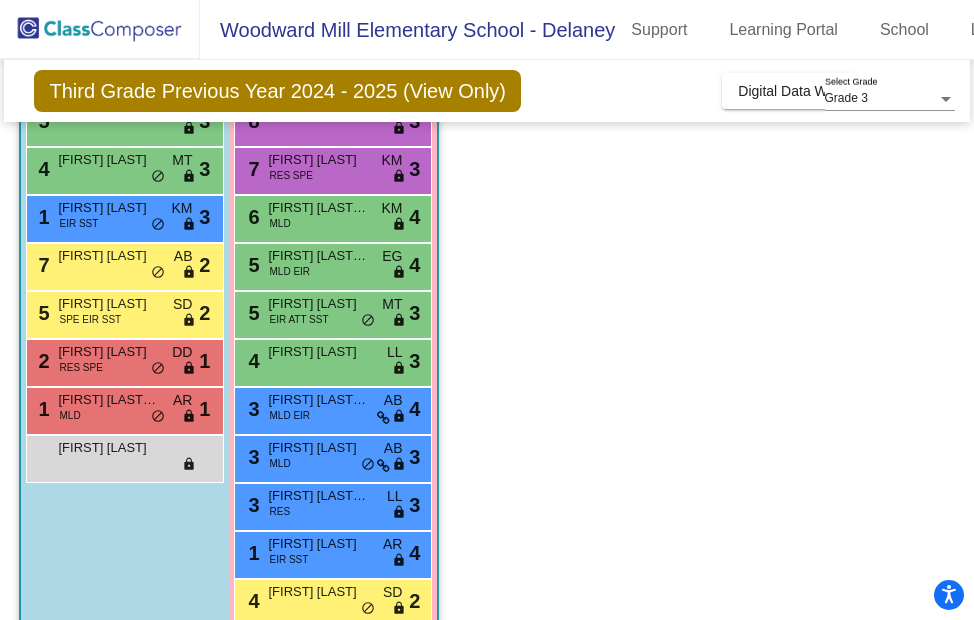 click on "6 [FIRST] [LAST] MLD KM lock do_not_disturb_alt 4" at bounding box center (332, 216) 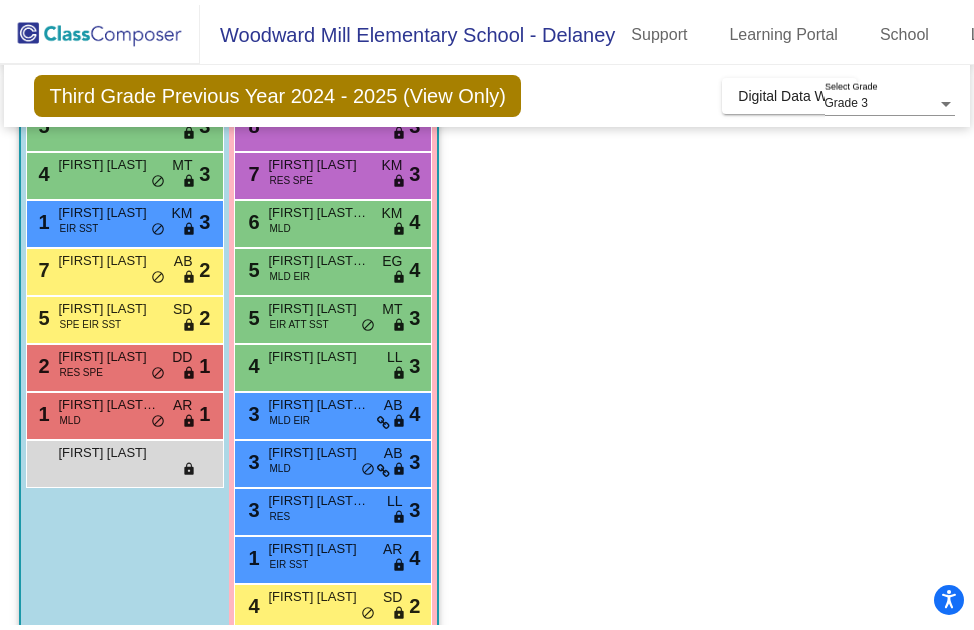 scroll, scrollTop: 0, scrollLeft: 0, axis: both 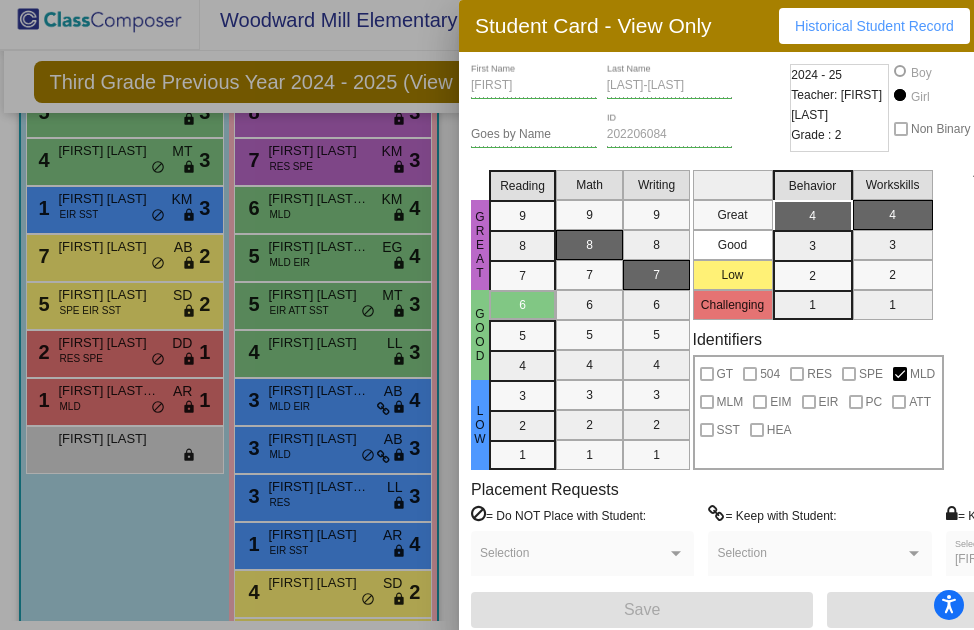 click at bounding box center (487, 315) 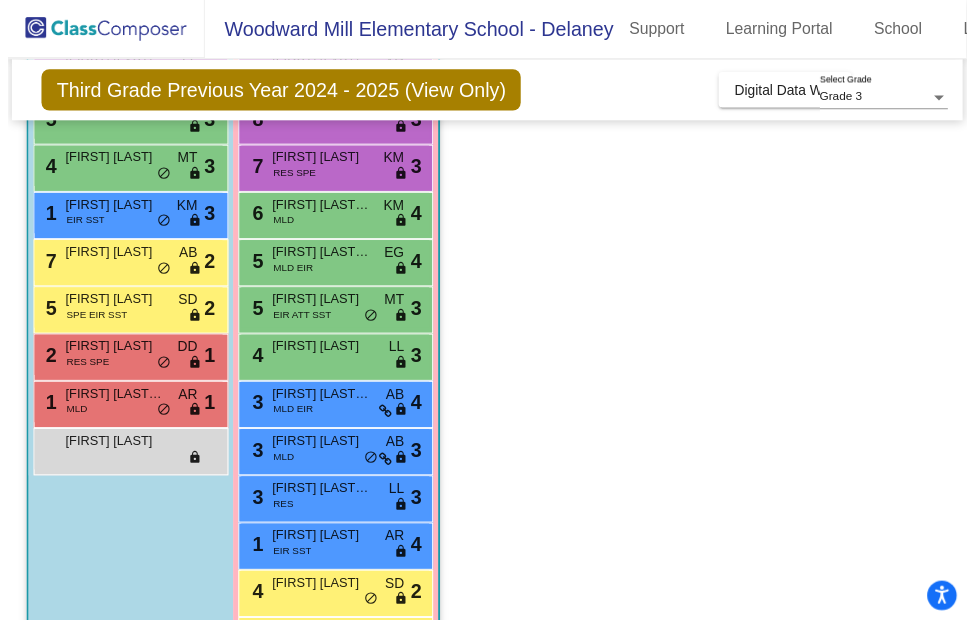 scroll, scrollTop: 9, scrollLeft: 0, axis: vertical 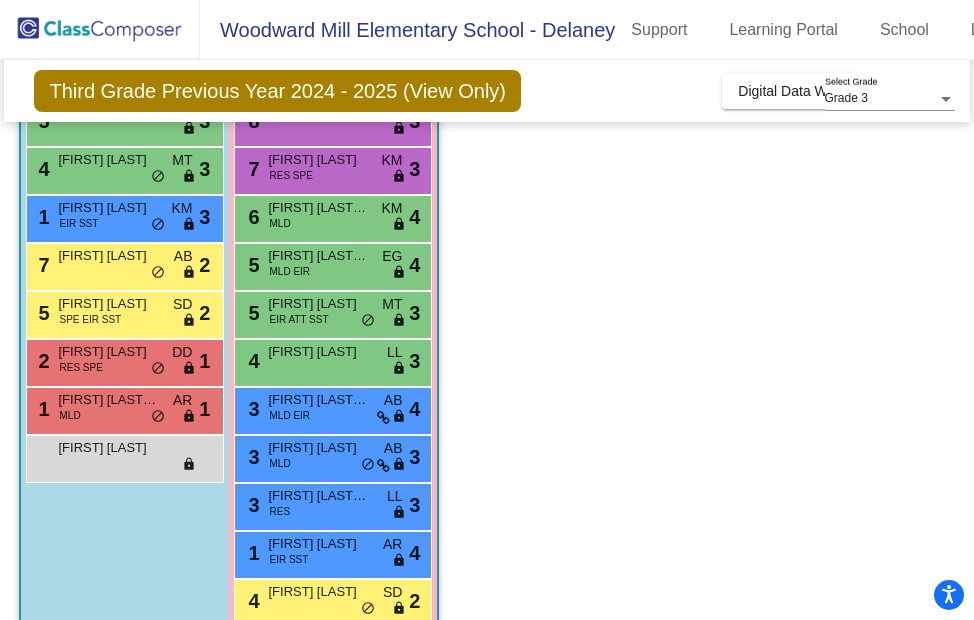 click on "[FIRST] [LAST] [LAST]" at bounding box center [318, 256] 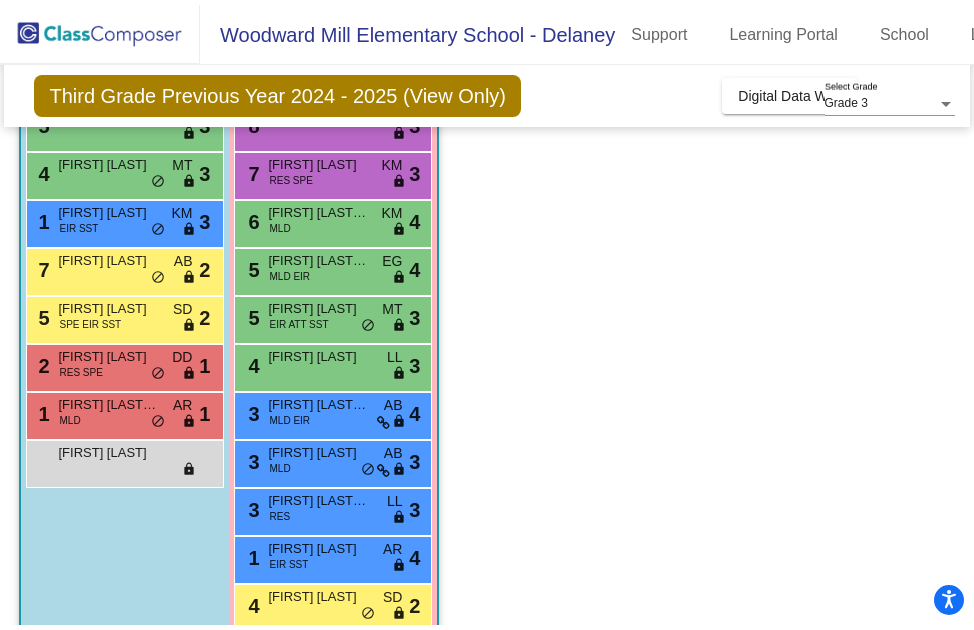 scroll, scrollTop: 0, scrollLeft: 0, axis: both 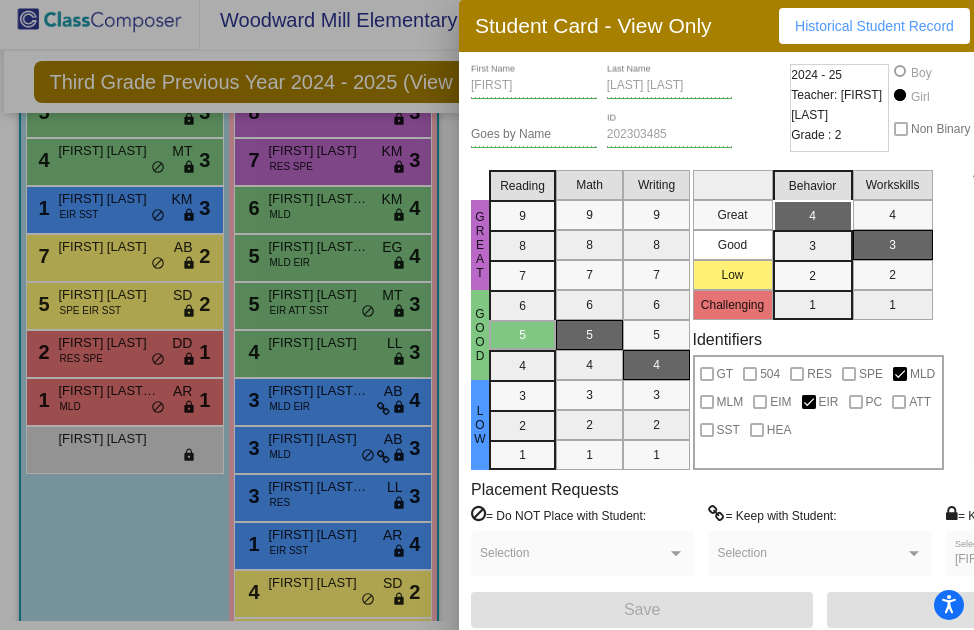 click at bounding box center [487, 315] 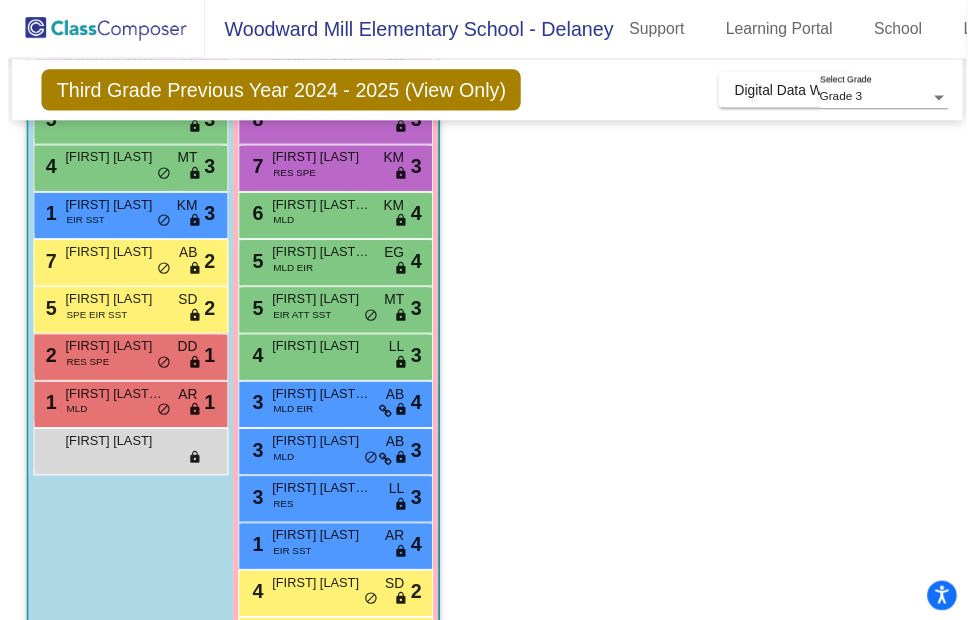 scroll, scrollTop: 9, scrollLeft: 0, axis: vertical 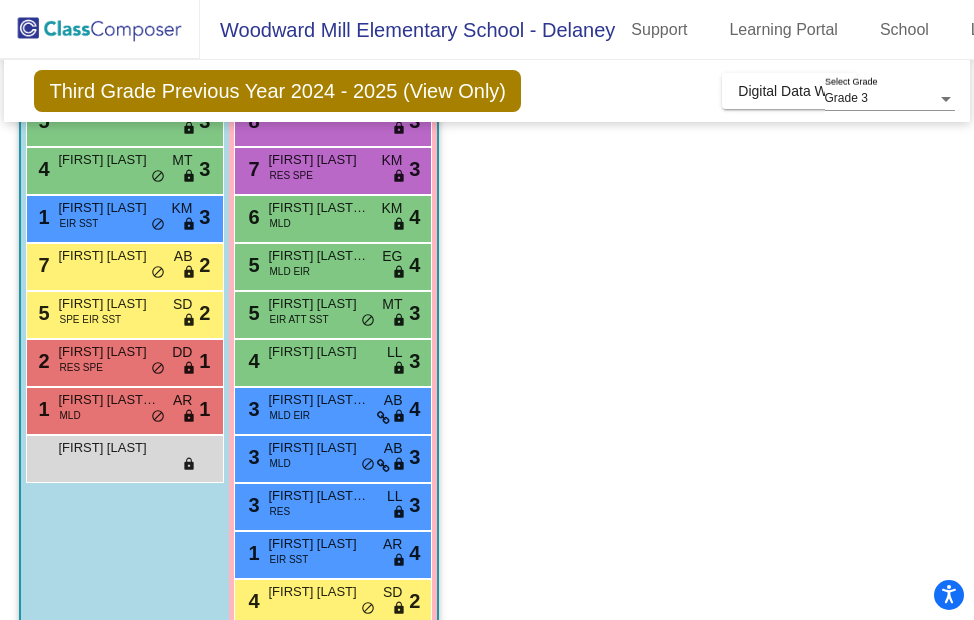click on "[FIRST] [LAST]" at bounding box center [318, 304] 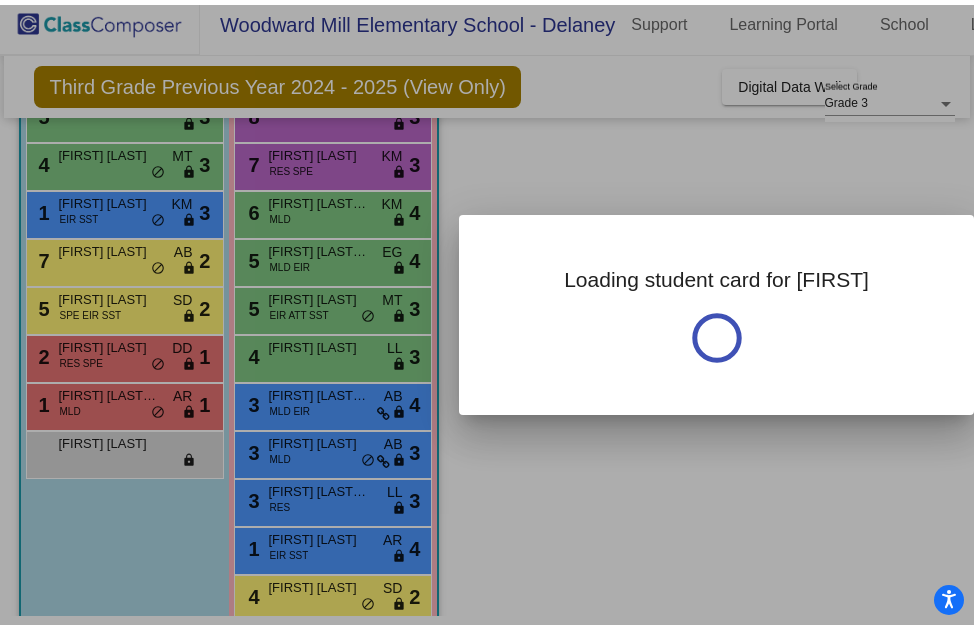 scroll, scrollTop: 0, scrollLeft: 0, axis: both 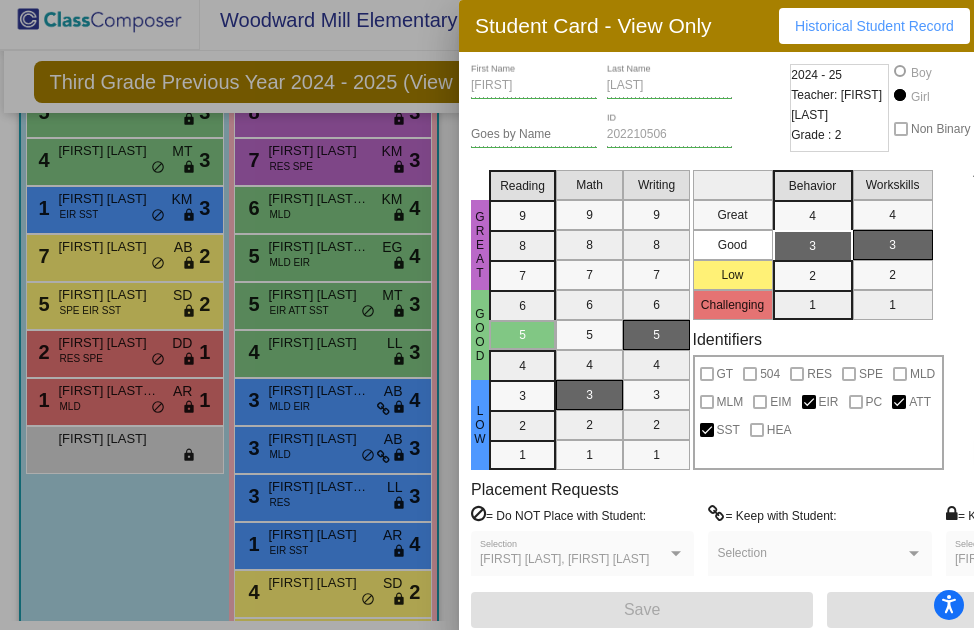 click at bounding box center [487, 315] 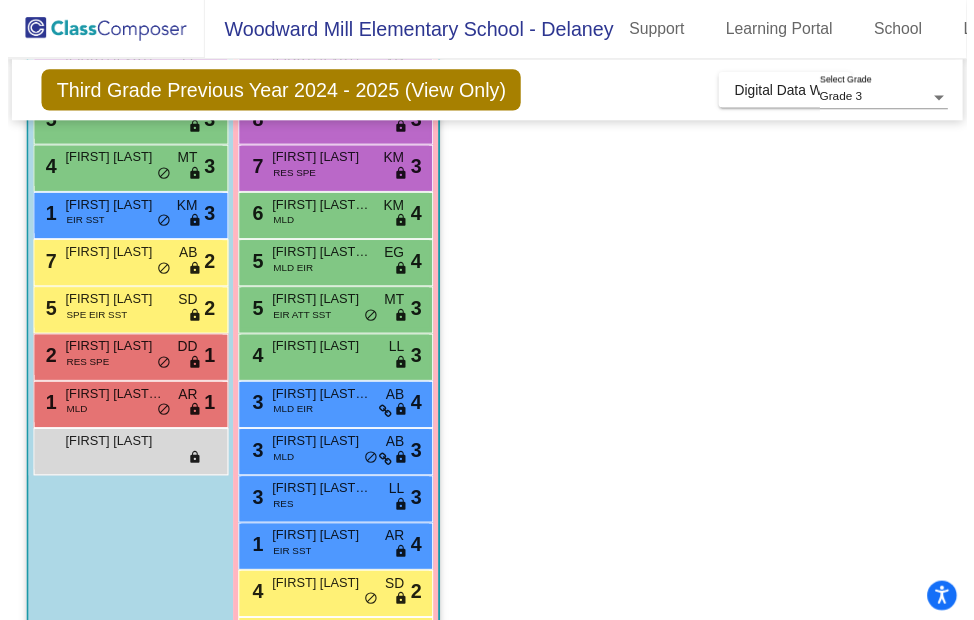 scroll, scrollTop: 9, scrollLeft: 0, axis: vertical 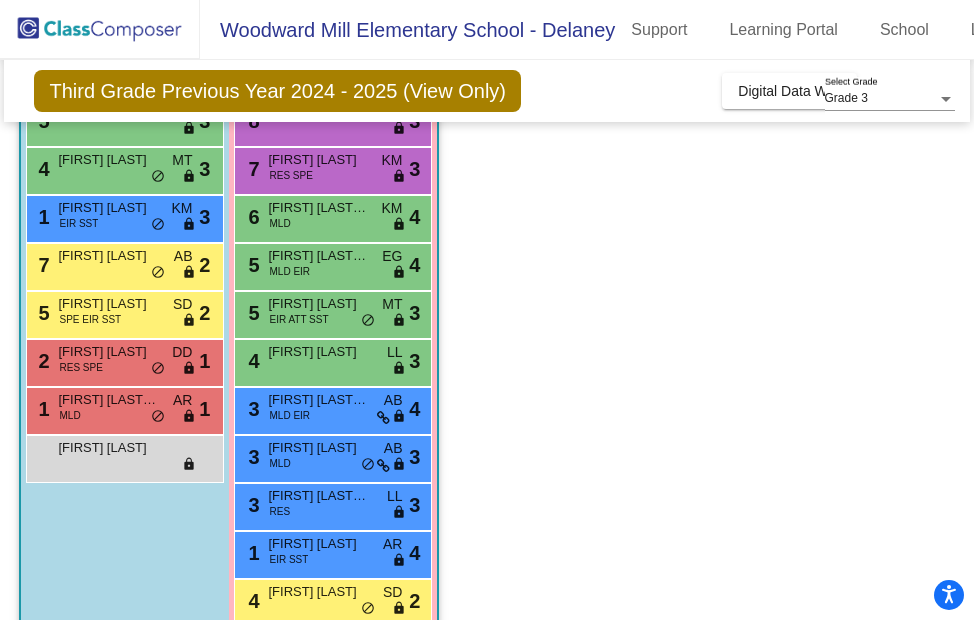 click on "6 [FIRST] [LAST] MLD KM lock do_not_disturb_alt 4" at bounding box center [332, 216] 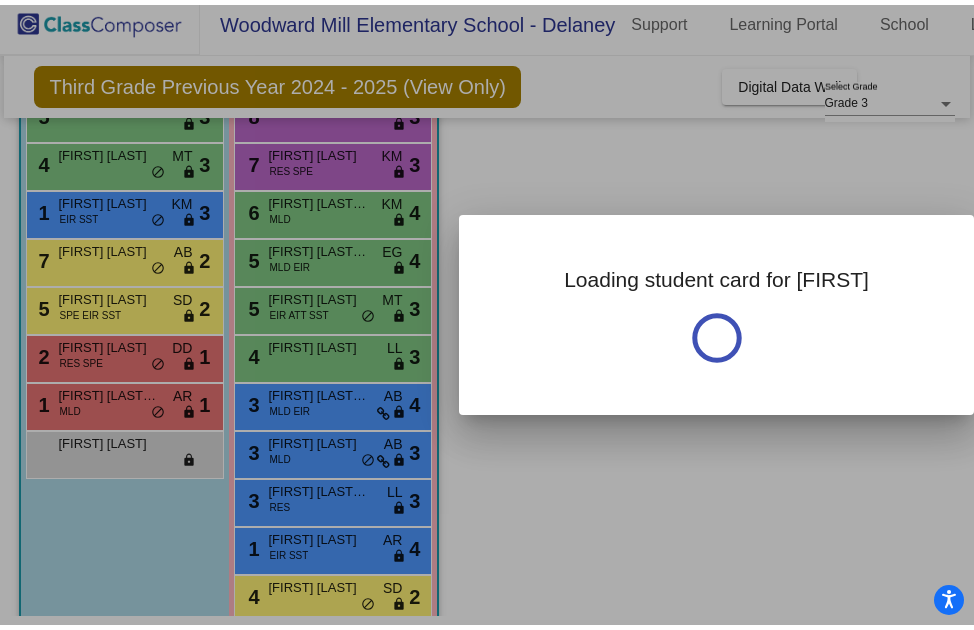 scroll, scrollTop: 0, scrollLeft: 0, axis: both 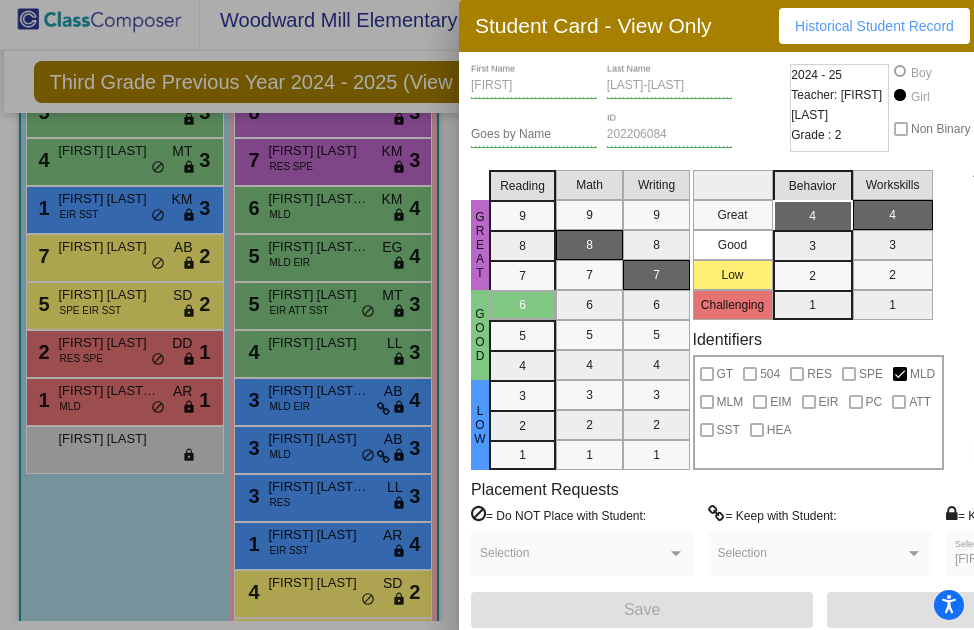 click at bounding box center (487, 315) 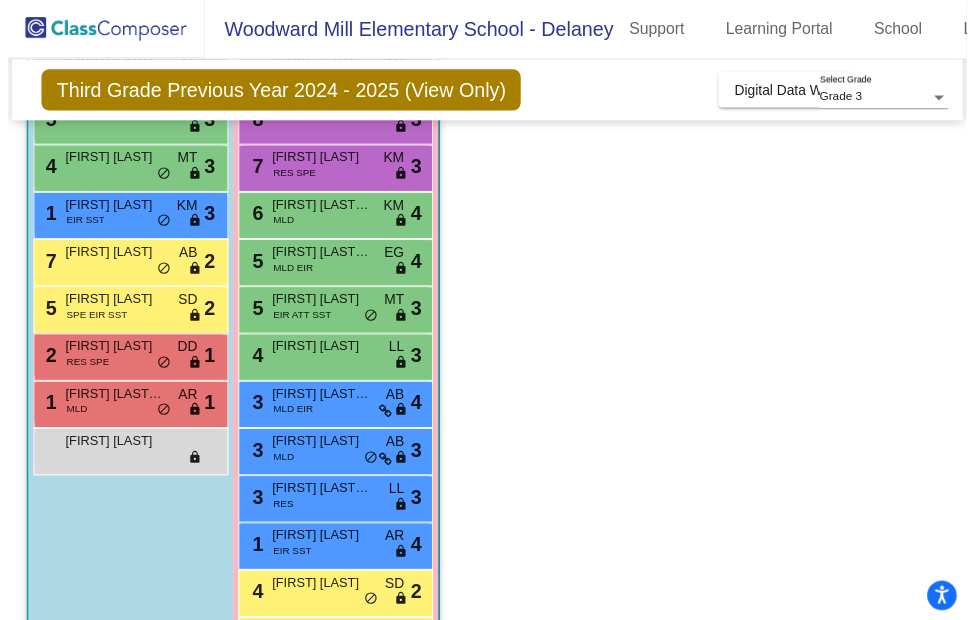 scroll, scrollTop: 9, scrollLeft: 0, axis: vertical 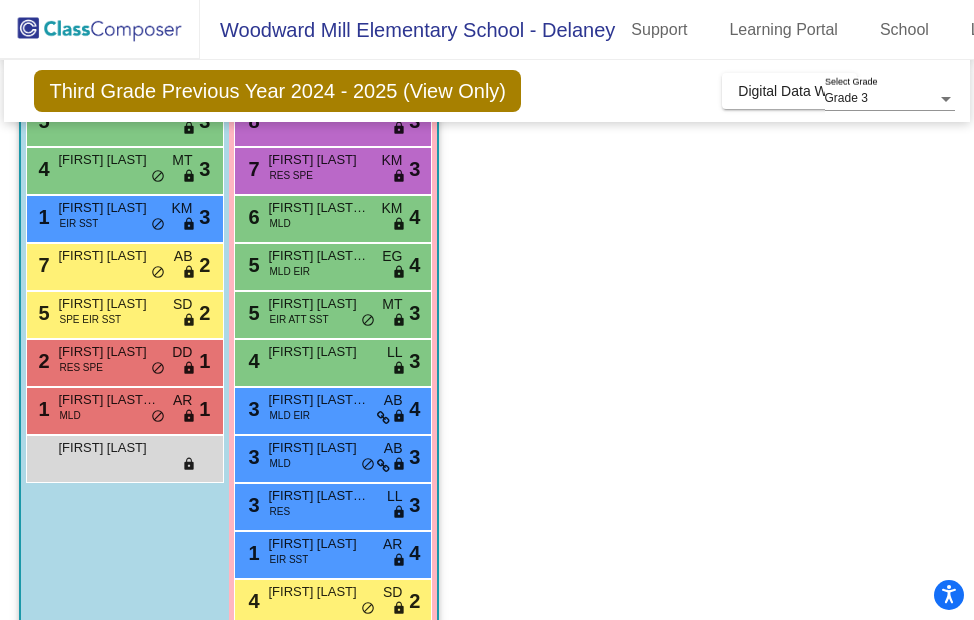 click on "MLD EIR" at bounding box center [289, 271] 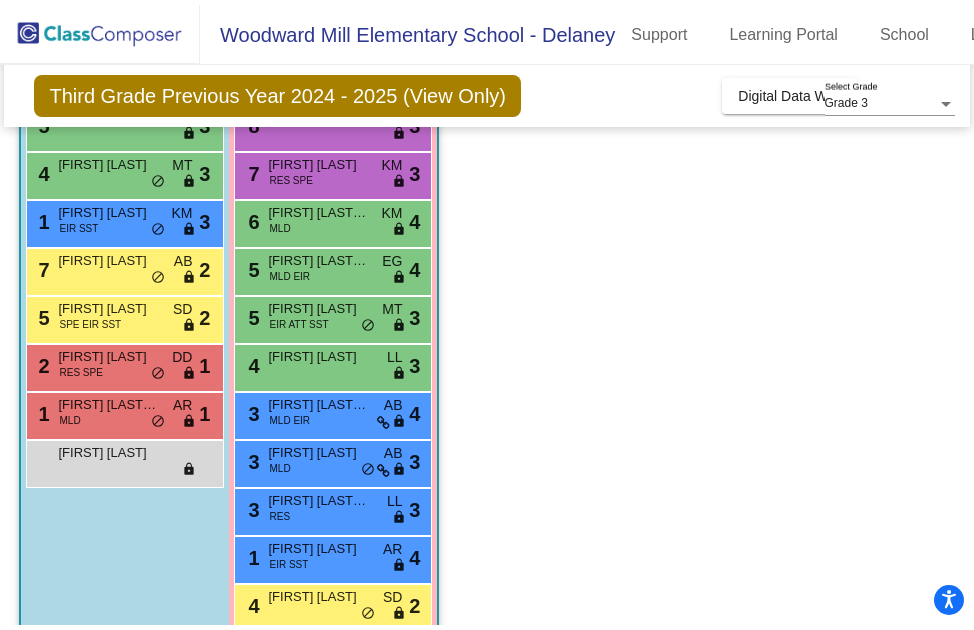 scroll, scrollTop: 0, scrollLeft: 0, axis: both 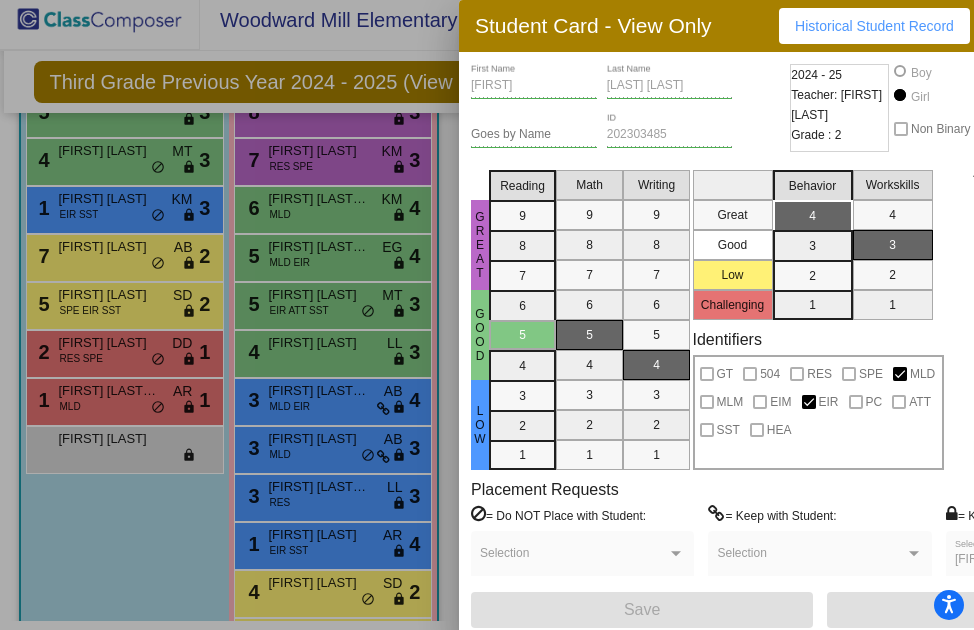 click at bounding box center [487, 315] 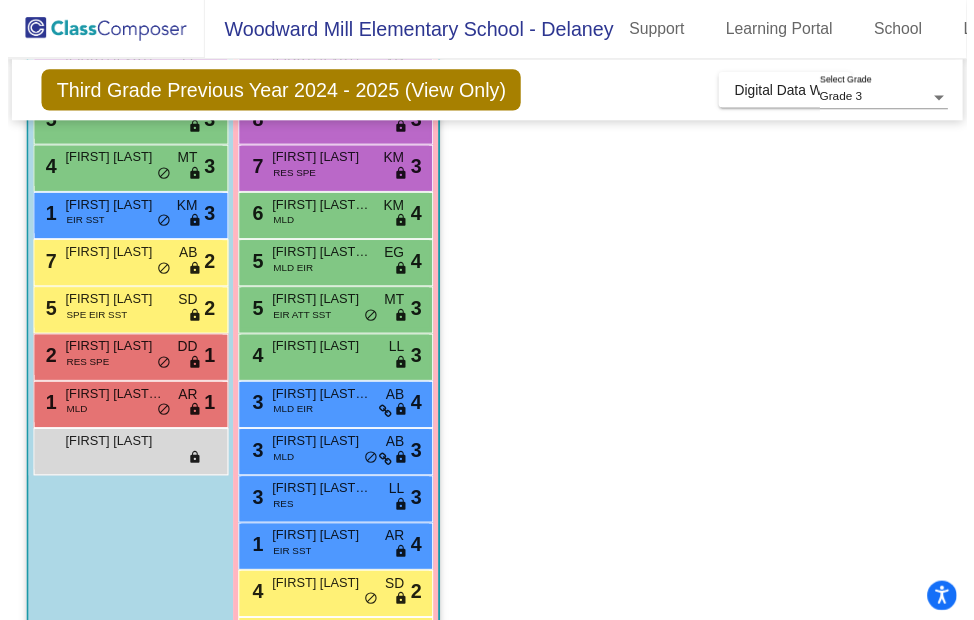 scroll, scrollTop: 9, scrollLeft: 0, axis: vertical 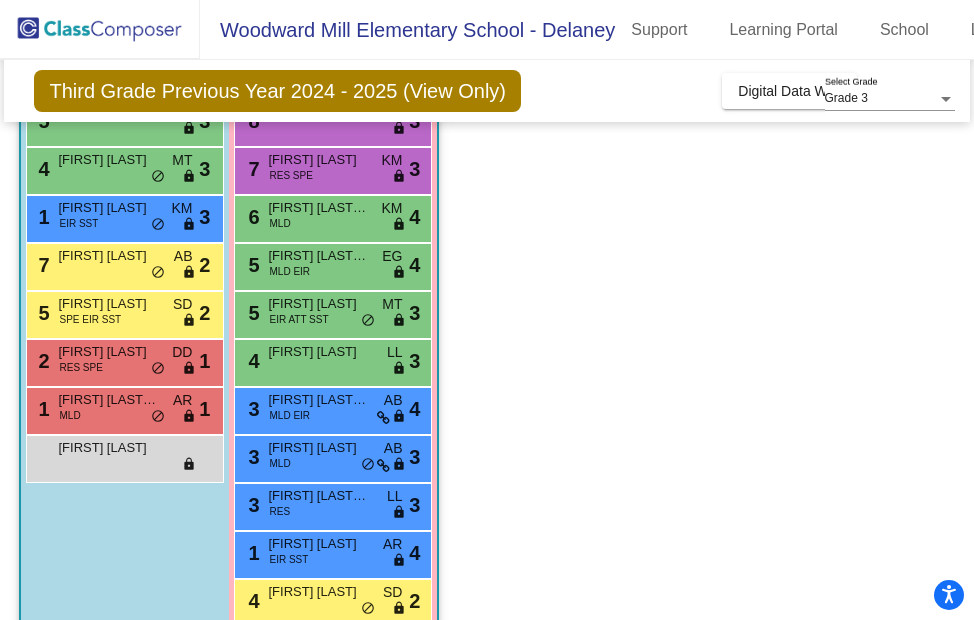 click on "EIR ATT SST" at bounding box center (298, 319) 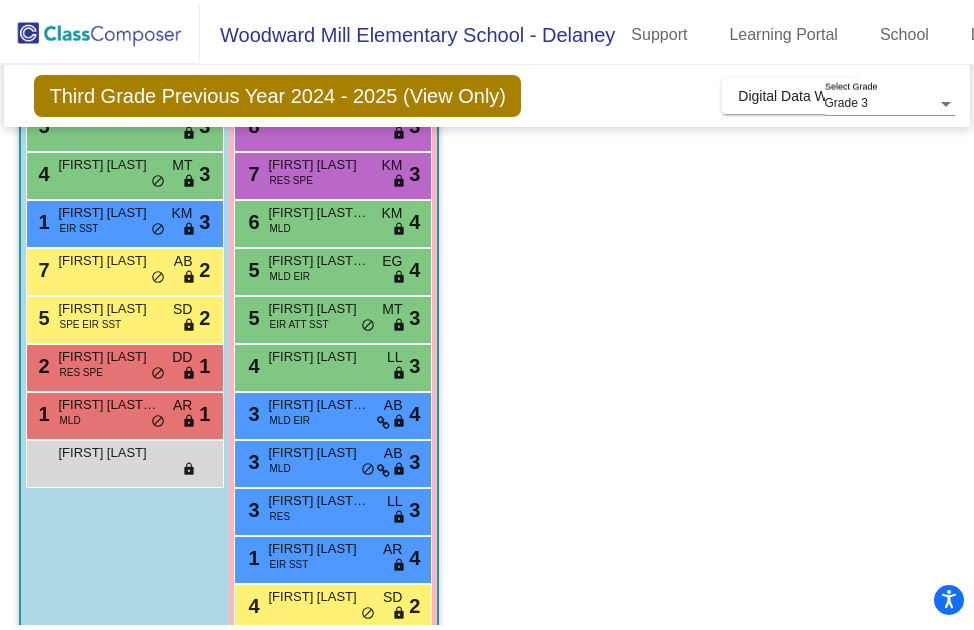 scroll, scrollTop: 0, scrollLeft: 0, axis: both 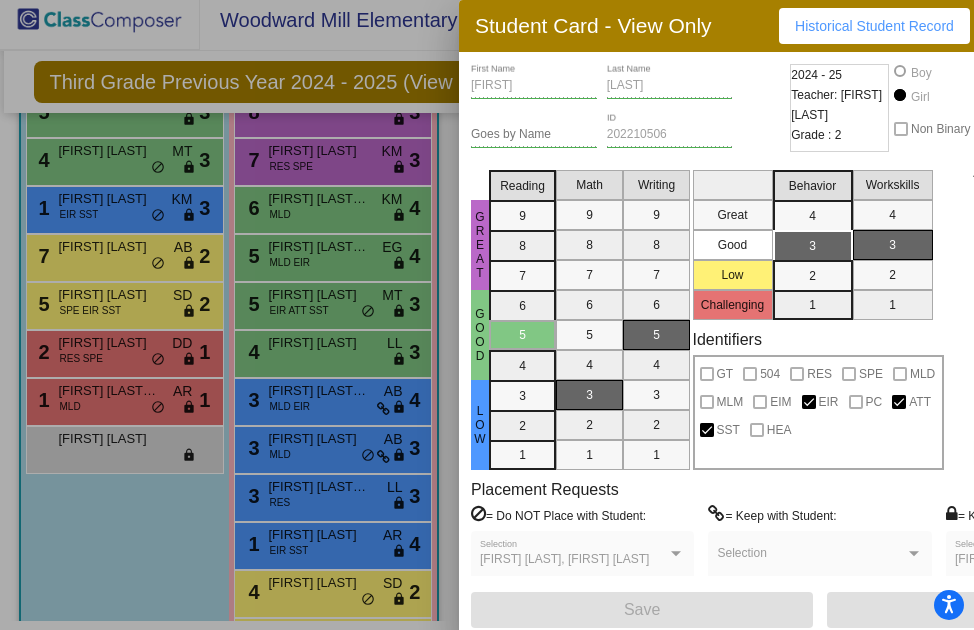click at bounding box center (487, 315) 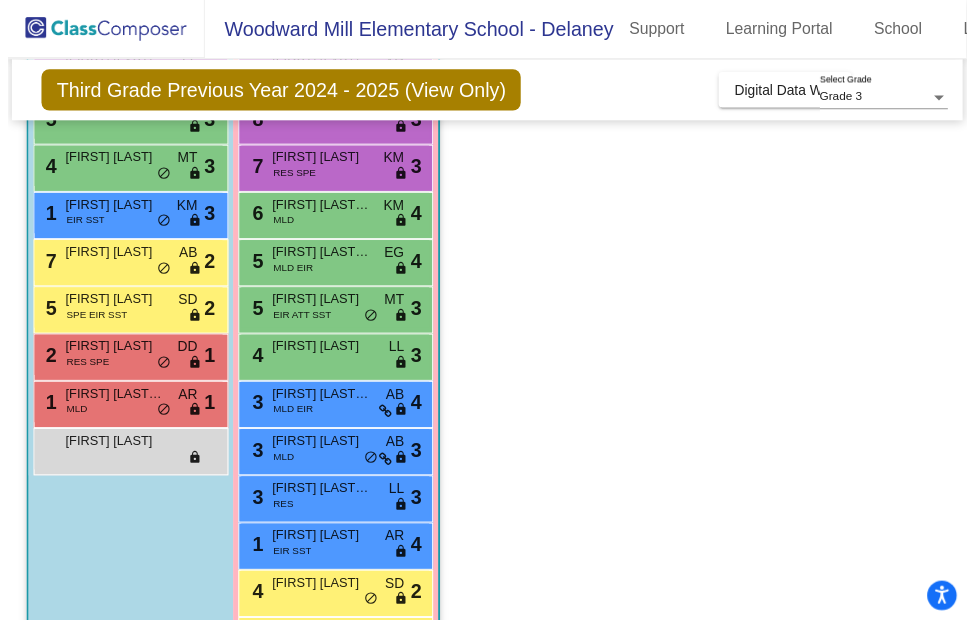 scroll, scrollTop: 9, scrollLeft: 0, axis: vertical 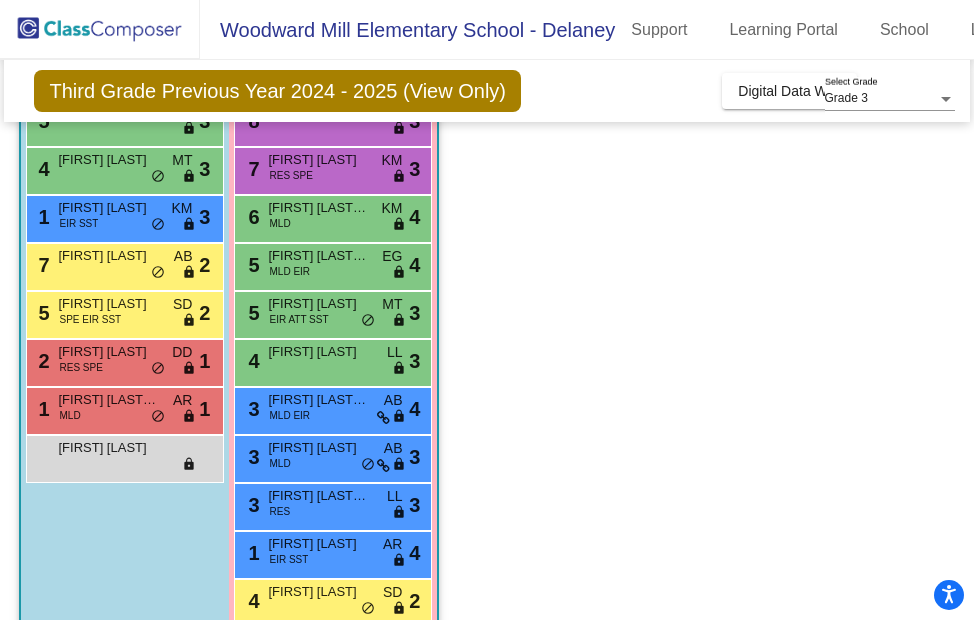 click on "4 [FIRST] [LAST] LL lock do_not_disturb_alt 3" at bounding box center [332, 360] 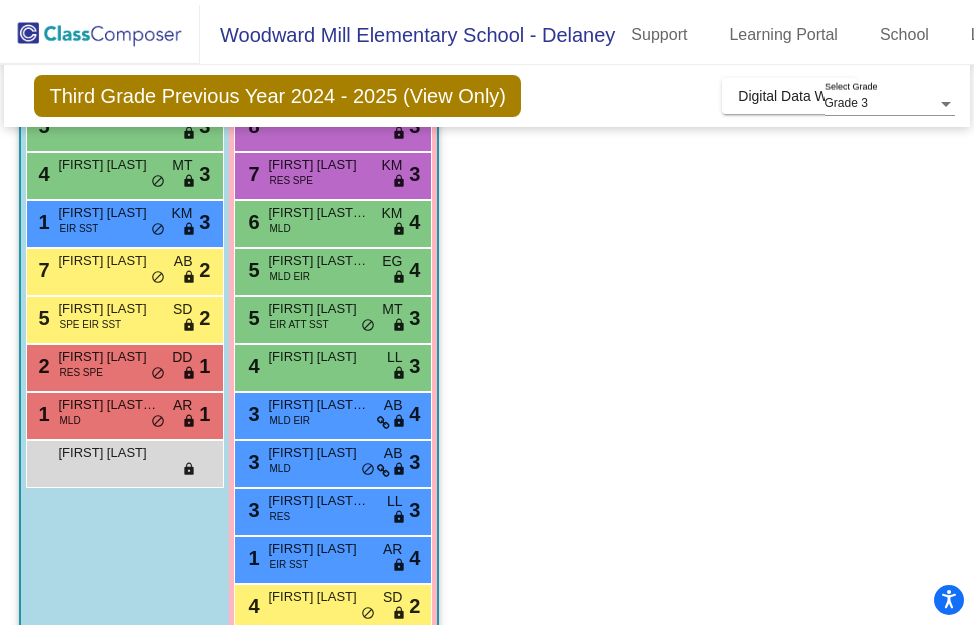 scroll, scrollTop: 0, scrollLeft: 0, axis: both 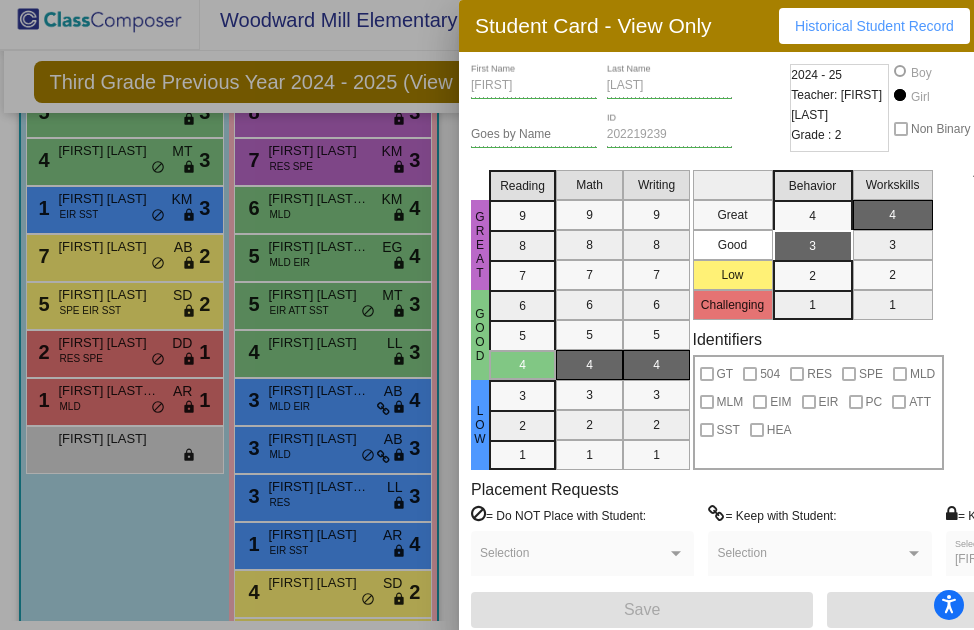 drag, startPoint x: 278, startPoint y: 374, endPoint x: 225, endPoint y: 422, distance: 71.50524 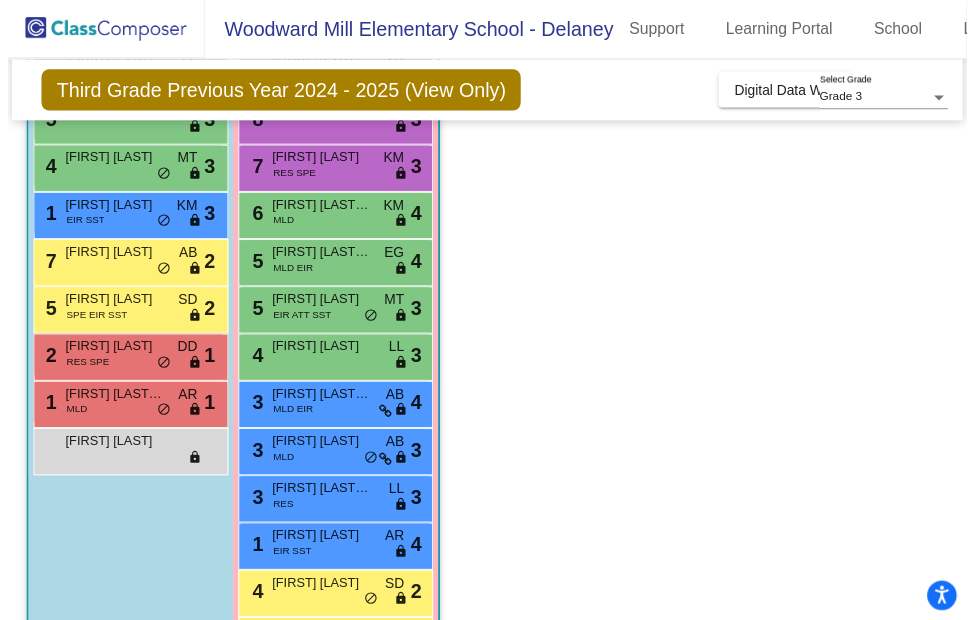 scroll, scrollTop: 9, scrollLeft: 0, axis: vertical 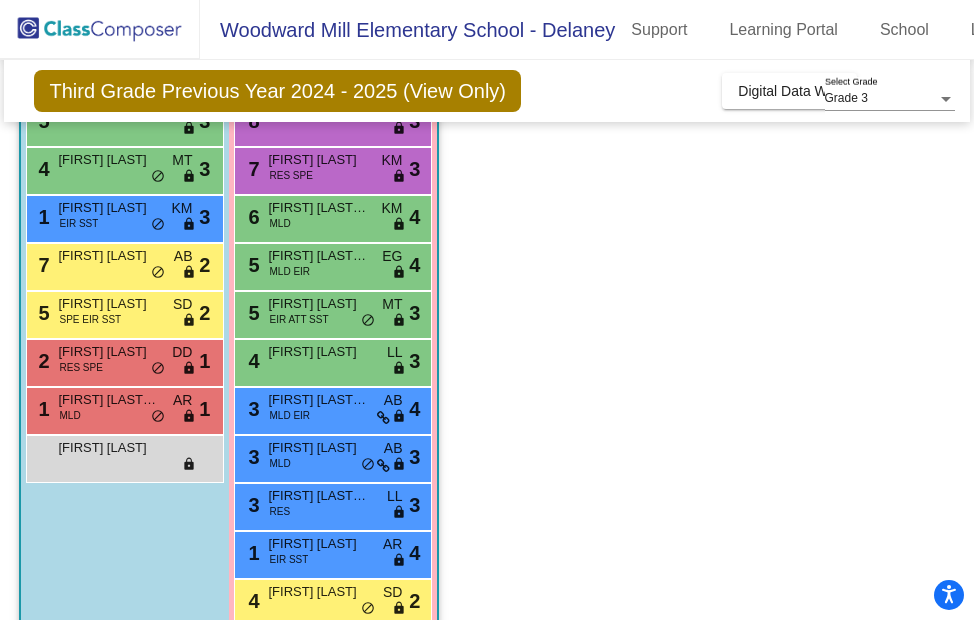 click on "4 [FIRST] [LAST] LL lock do_not_disturb_alt 3" at bounding box center [332, 360] 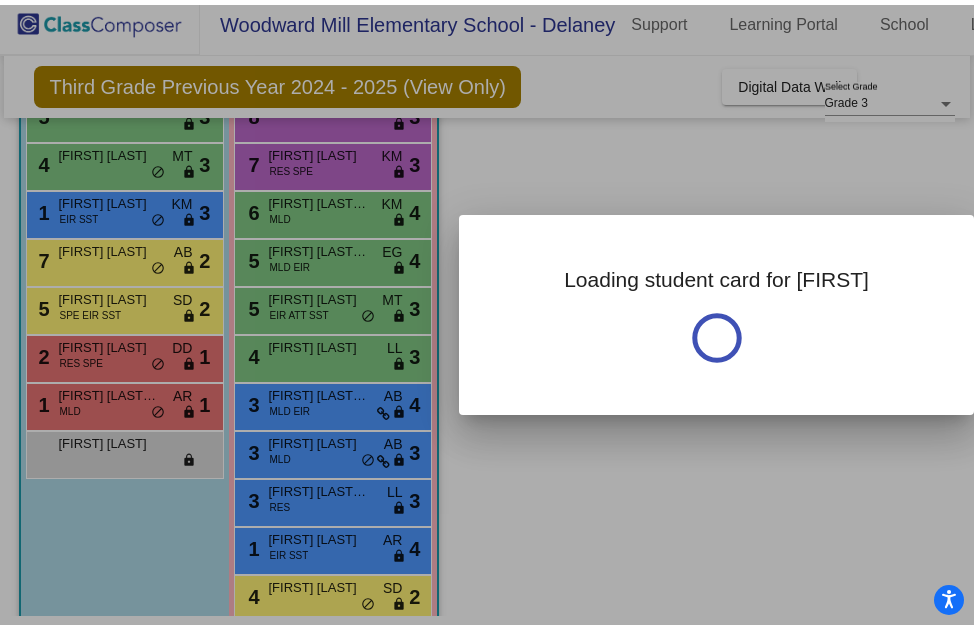 scroll, scrollTop: 0, scrollLeft: 0, axis: both 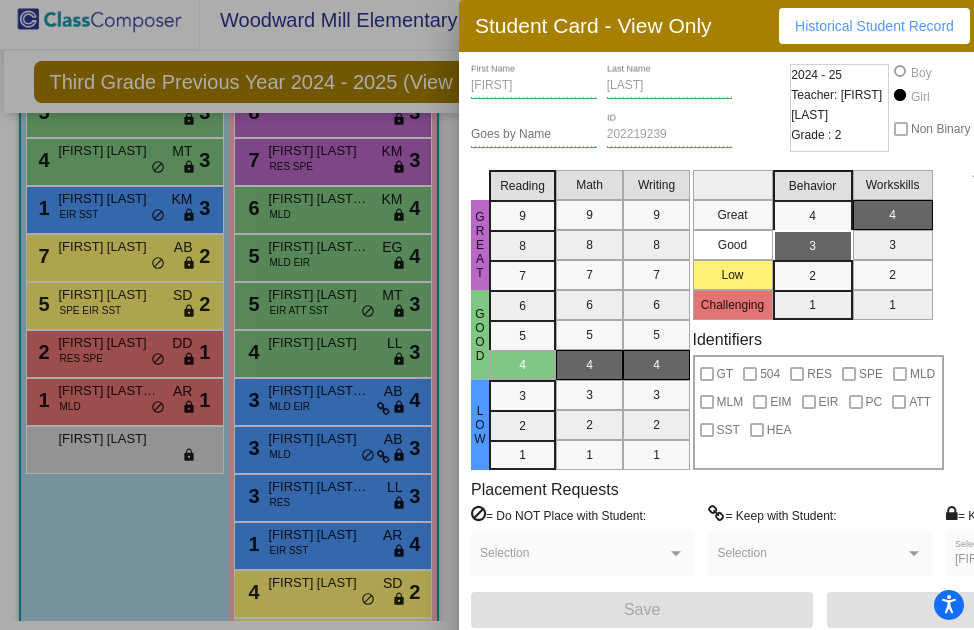 click at bounding box center [487, 315] 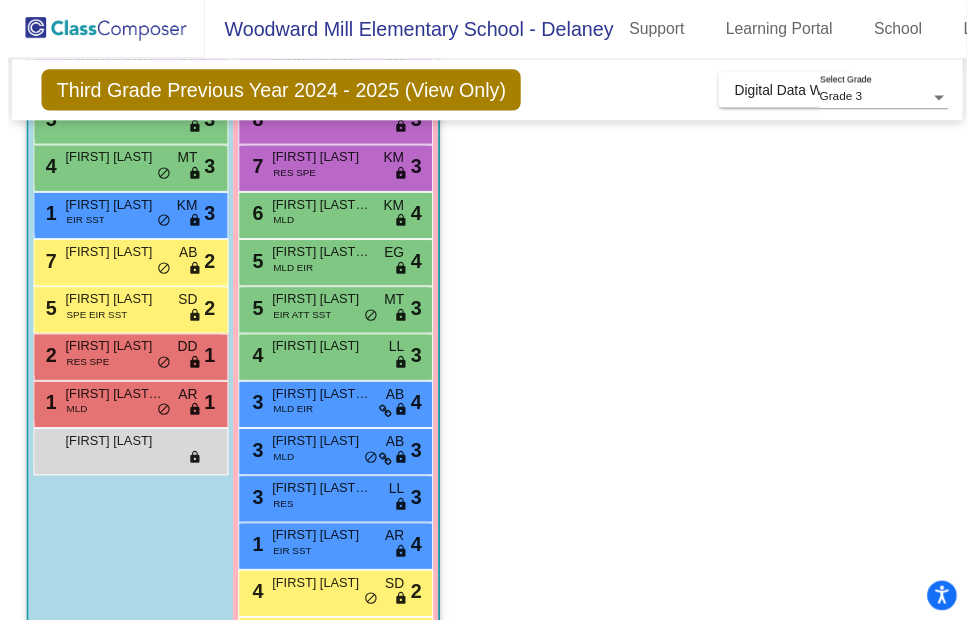scroll, scrollTop: 9, scrollLeft: 0, axis: vertical 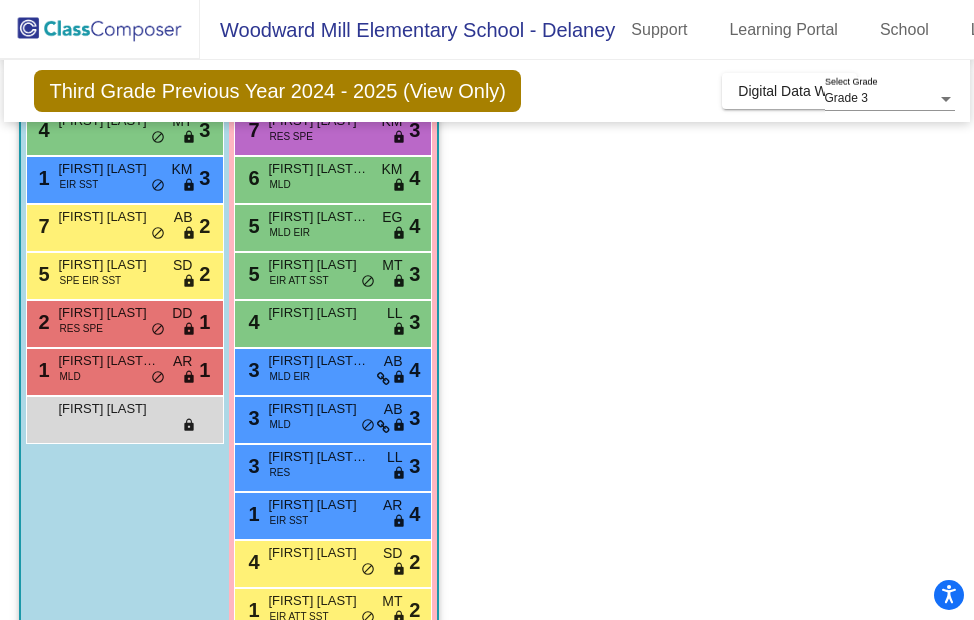 click on "MLD EIR" at bounding box center (289, 376) 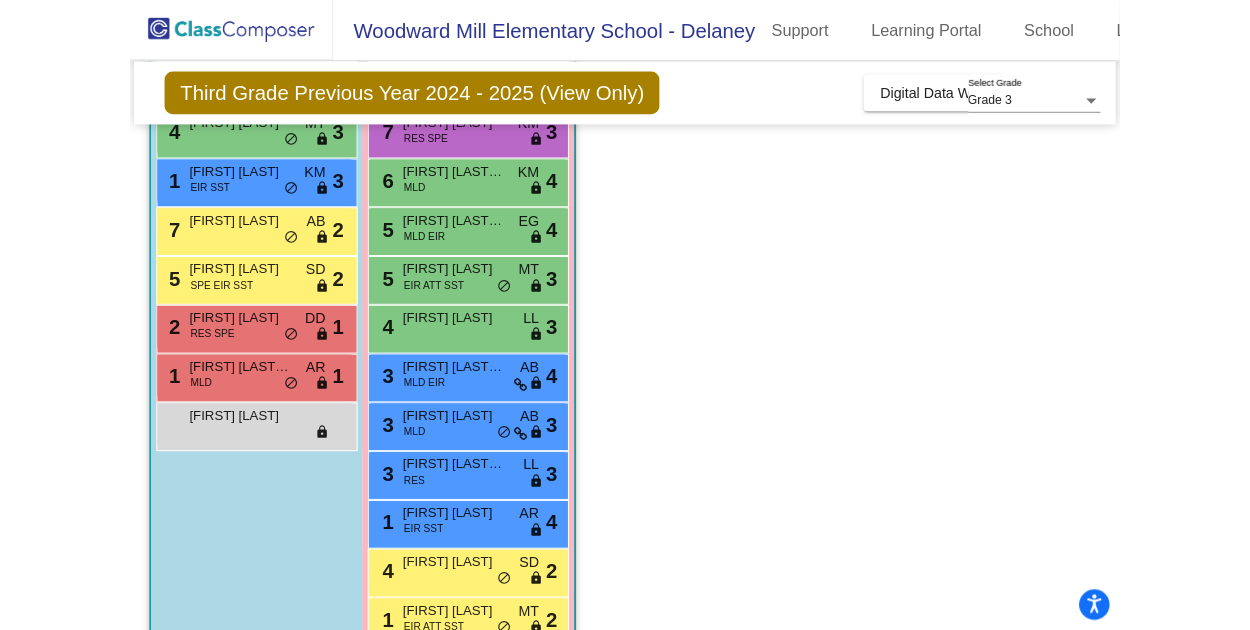 scroll, scrollTop: 0, scrollLeft: 0, axis: both 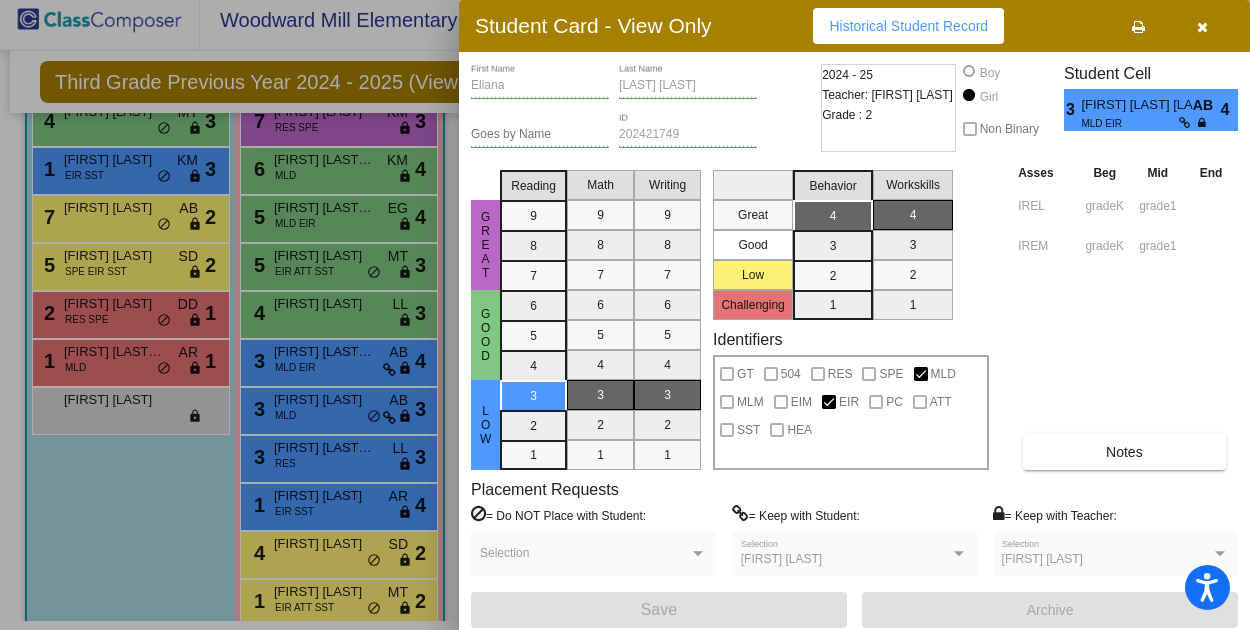 click on "Notes" at bounding box center [1124, 452] 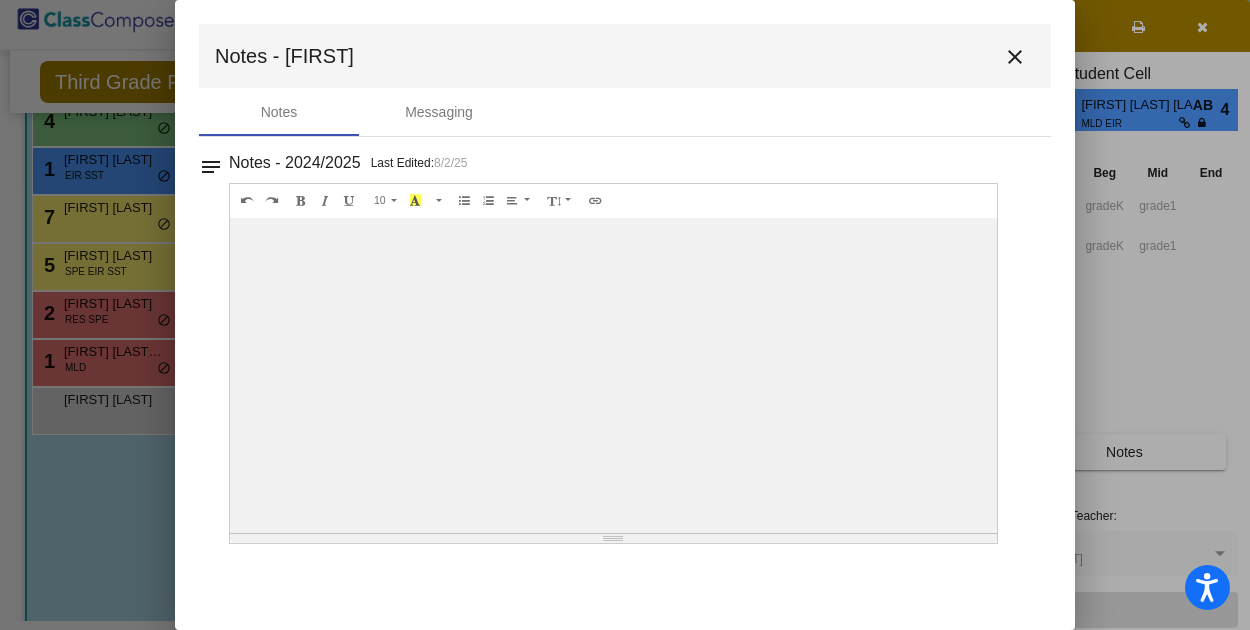 drag, startPoint x: 606, startPoint y: 420, endPoint x: 619, endPoint y: 649, distance: 229.3687 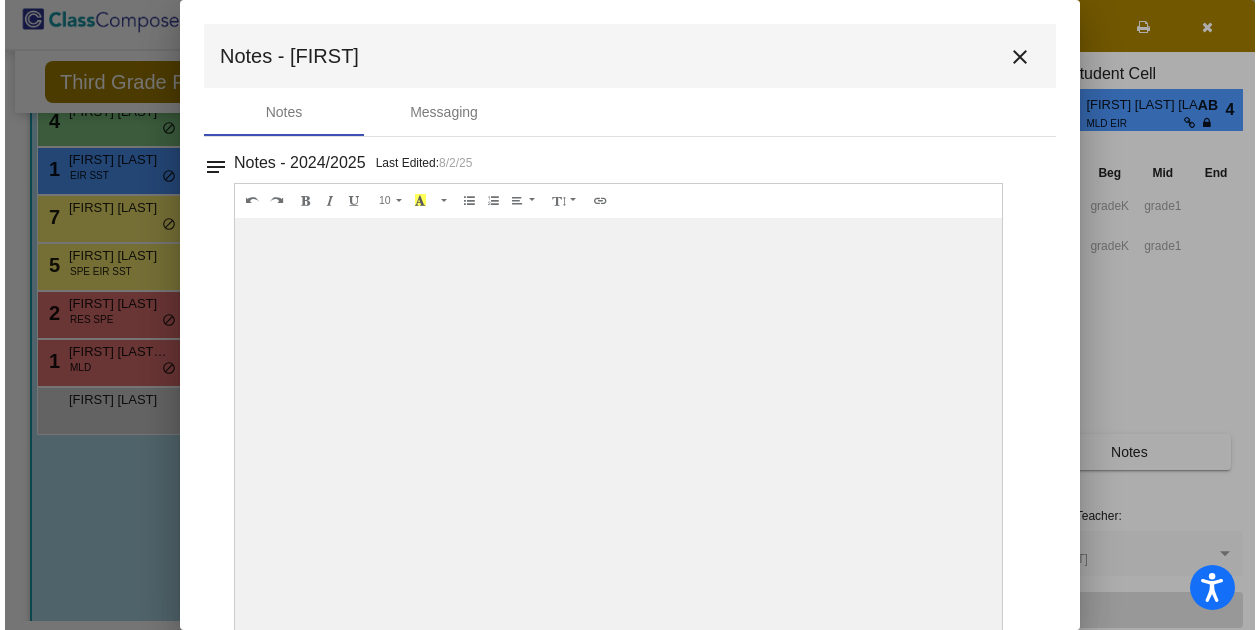 scroll, scrollTop: 49, scrollLeft: 0, axis: vertical 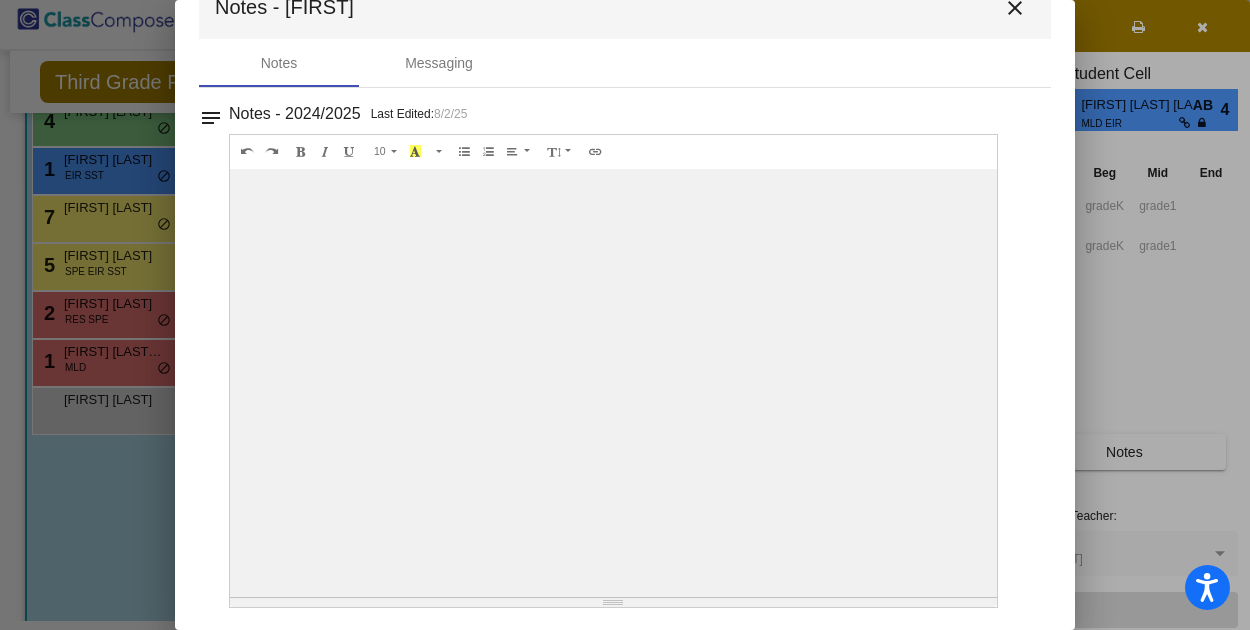 click on "close" at bounding box center [1015, 8] 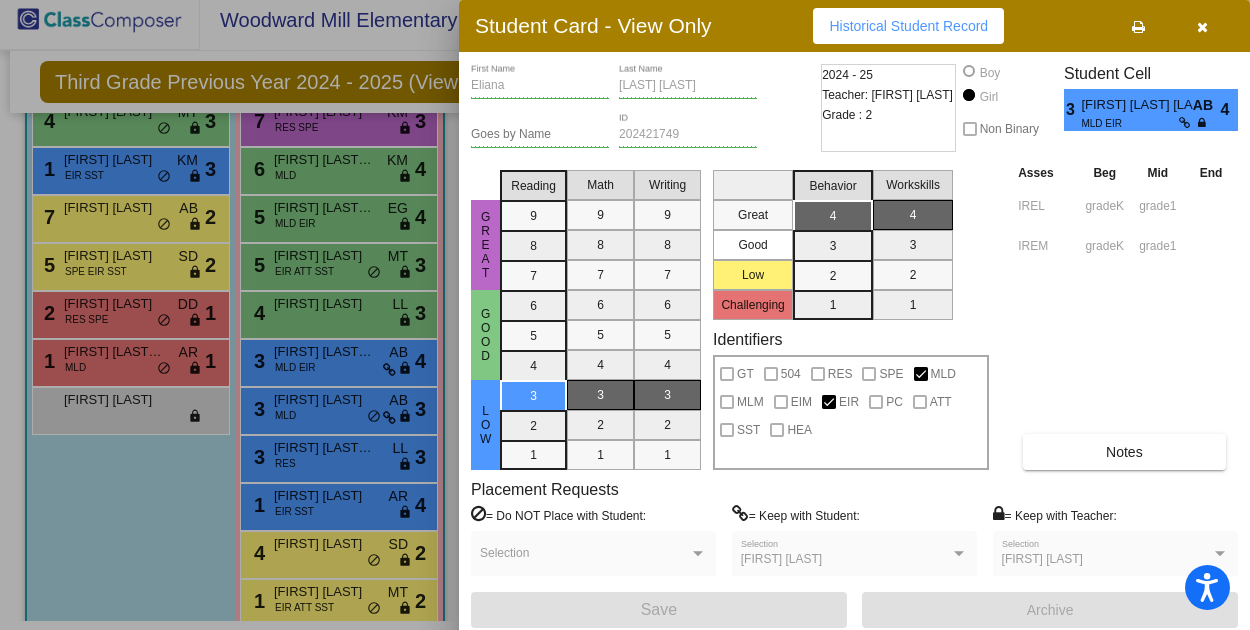 click at bounding box center [625, 315] 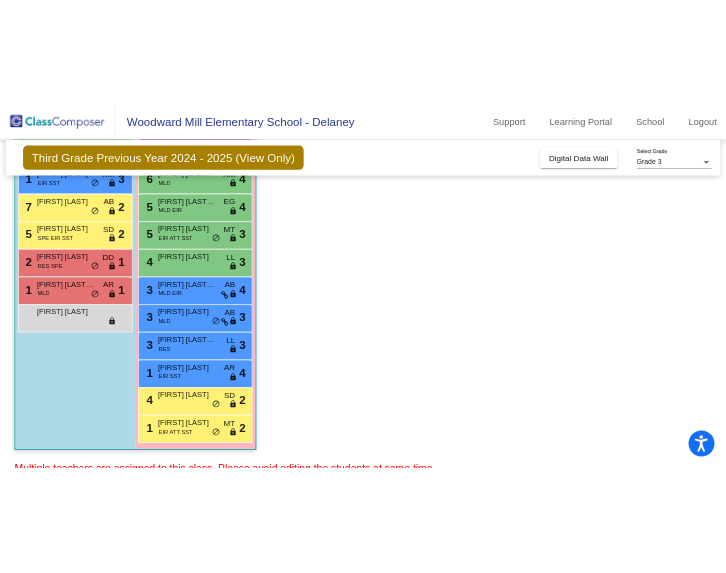 scroll, scrollTop: 384, scrollLeft: 0, axis: vertical 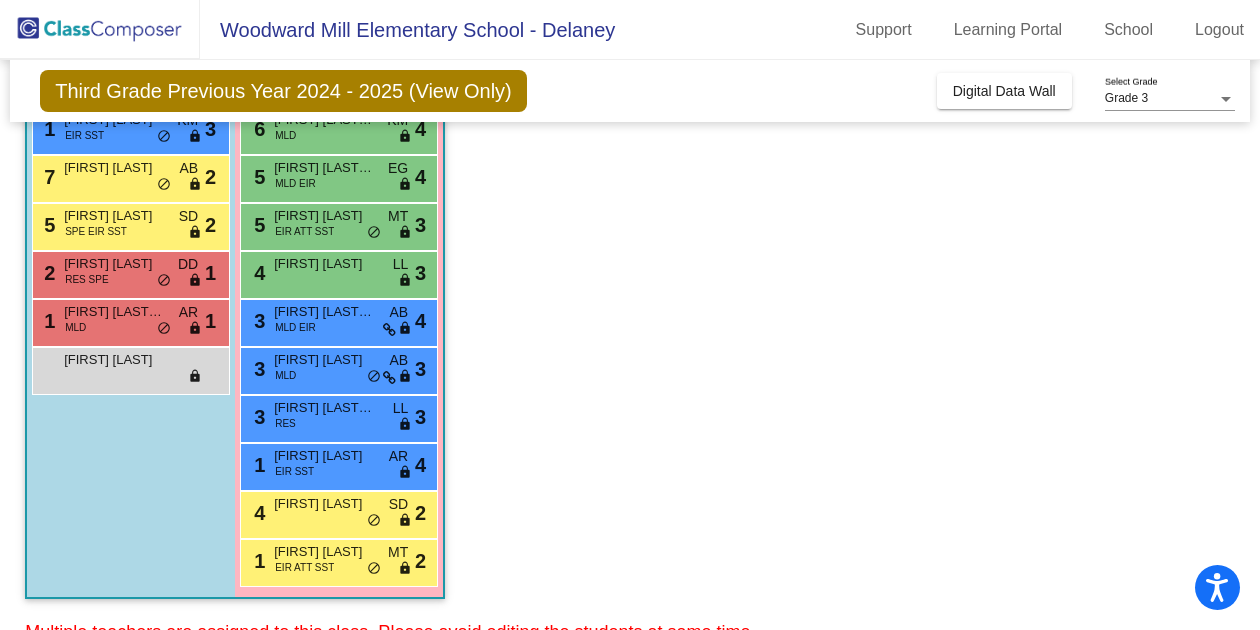 click on "3 [FIRST] [LAST] [LAST] RES LL lock do_not_disturb_alt 3" at bounding box center [338, 416] 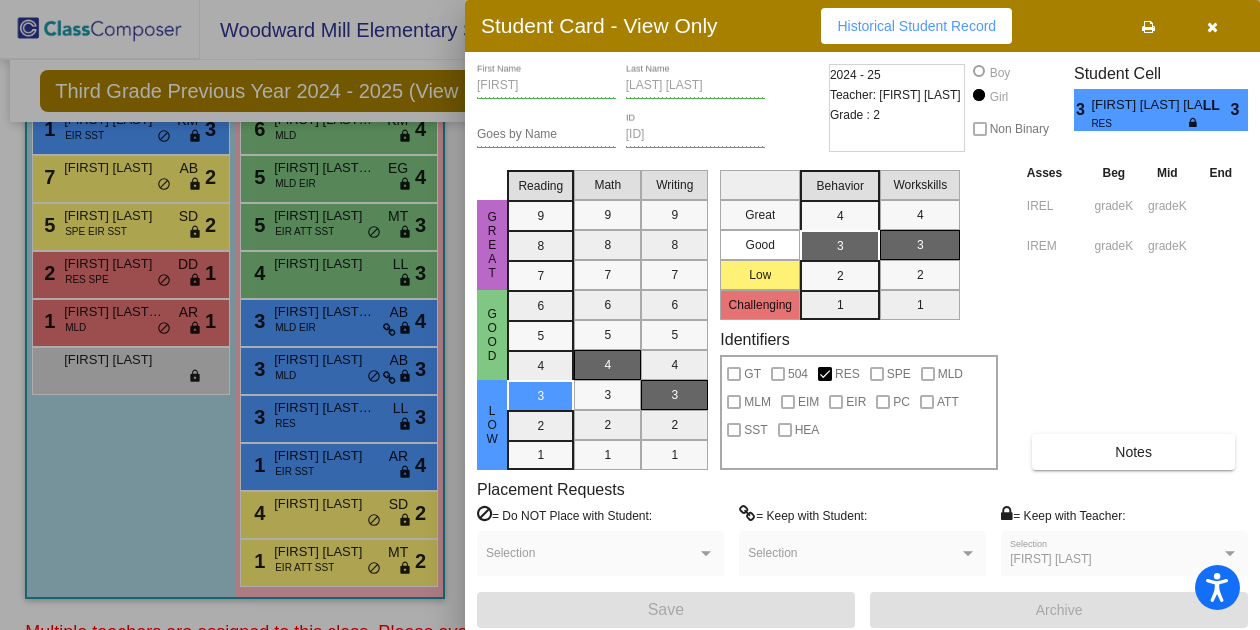 click on "Notes" at bounding box center [1134, 452] 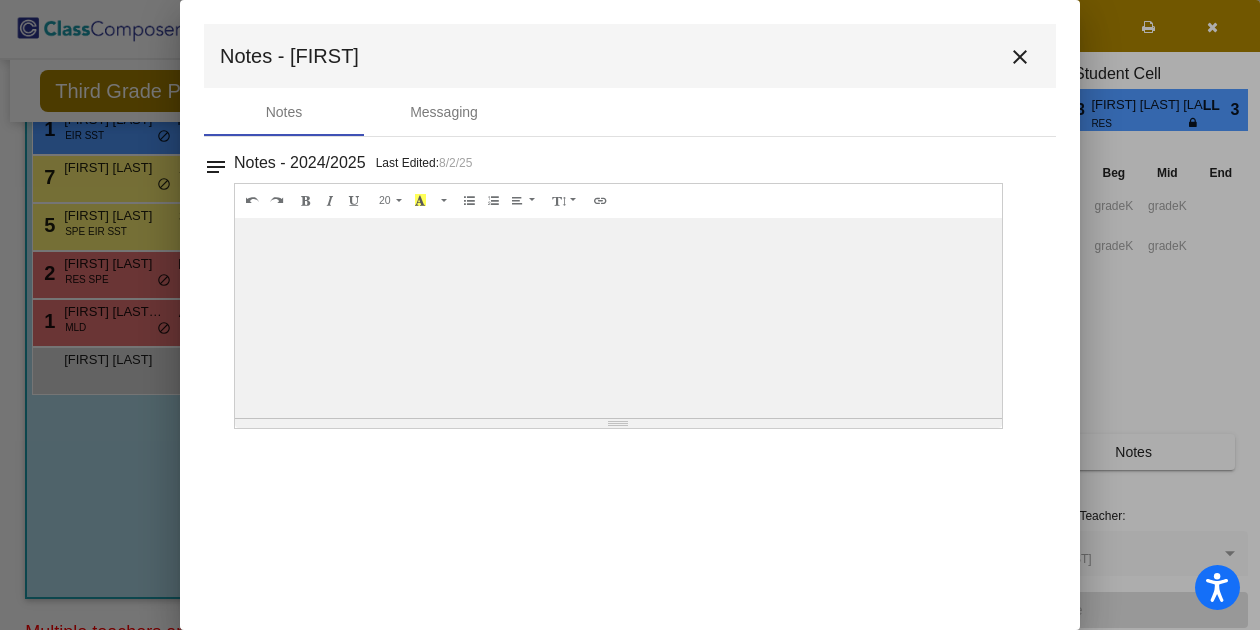 click on "close" at bounding box center [1020, 57] 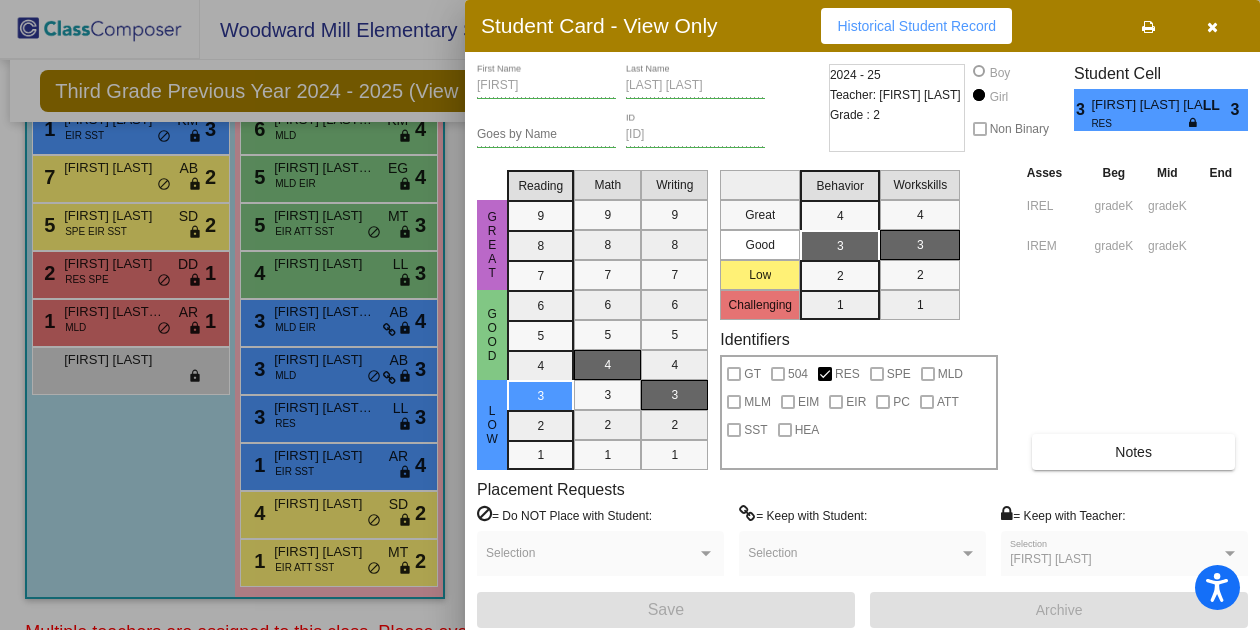 click at bounding box center [630, 315] 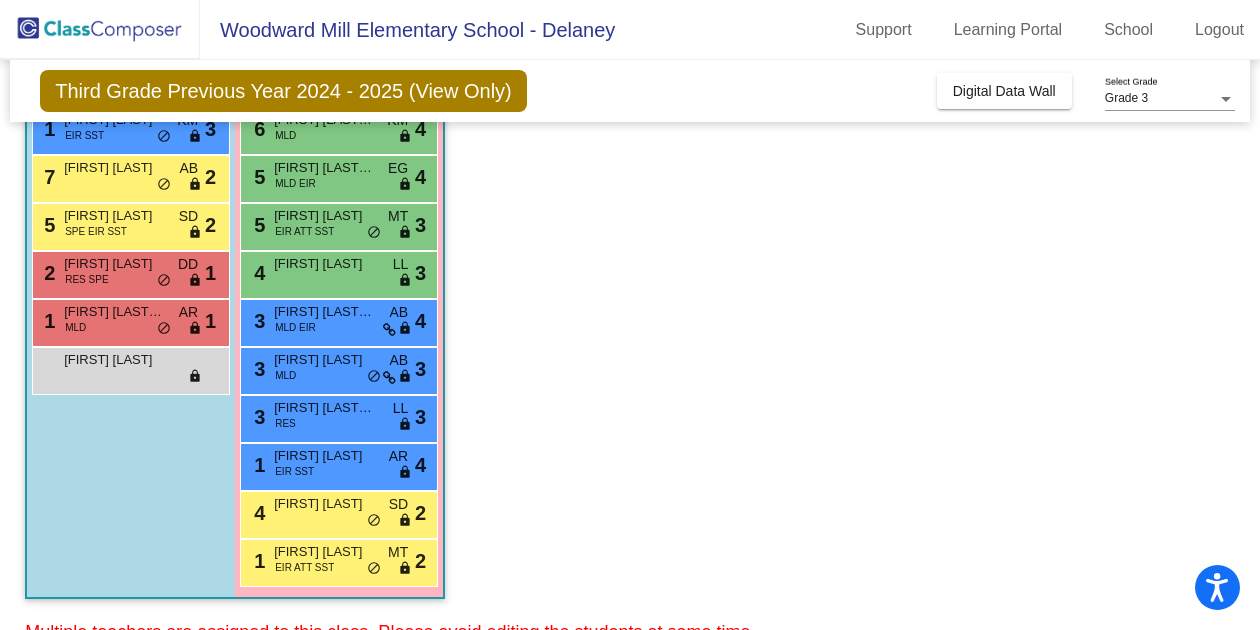 click on "1 [FIRST] [LAST] EIR SST AR lock do_not_disturb_alt 4" at bounding box center (338, 464) 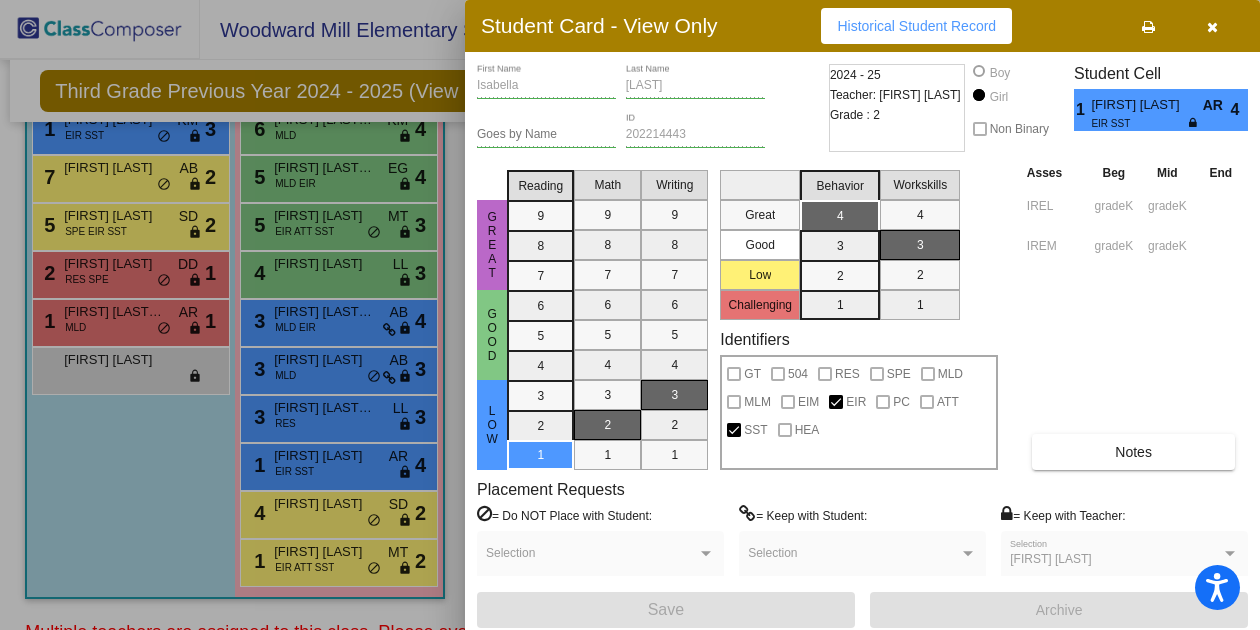click at bounding box center (630, 315) 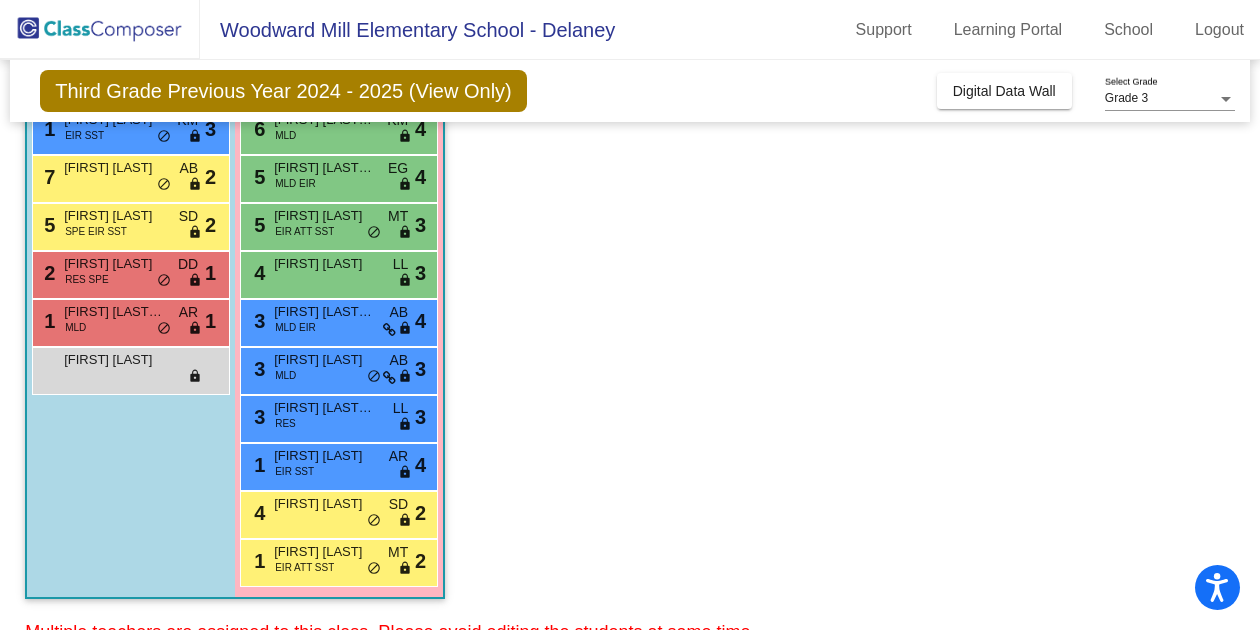 click on "3 [FIRST] [LAST] [LAST] RES LL lock do_not_disturb_alt 3" at bounding box center (338, 416) 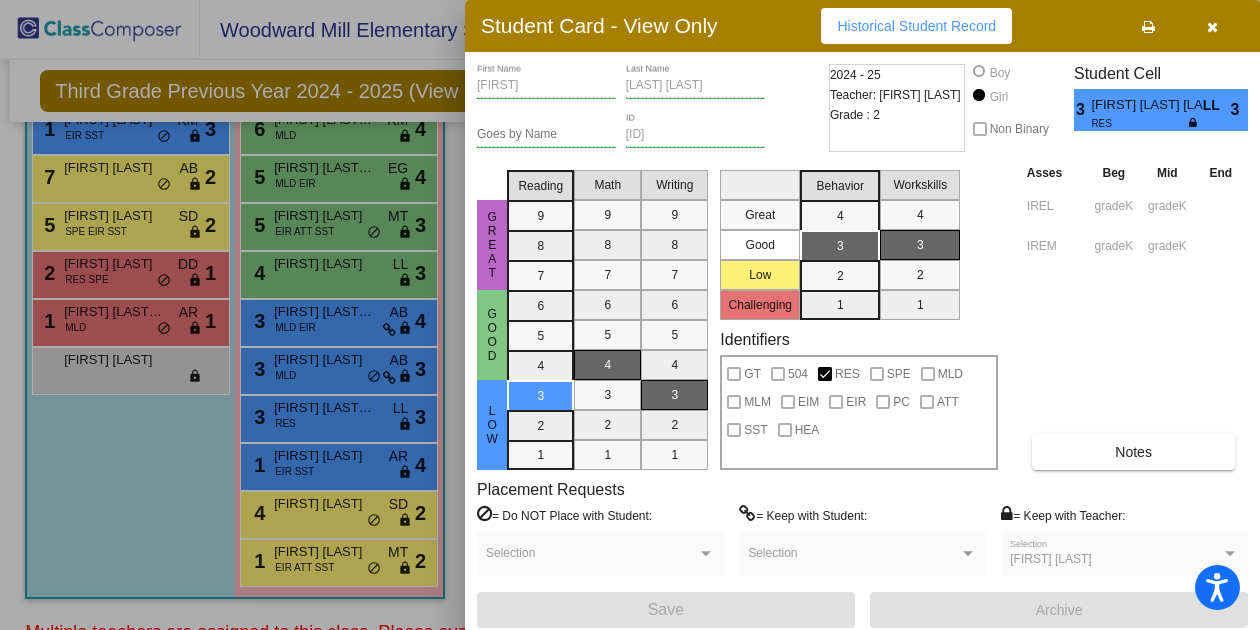 drag, startPoint x: 304, startPoint y: 434, endPoint x: 219, endPoint y: 420, distance: 86.145226 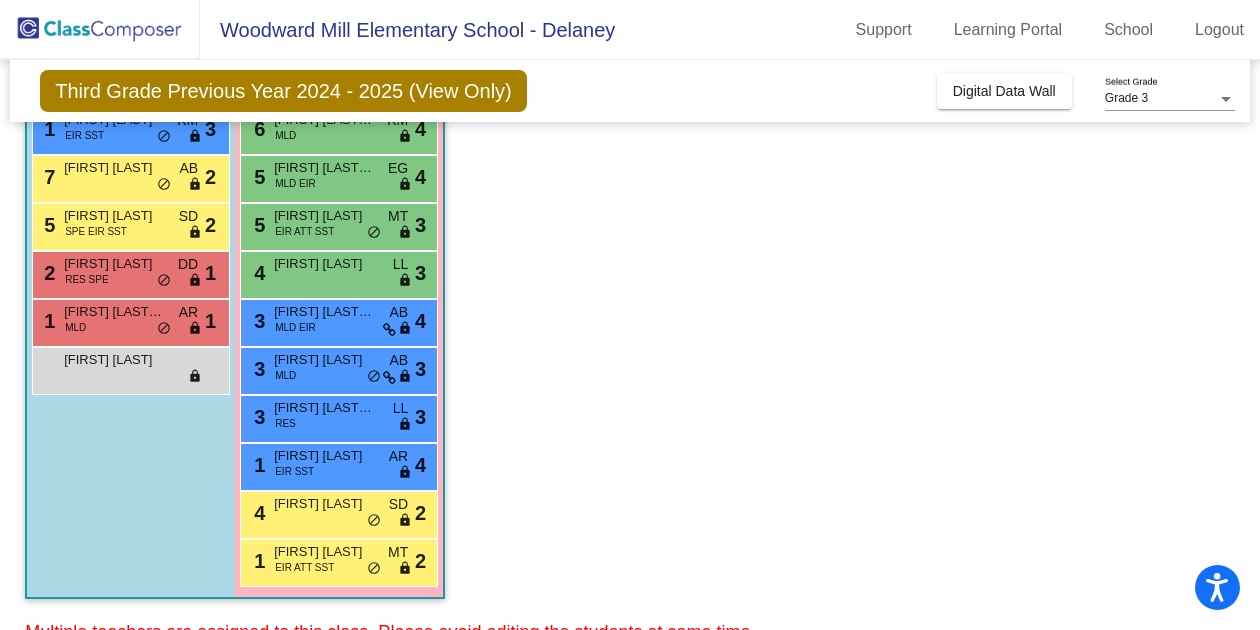 click on "4 [FIRST] [LAST] SD lock do_not_disturb_alt 2" at bounding box center (338, 512) 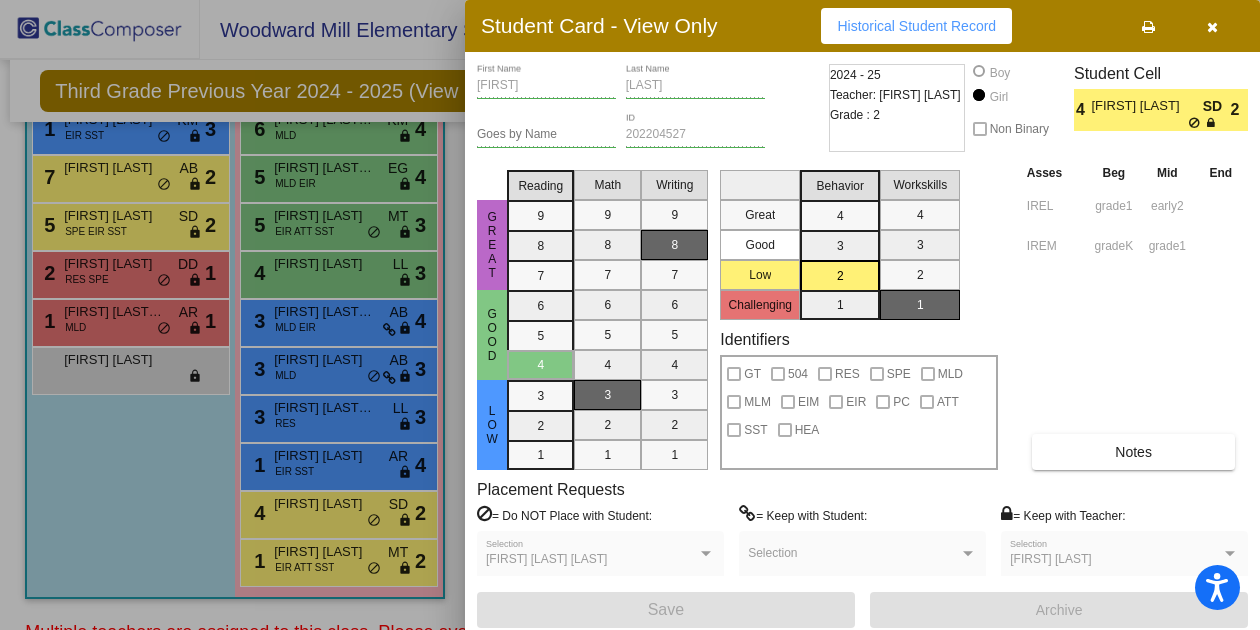 click at bounding box center [630, 315] 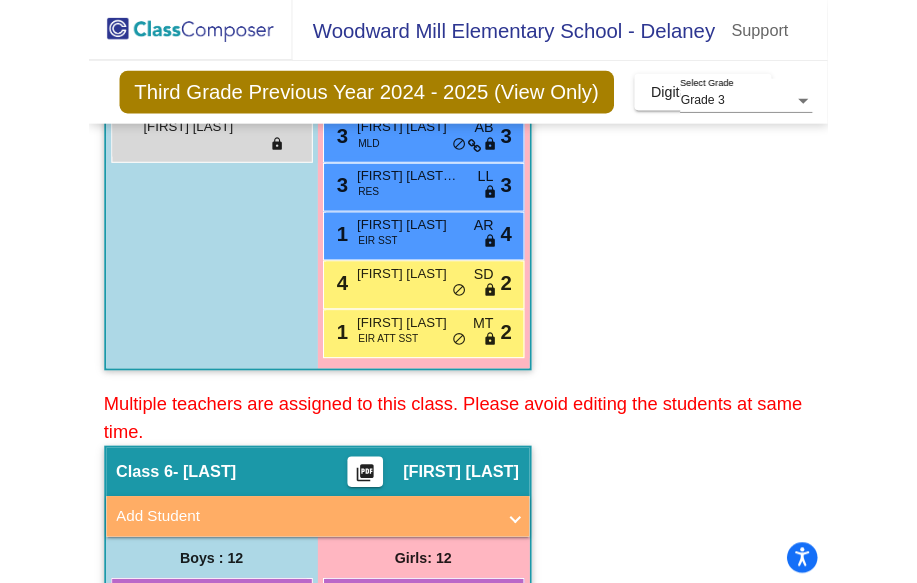 scroll, scrollTop: 692, scrollLeft: 0, axis: vertical 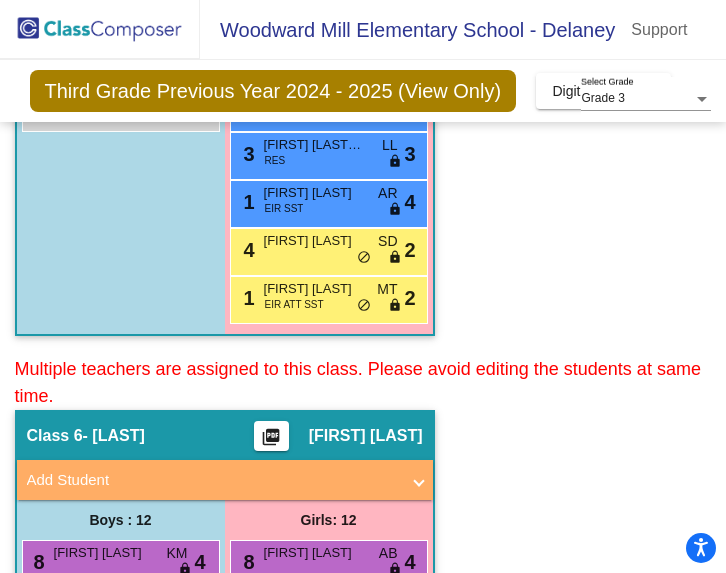 click on "[FIRST] [LAST]" at bounding box center [314, 289] 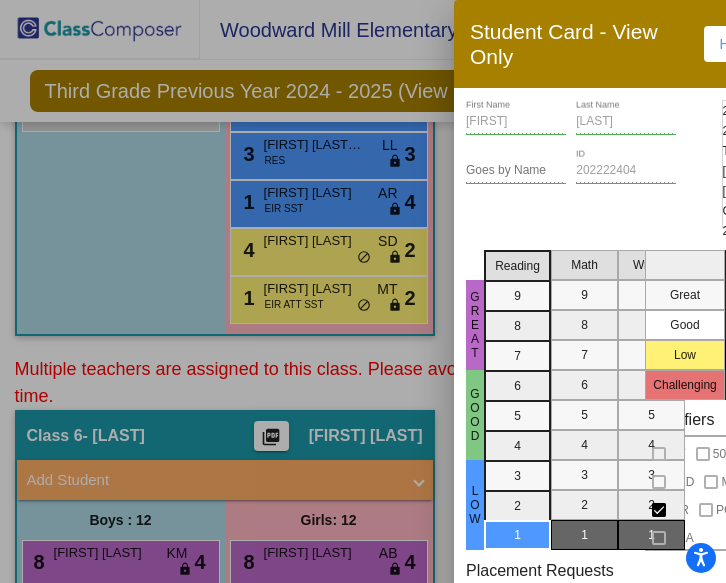 click at bounding box center [363, 291] 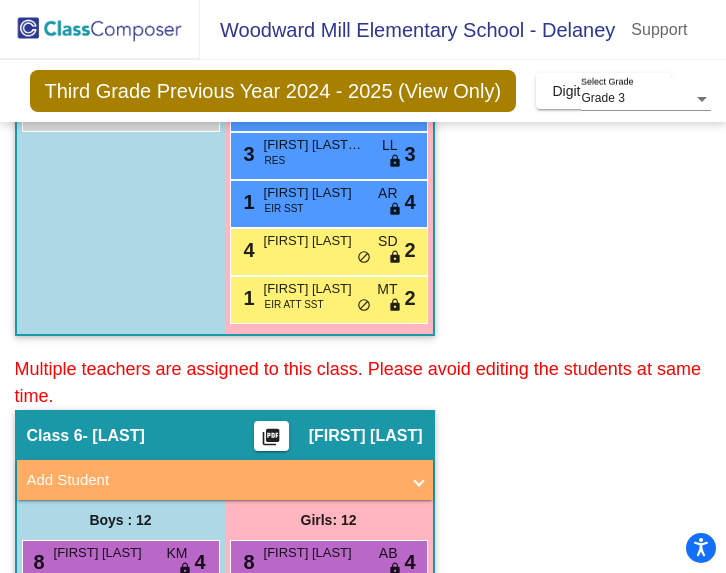 click on "1 [FIRST] [LAST] EIR ATT SST MT lock do_not_disturb_alt 2" at bounding box center [329, 300] 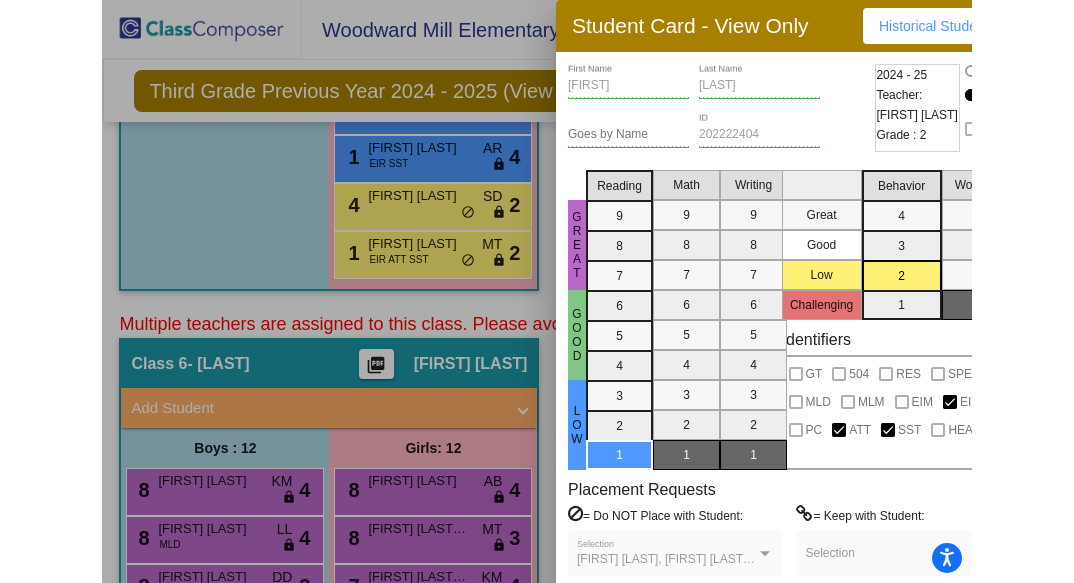 scroll, scrollTop: 648, scrollLeft: 0, axis: vertical 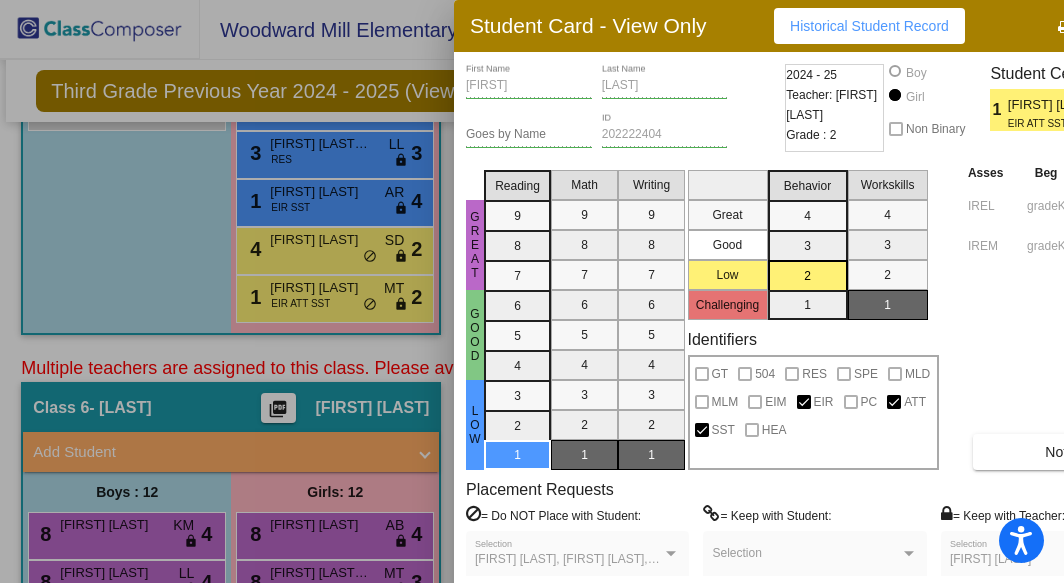 click at bounding box center [532, 291] 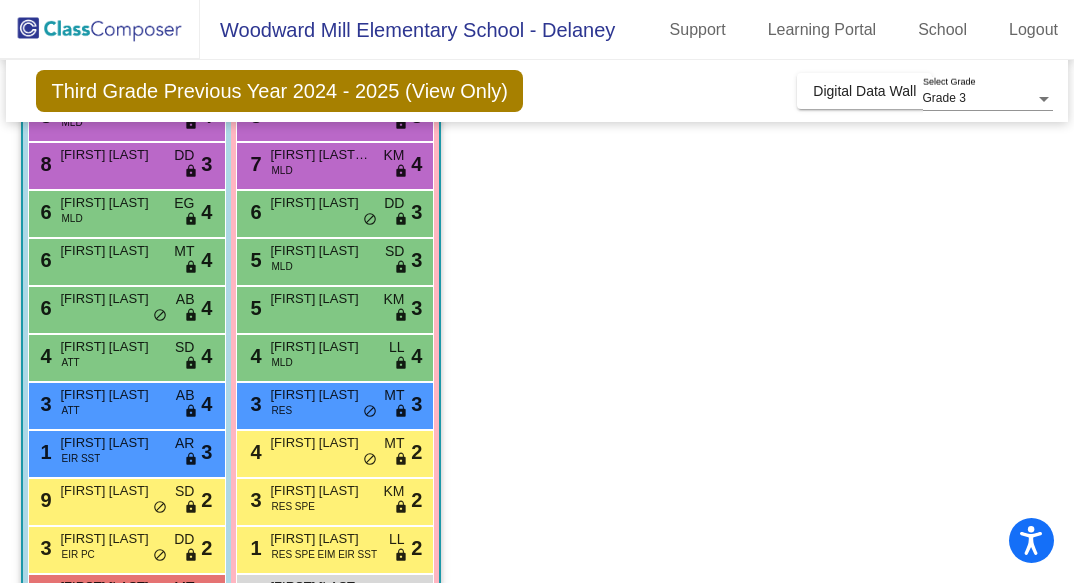 scroll, scrollTop: 1184, scrollLeft: 0, axis: vertical 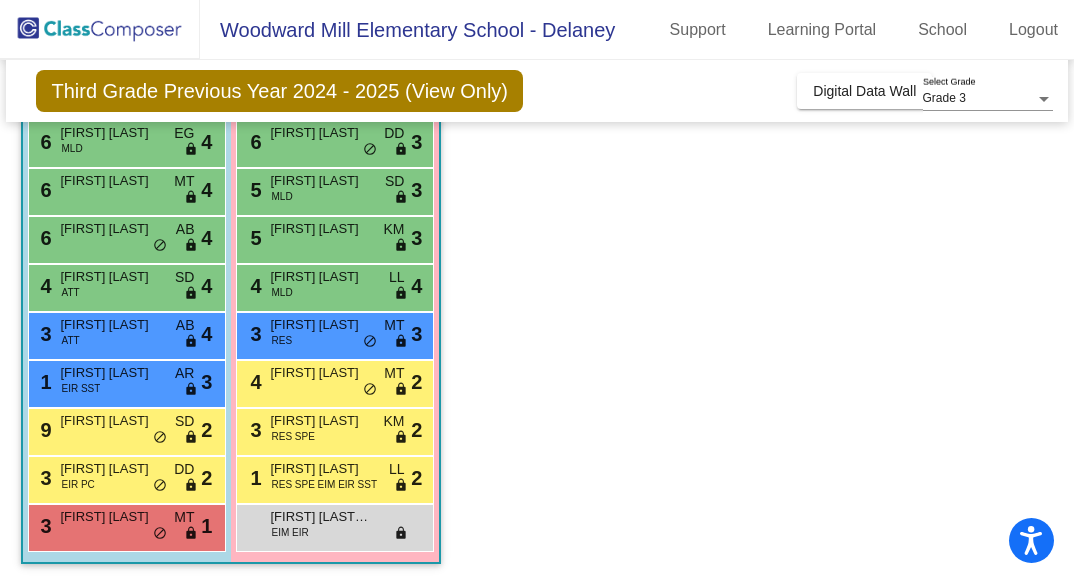 click on "[FIRST] [LAST]" at bounding box center (110, 133) 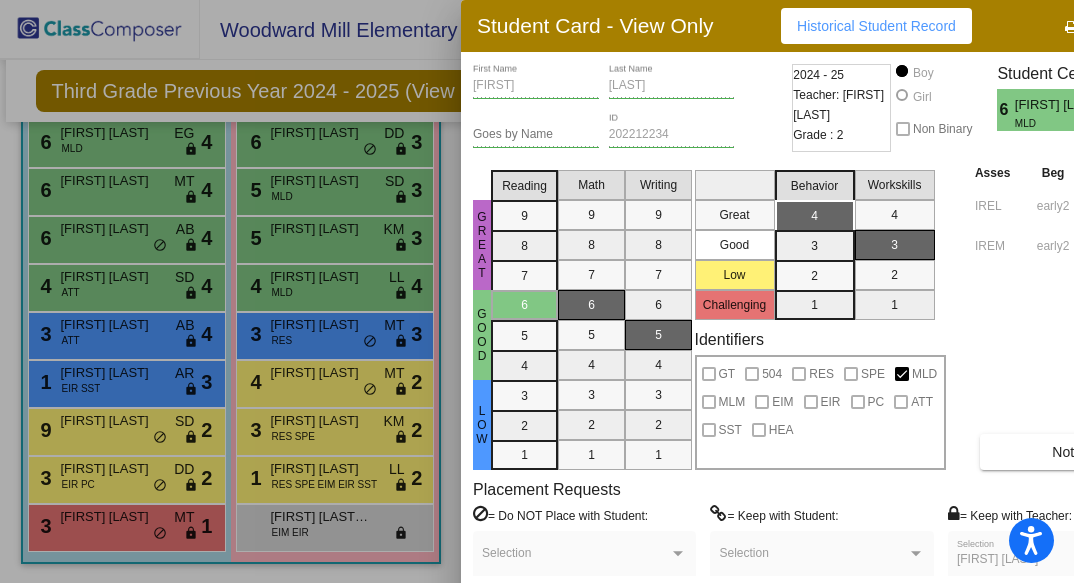 click at bounding box center [537, 291] 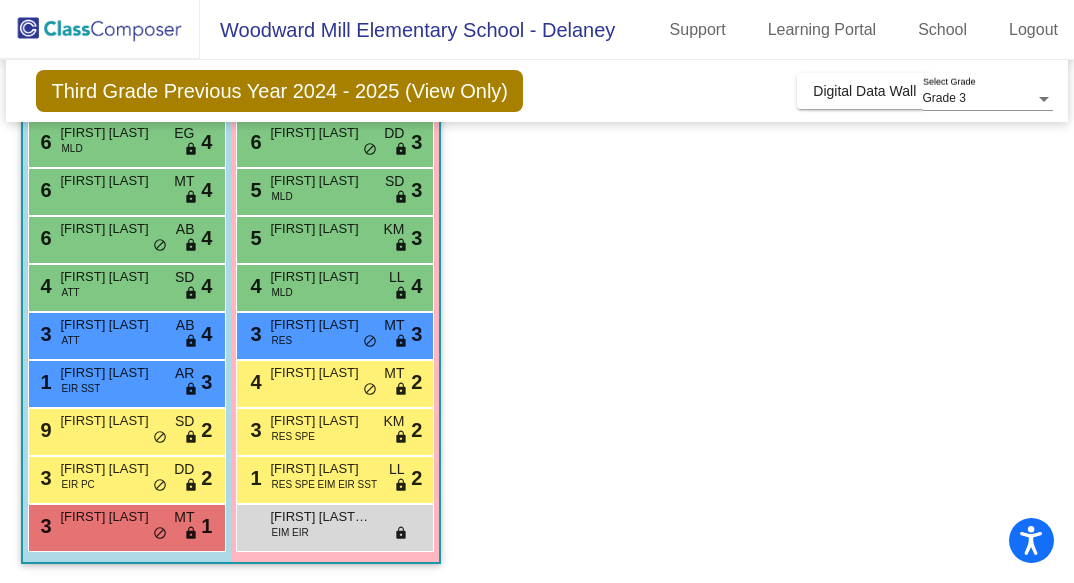 click on "[FIRST] [LAST]" at bounding box center [110, 181] 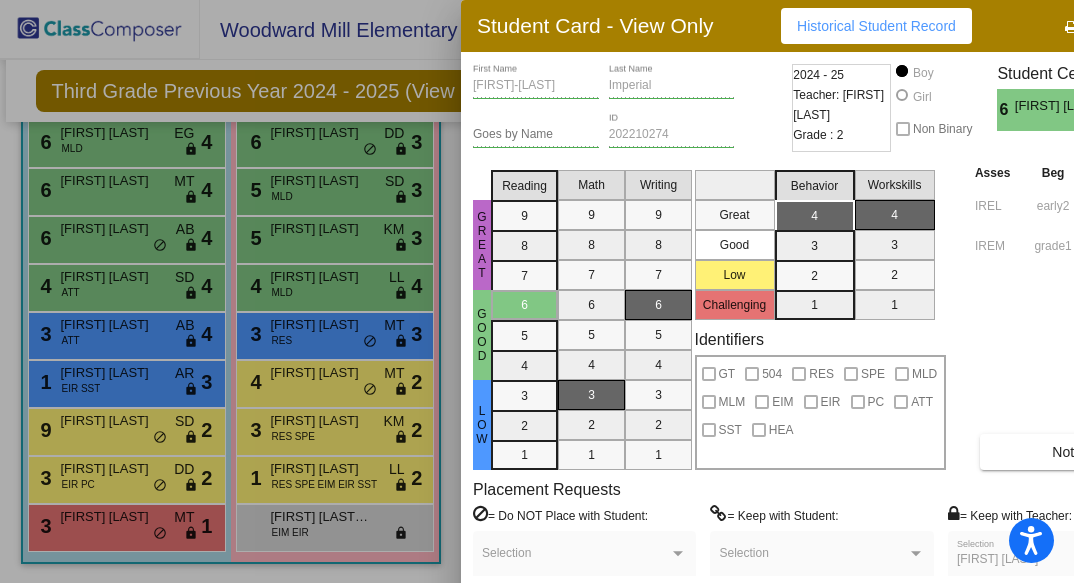 click at bounding box center [537, 291] 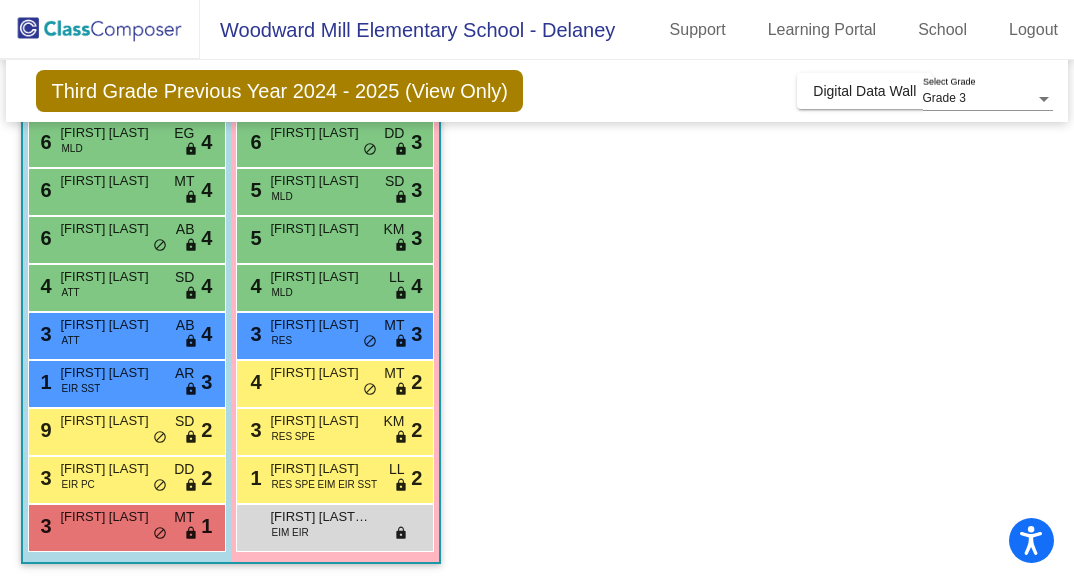 click on "[FIRST] [LAST]" at bounding box center [110, 229] 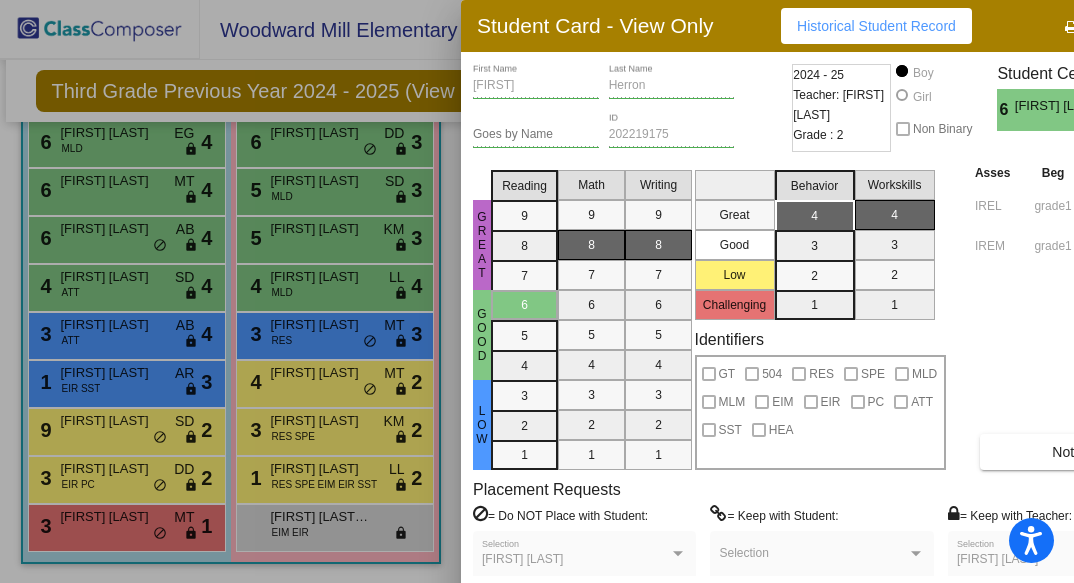drag, startPoint x: 198, startPoint y: 317, endPoint x: 86, endPoint y: 285, distance: 116.48176 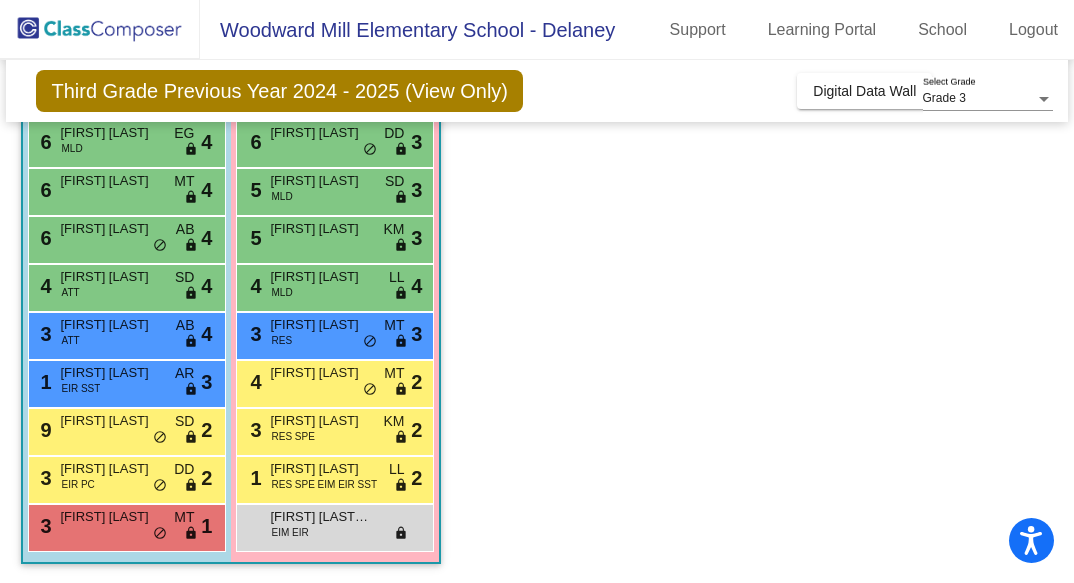click on "ATT" at bounding box center (70, 292) 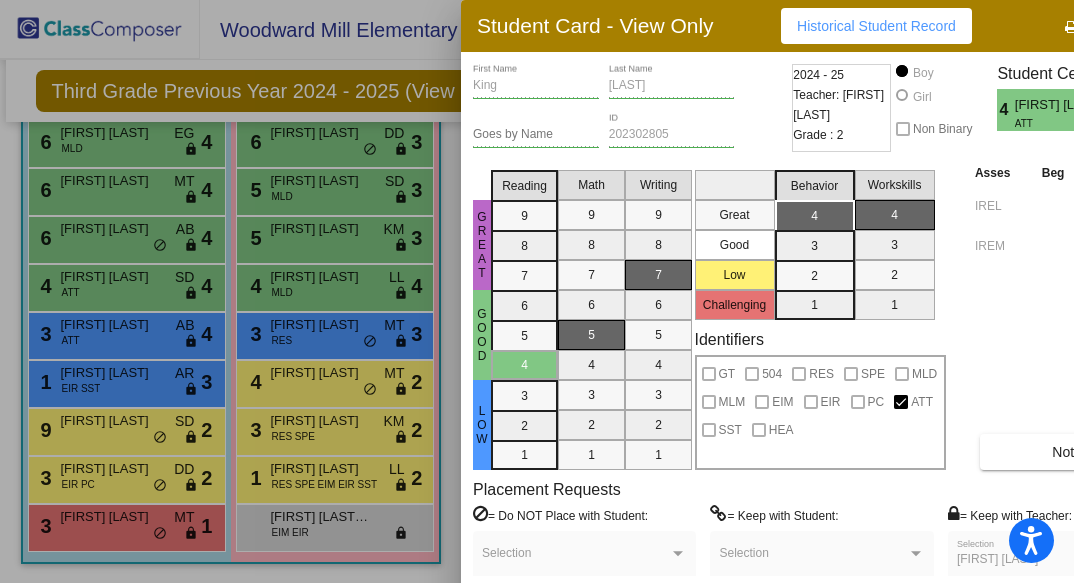 click at bounding box center [537, 291] 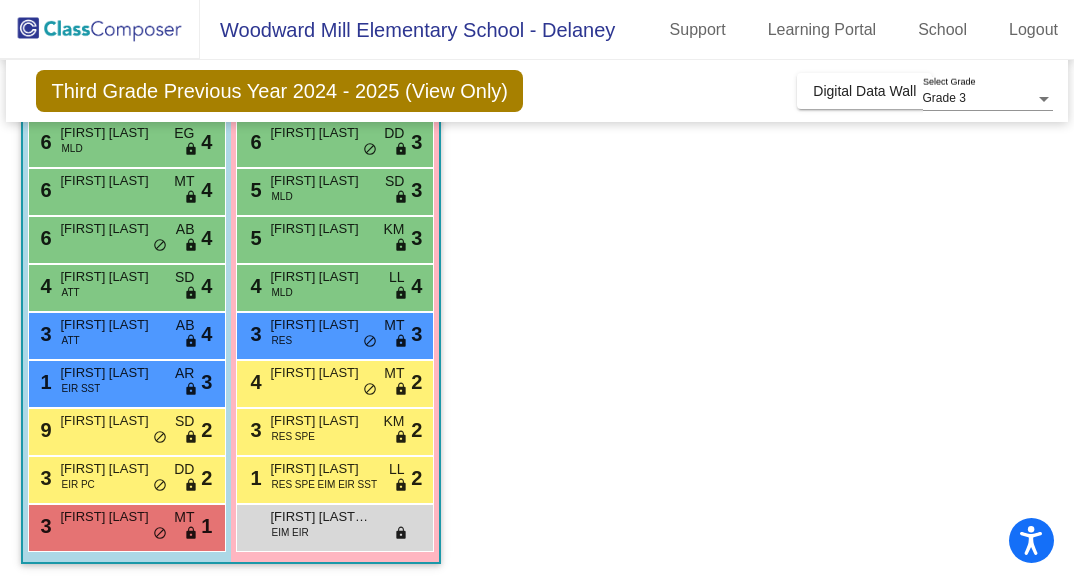 click on "[FIRST] [LAST]" at bounding box center (110, 325) 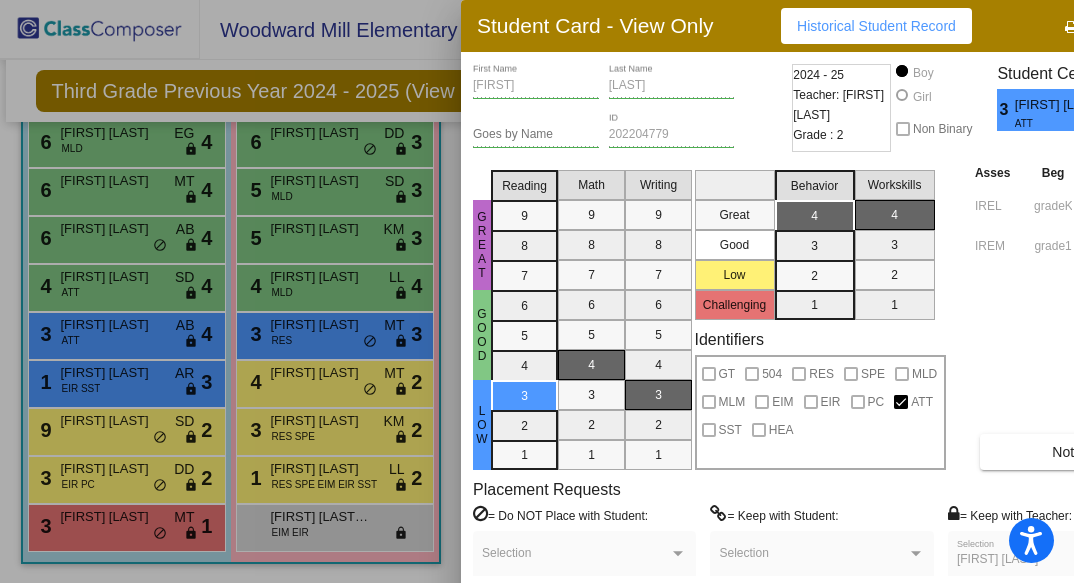 click on "Notes" at bounding box center (1070, 452) 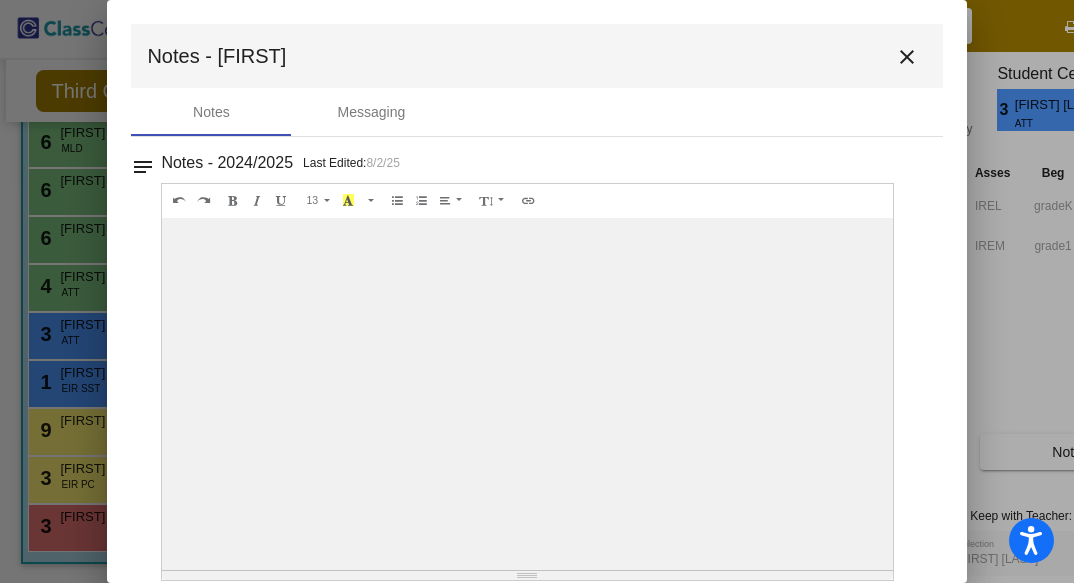 drag, startPoint x: 516, startPoint y: 425, endPoint x: 512, endPoint y: 577, distance: 152.05263 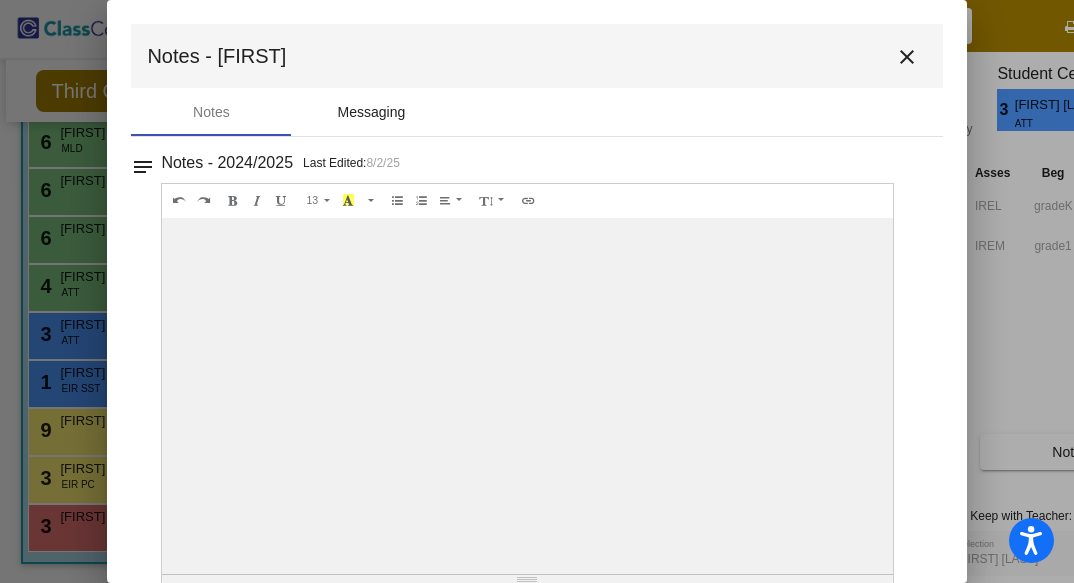 click on "Messaging" at bounding box center [372, 112] 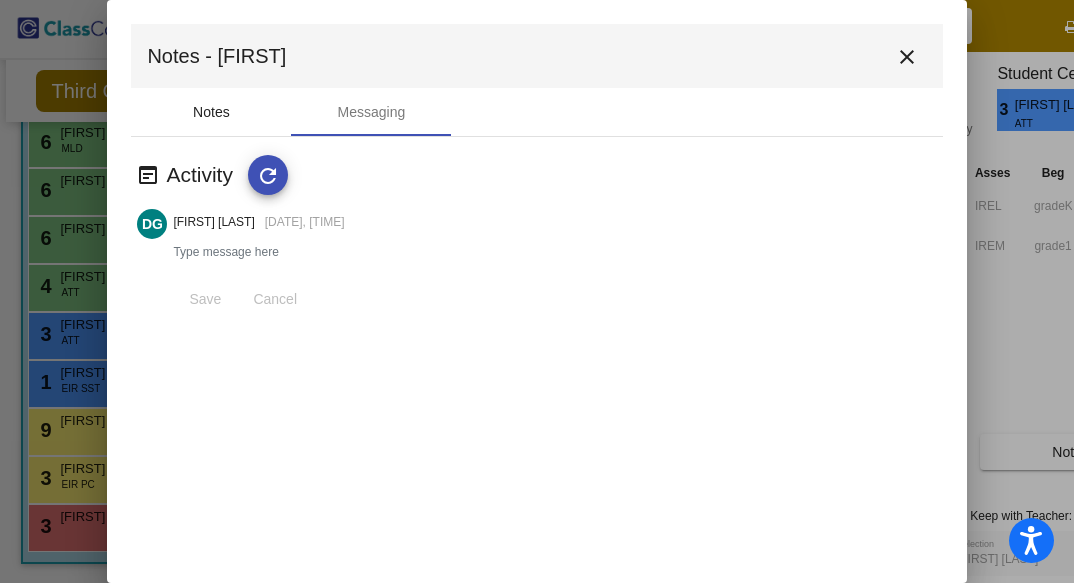 click on "Notes" at bounding box center [211, 112] 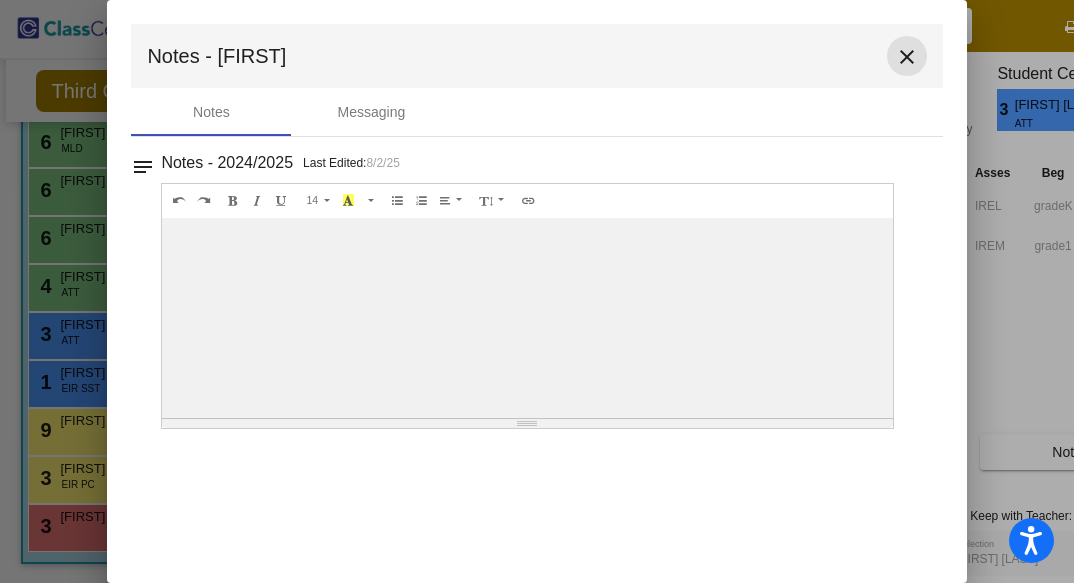click on "close" at bounding box center (907, 56) 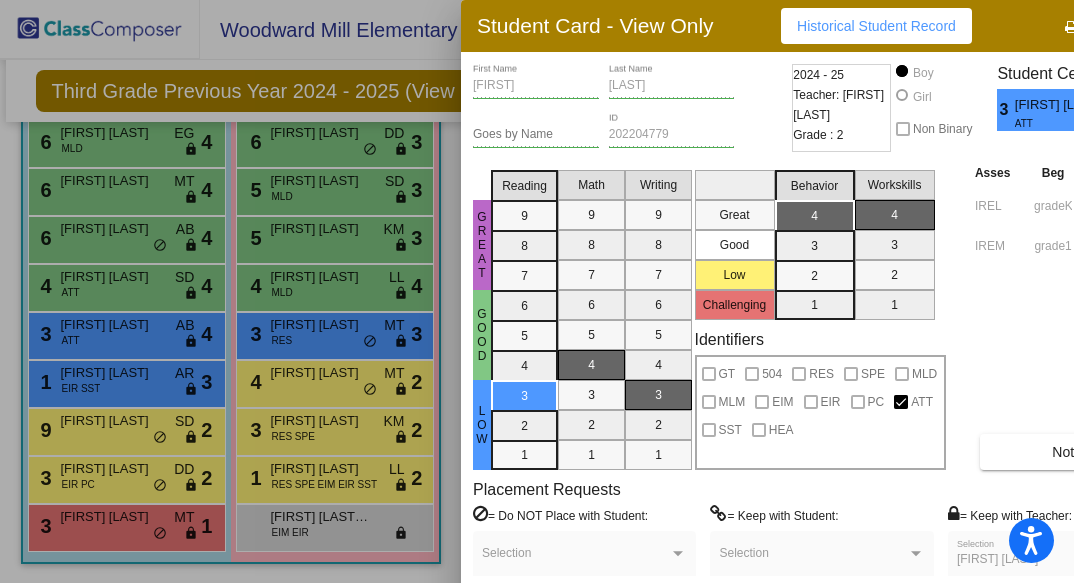 drag, startPoint x: 169, startPoint y: 317, endPoint x: 104, endPoint y: 383, distance: 92.63369 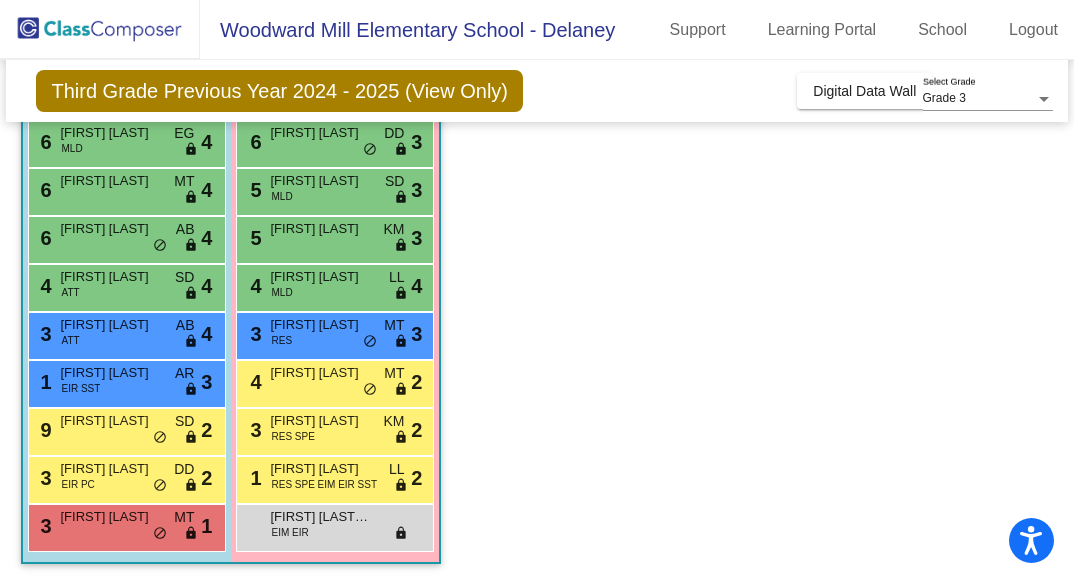 click on "EIR SST" at bounding box center (80, 388) 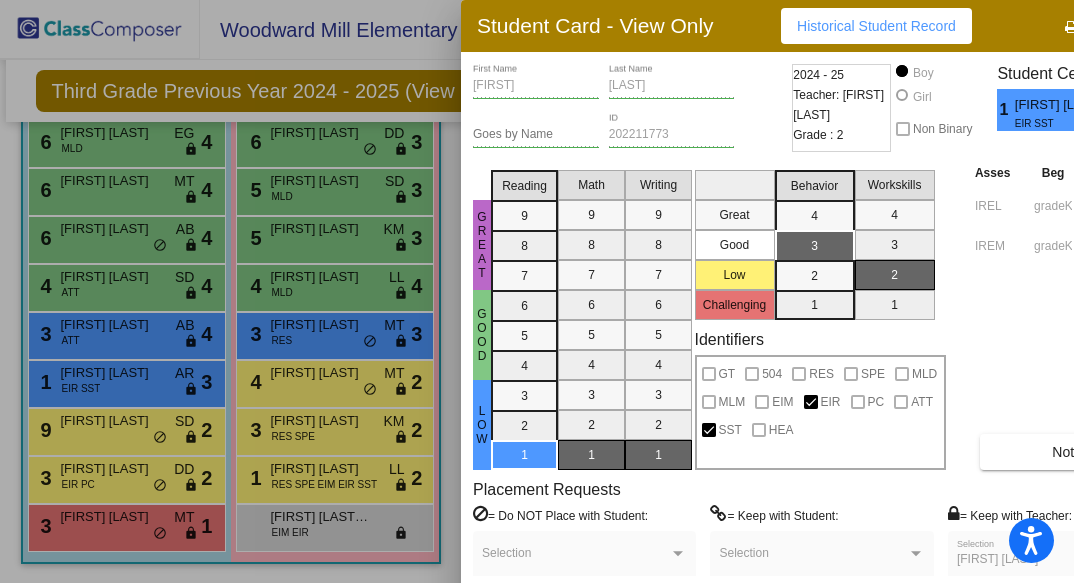 click at bounding box center (537, 291) 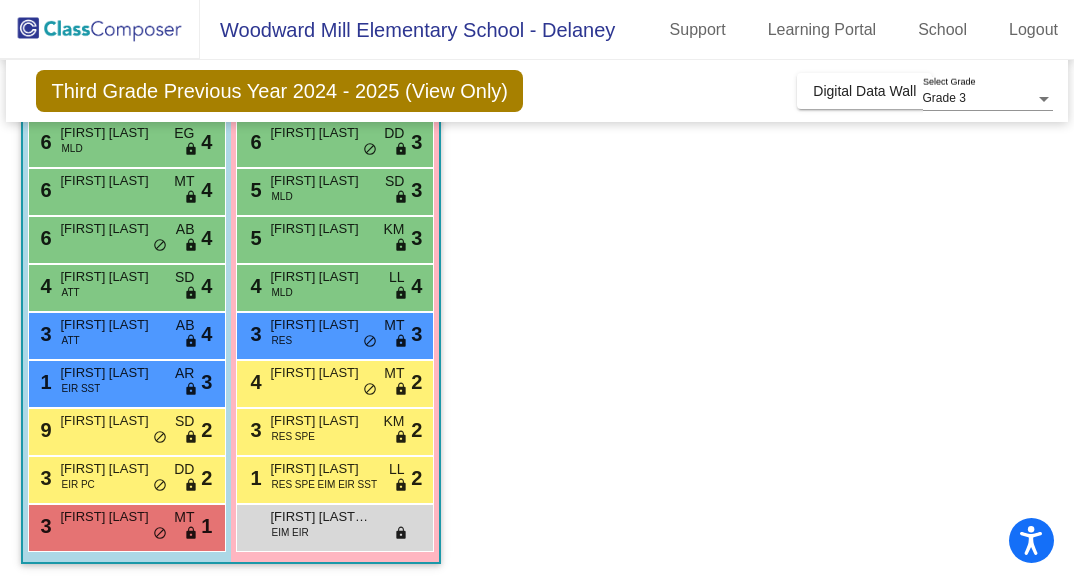 click on "[FIRST] [LAST]" at bounding box center [110, 325] 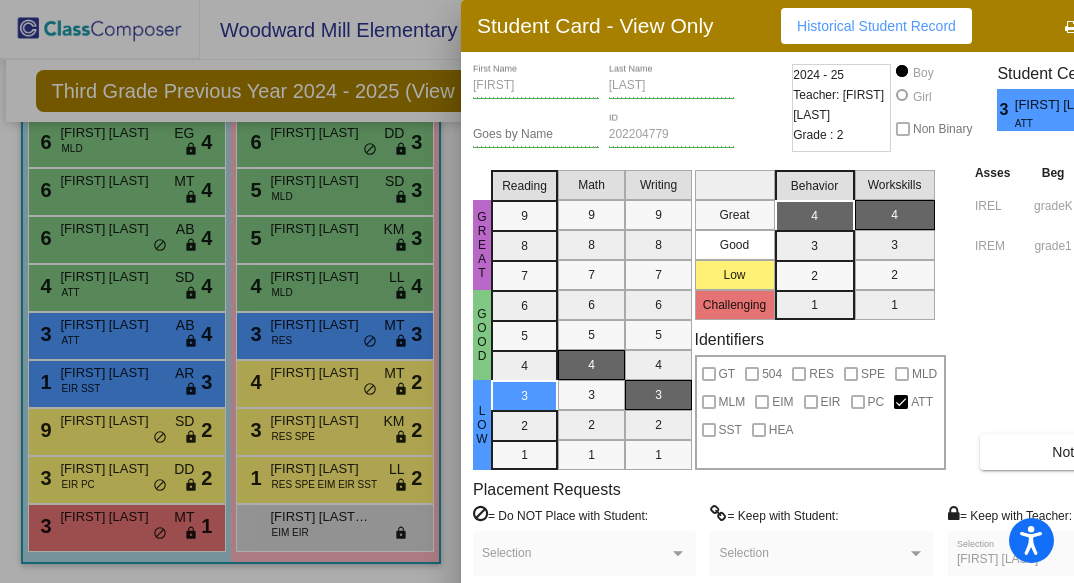 click at bounding box center [537, 291] 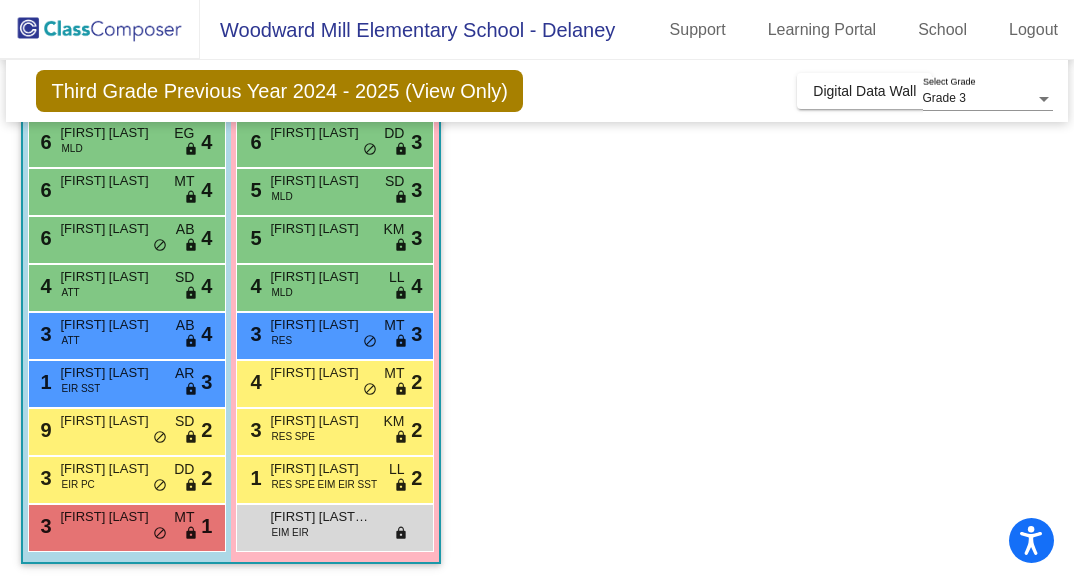 click on "1 [FIRST] [LAST] EIR SST AR lock do_not_disturb_alt 3" at bounding box center (124, 381) 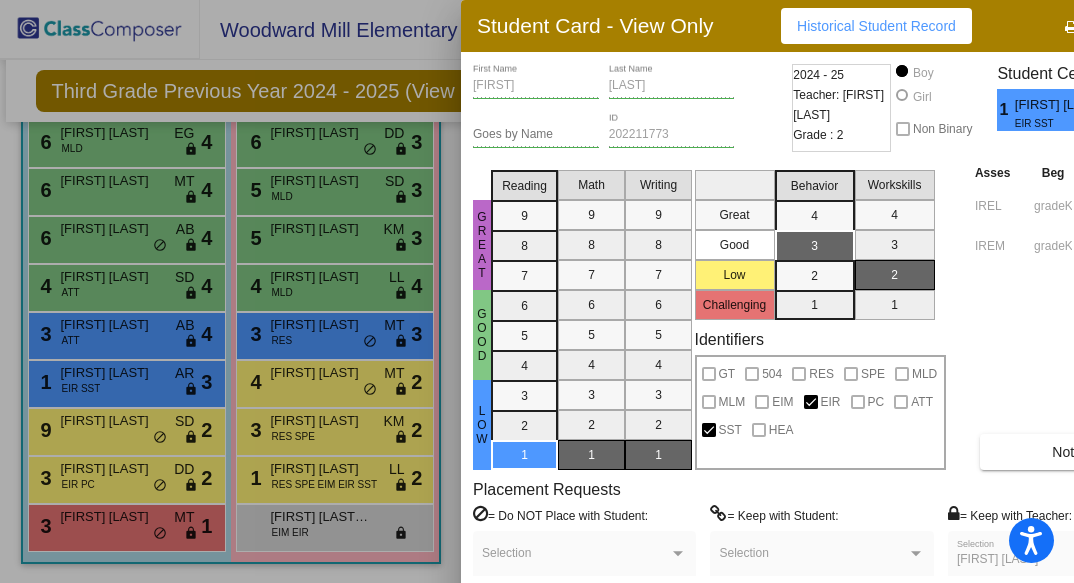 click at bounding box center (537, 291) 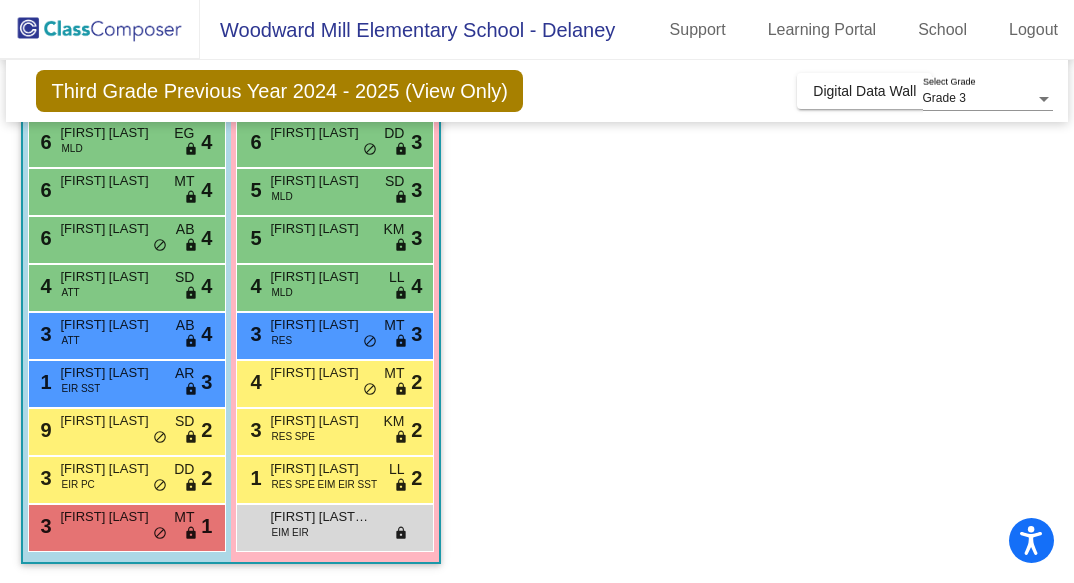 click on "[FIRST] [LAST]" at bounding box center (110, 277) 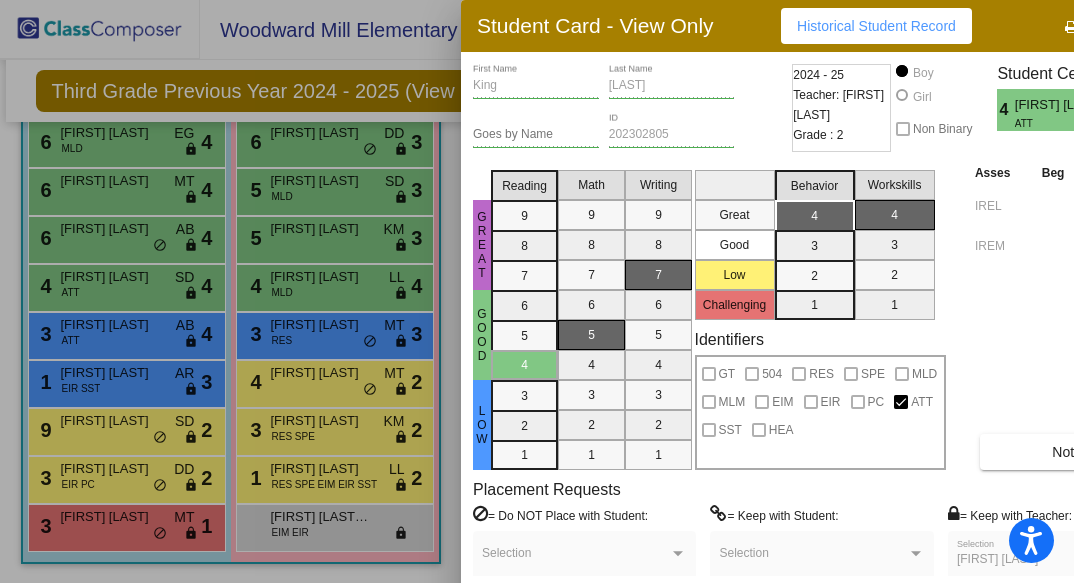 click at bounding box center [537, 291] 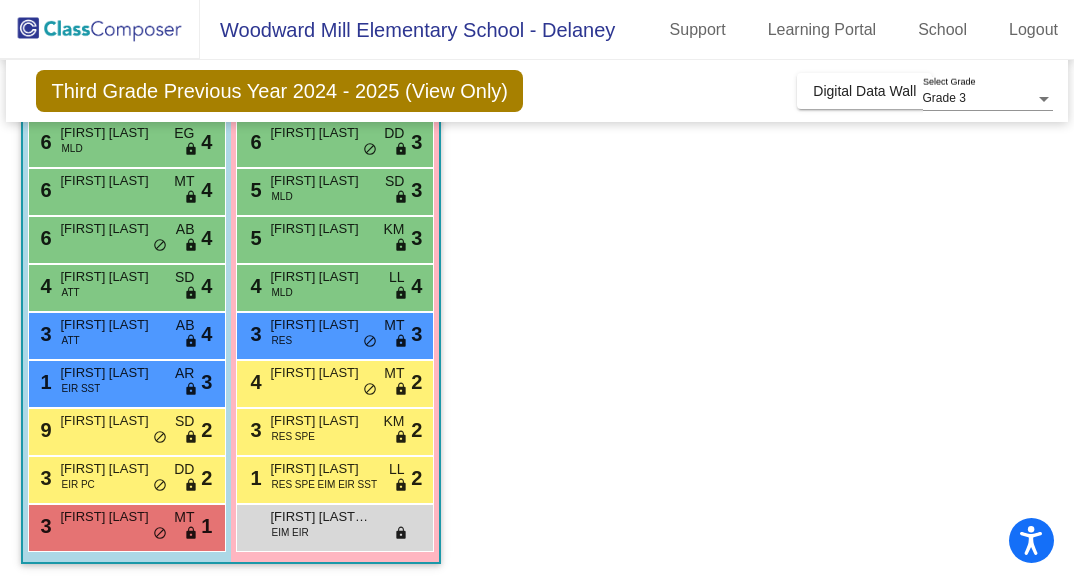 click on "[FIRST] [LAST]" at bounding box center [110, 373] 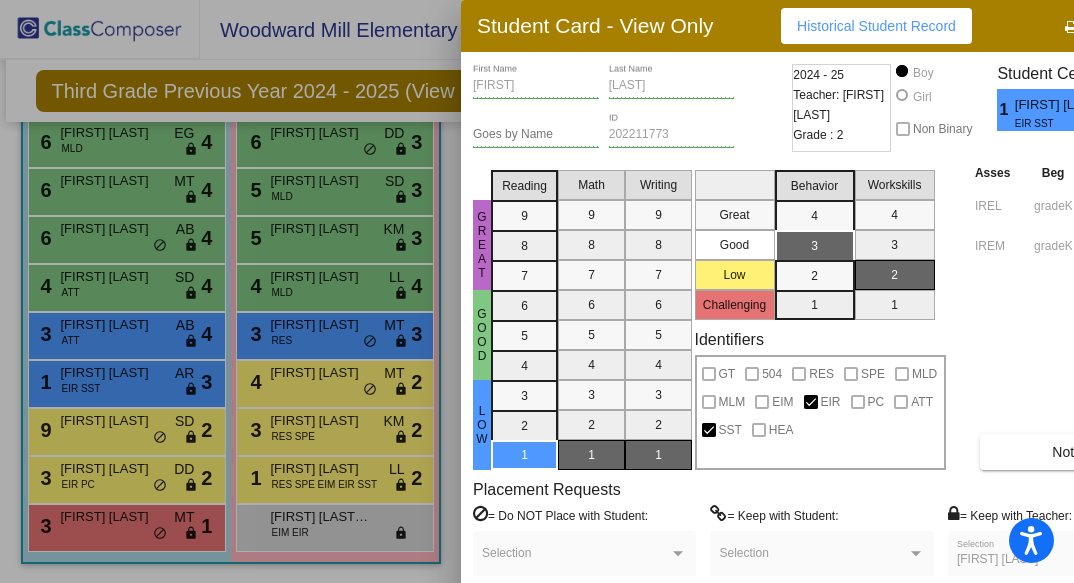 click at bounding box center [537, 291] 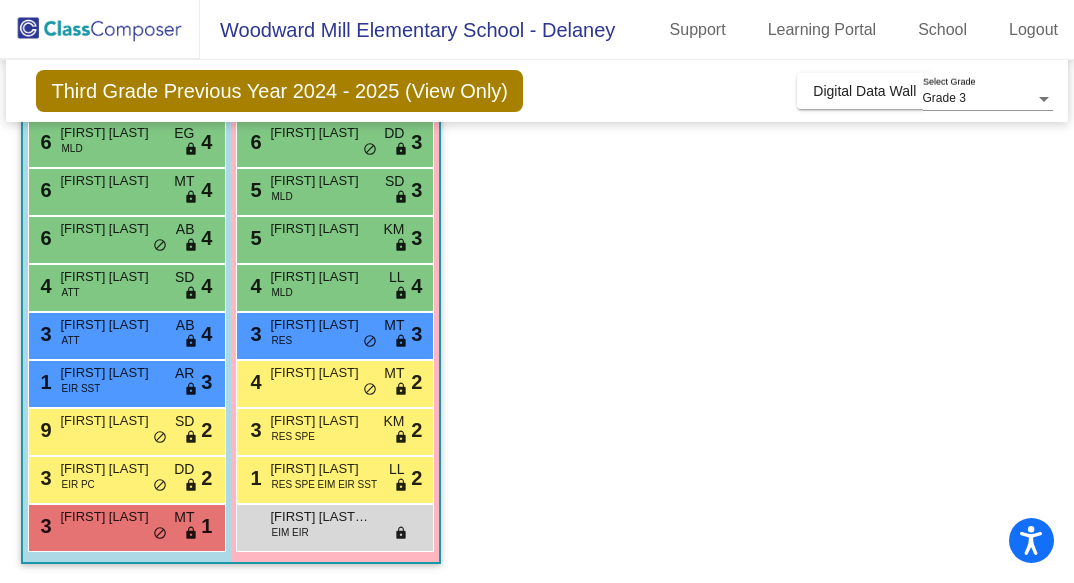 click on "[FIRST] [LAST]" at bounding box center [110, 421] 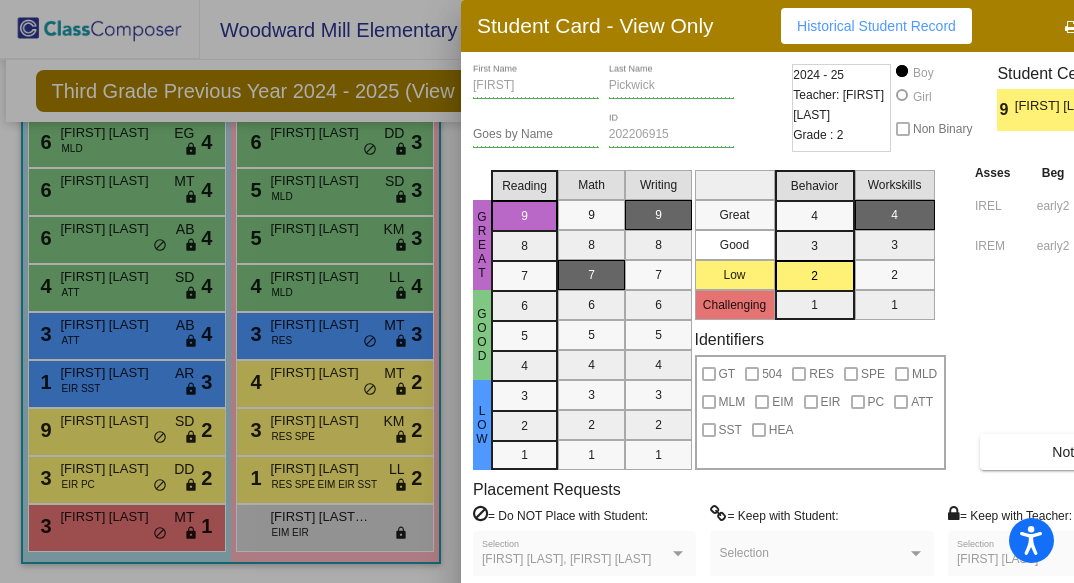 click at bounding box center [537, 291] 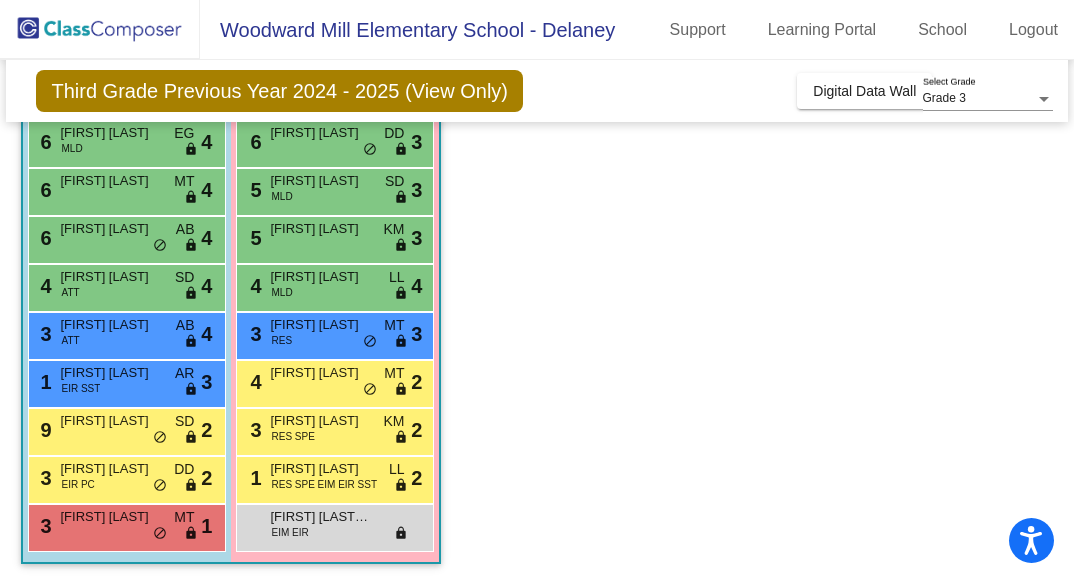 click on "3 [FIRST] [LAST] MT lock do_not_disturb_alt 1" at bounding box center [124, 525] 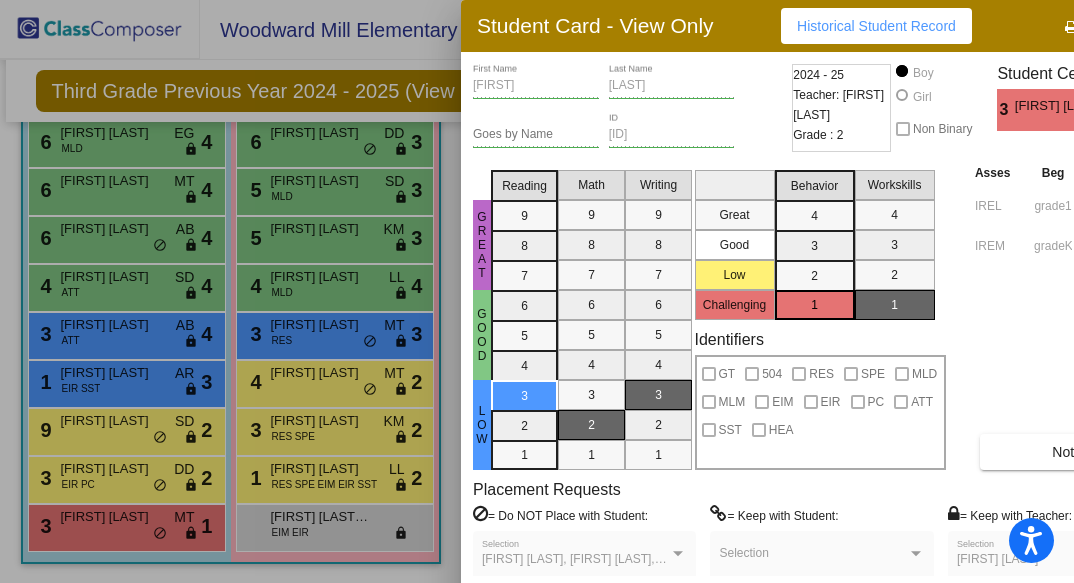 click at bounding box center (537, 291) 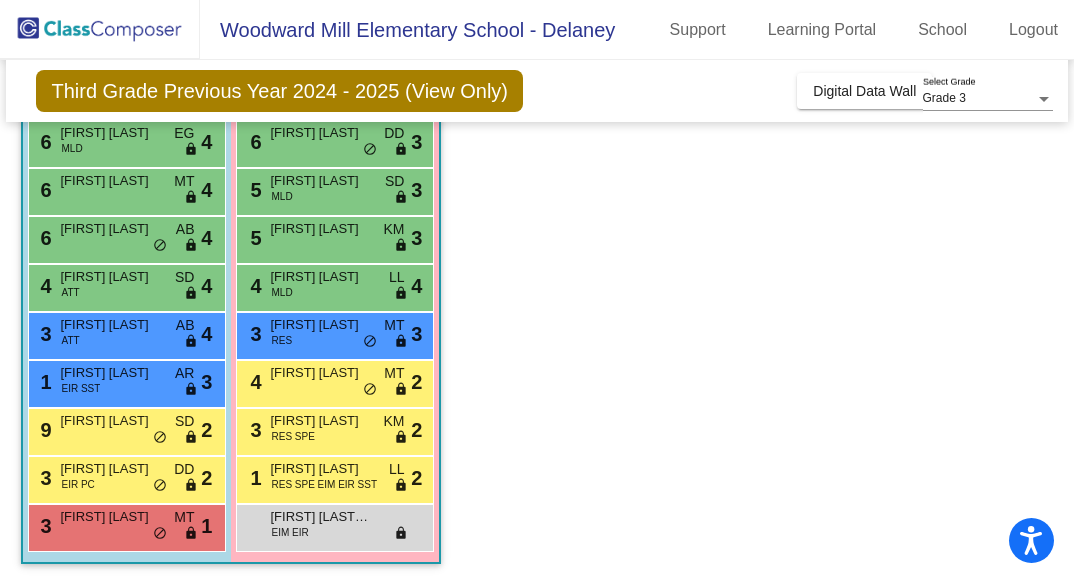 click on "3 [FIRST] [LAST] EIR PC DD lock do_not_disturb_alt 2" at bounding box center (124, 477) 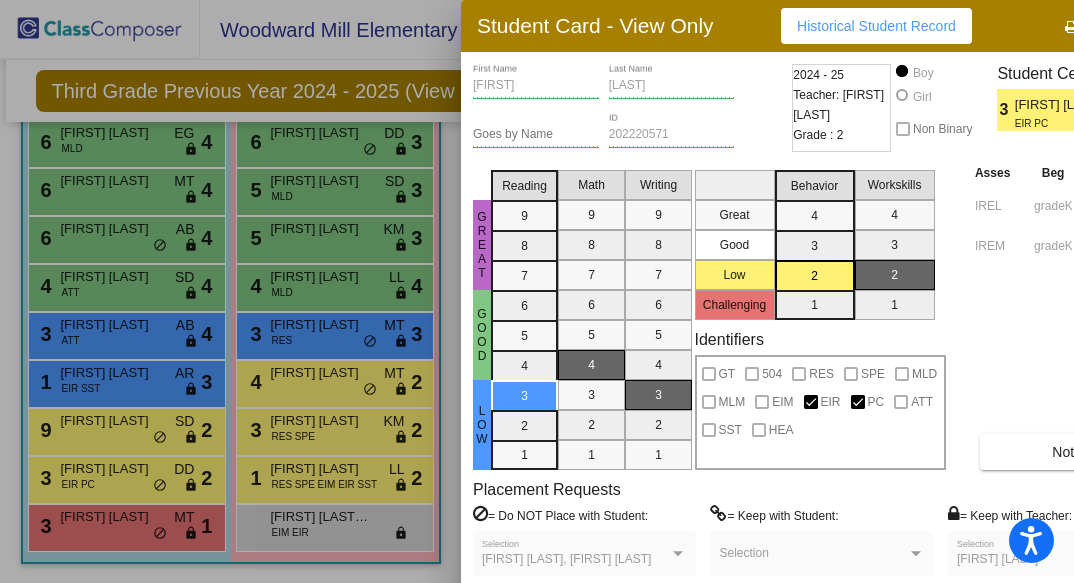 click at bounding box center (537, 291) 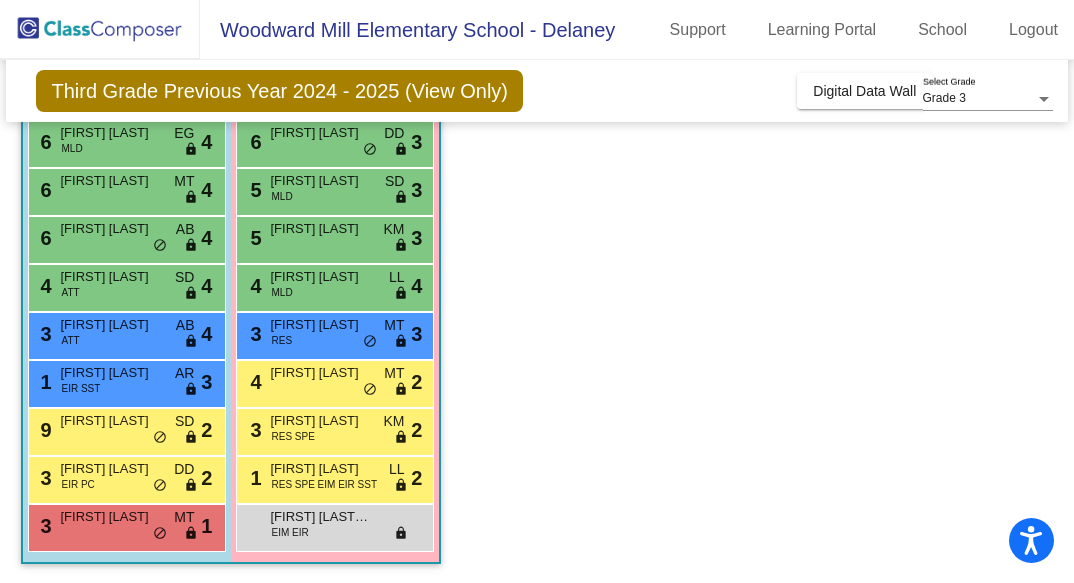 click on "3 [FIRST] [LAST] MT lock do_not_disturb_alt 1" at bounding box center [124, 525] 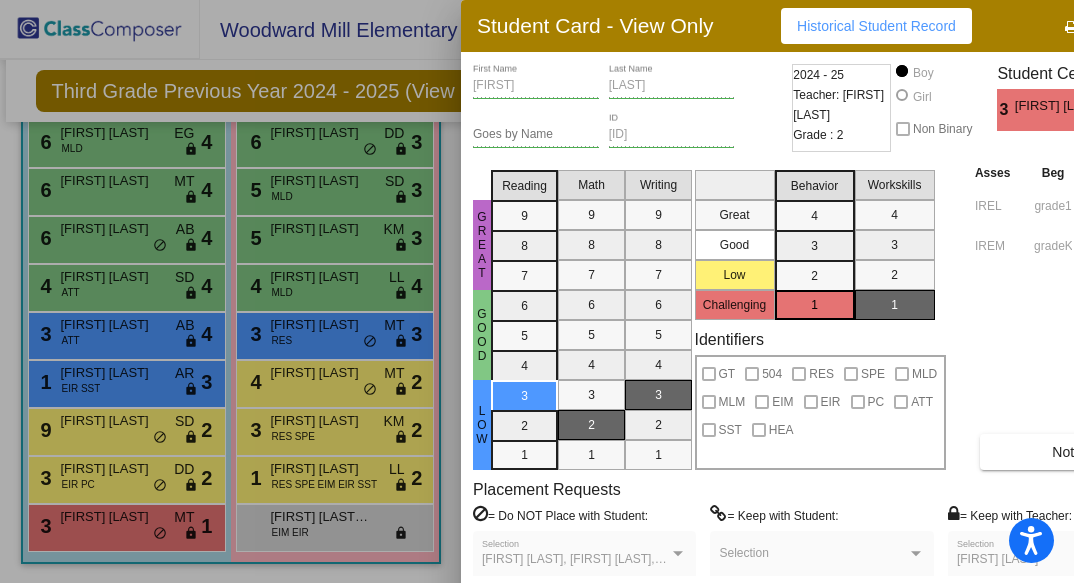 click on "Notes" at bounding box center (1070, 452) 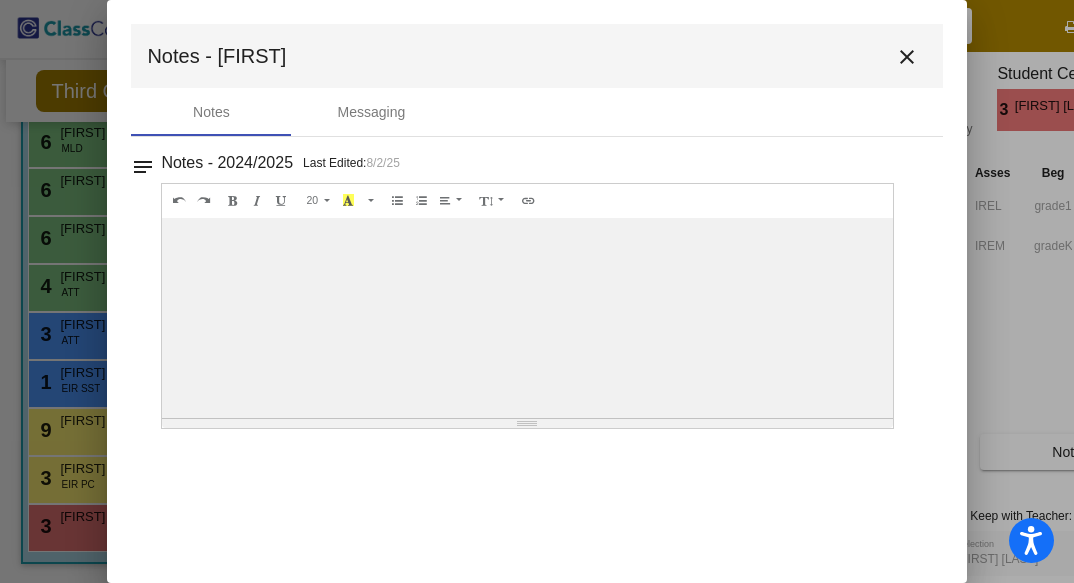 click on "close" at bounding box center [907, 57] 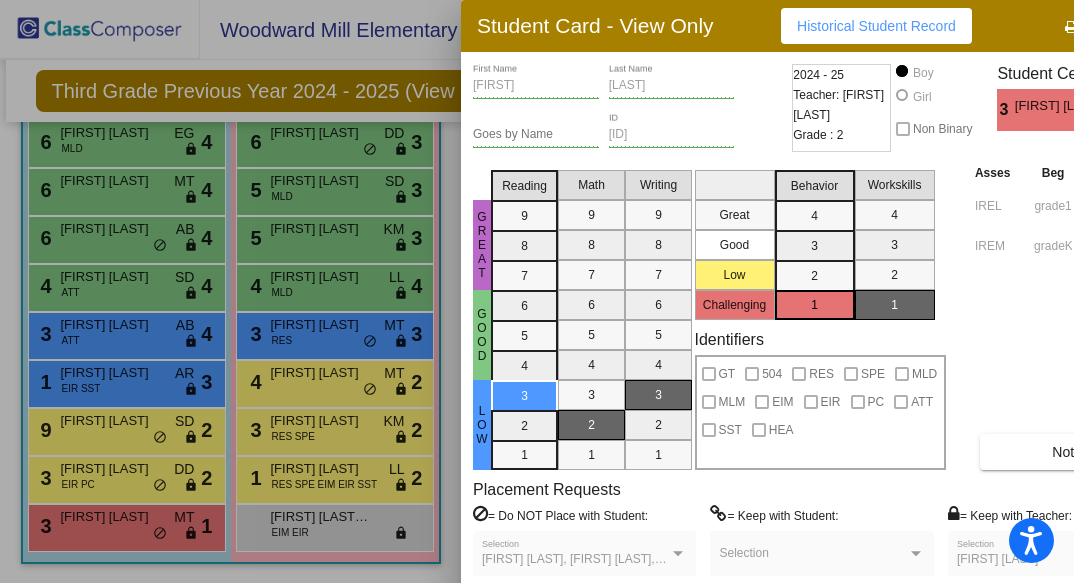 drag, startPoint x: 316, startPoint y: 393, endPoint x: 217, endPoint y: 439, distance: 109.165016 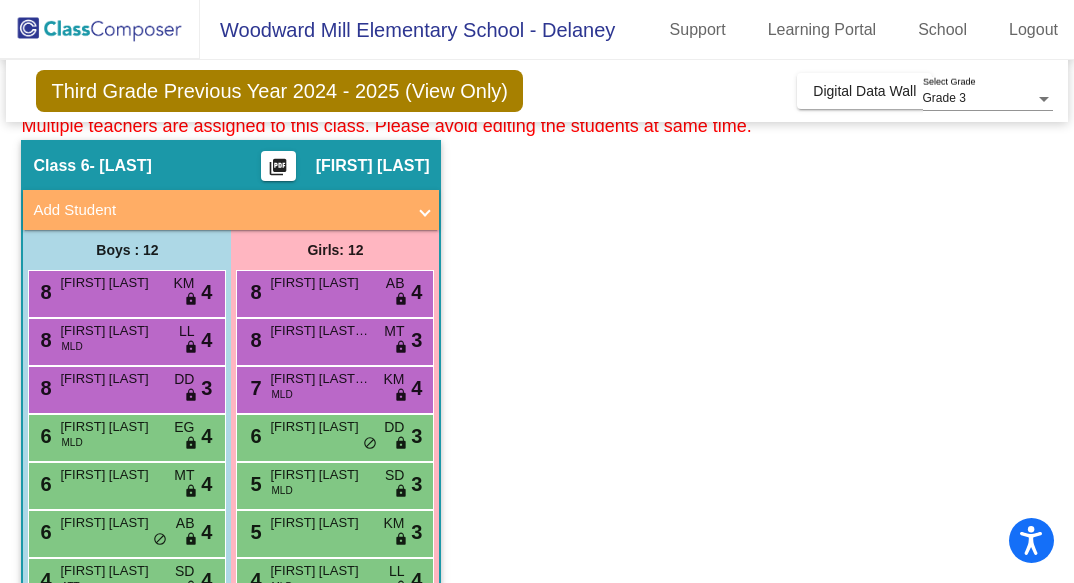scroll, scrollTop: 894, scrollLeft: 0, axis: vertical 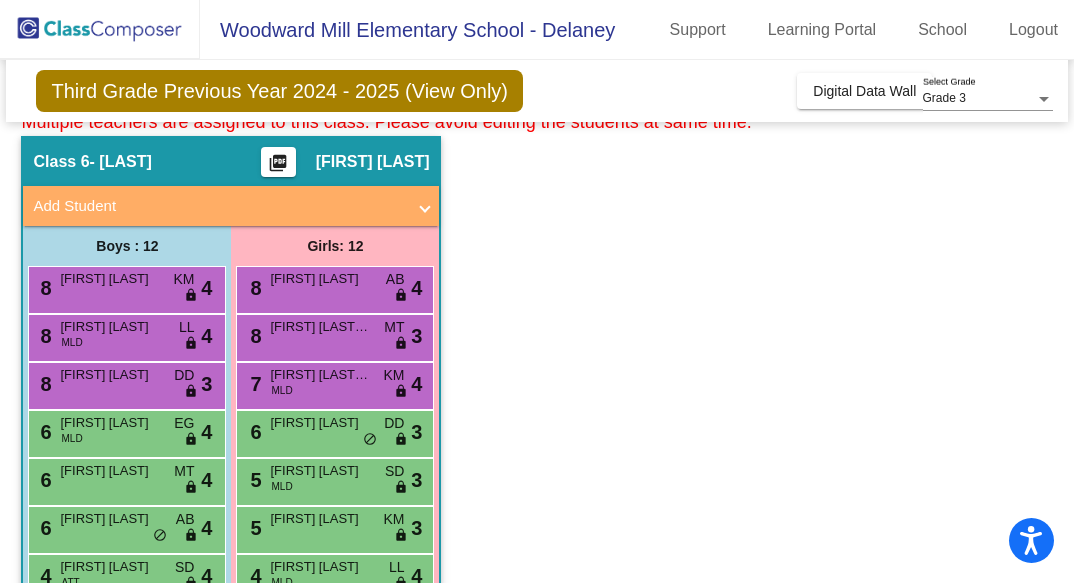 click on "[FIRST] [LAST]" at bounding box center (320, 279) 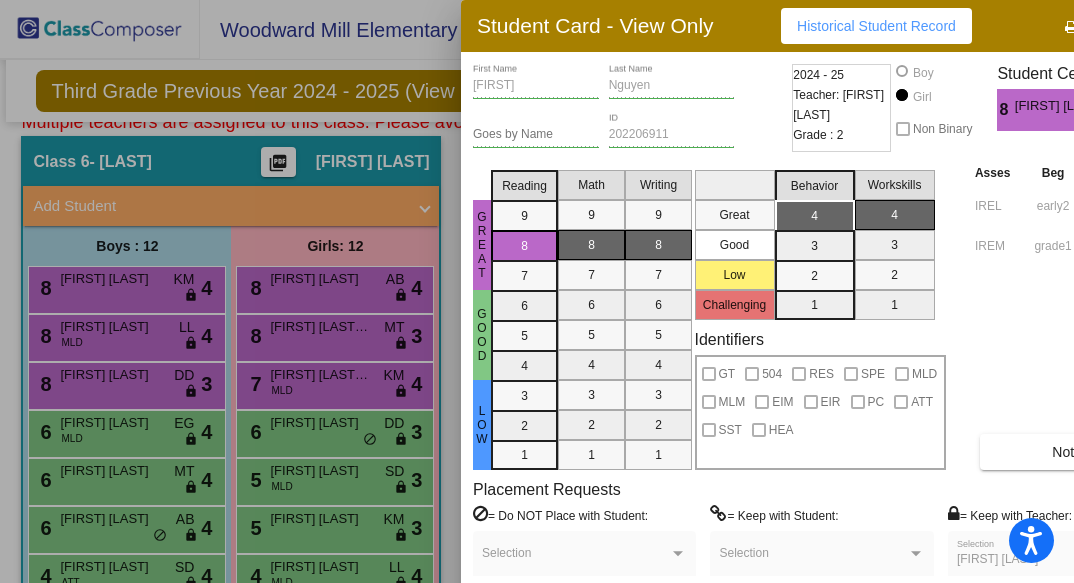 click at bounding box center (537, 291) 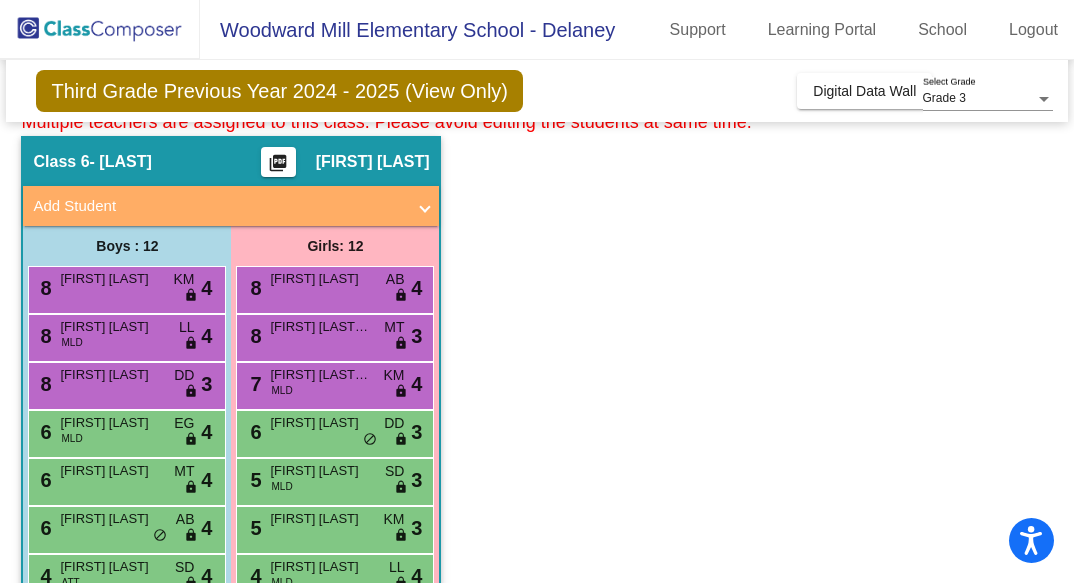 click on "8 [FIRST] [LAST] [LAST] MT lock do_not_disturb_alt 3" at bounding box center (334, 335) 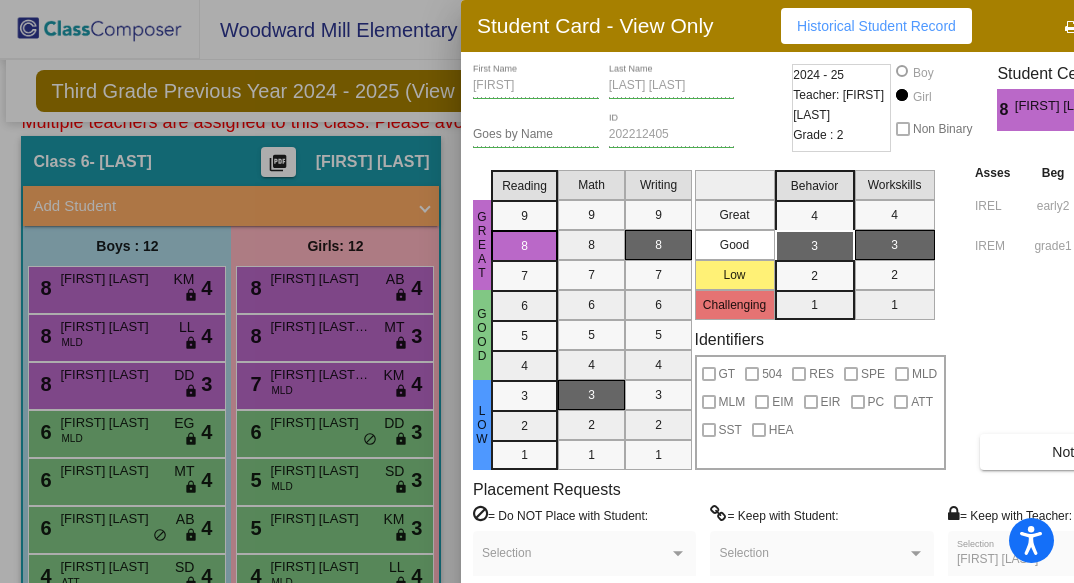 click at bounding box center (537, 291) 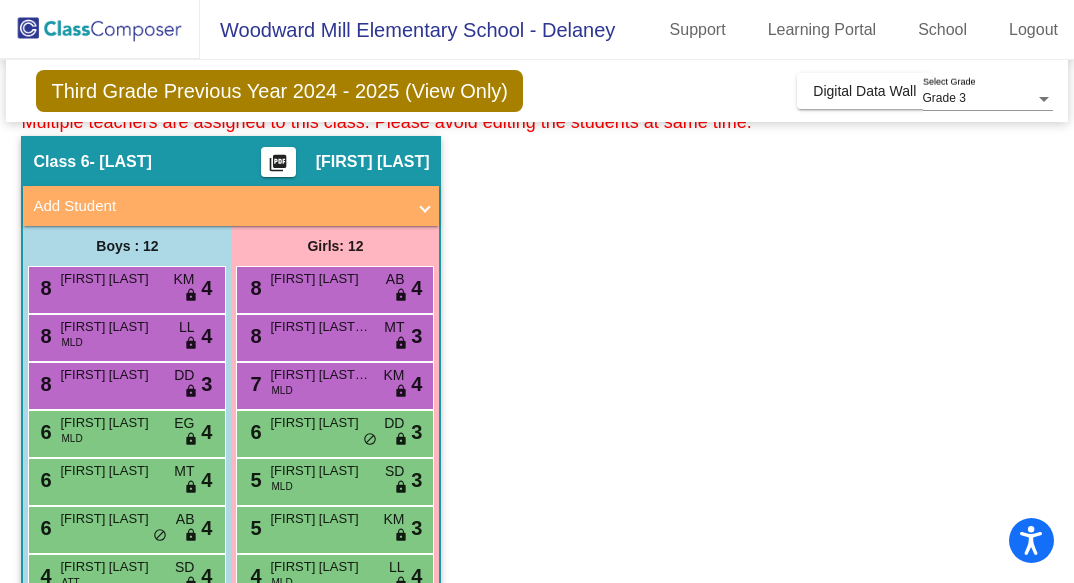 click on "[FIRST] [LAST] [LAST]" at bounding box center [320, 375] 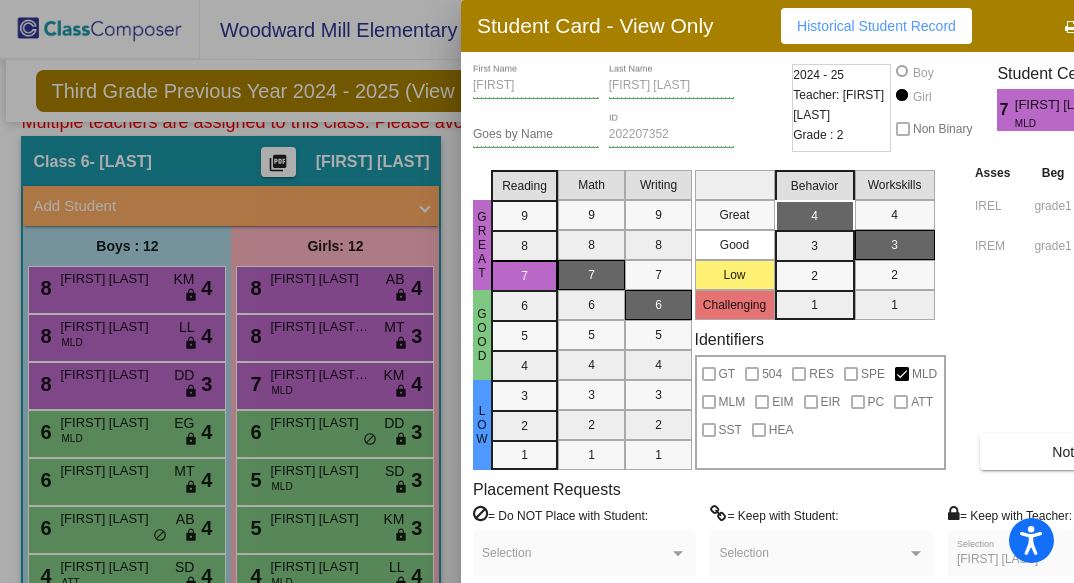 click at bounding box center [537, 291] 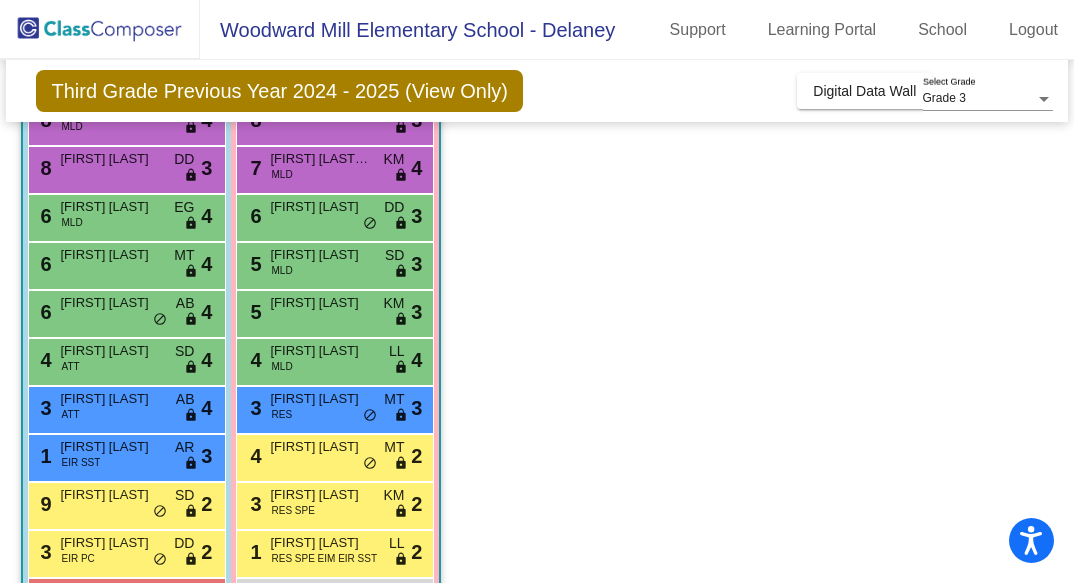 scroll, scrollTop: 1108, scrollLeft: 0, axis: vertical 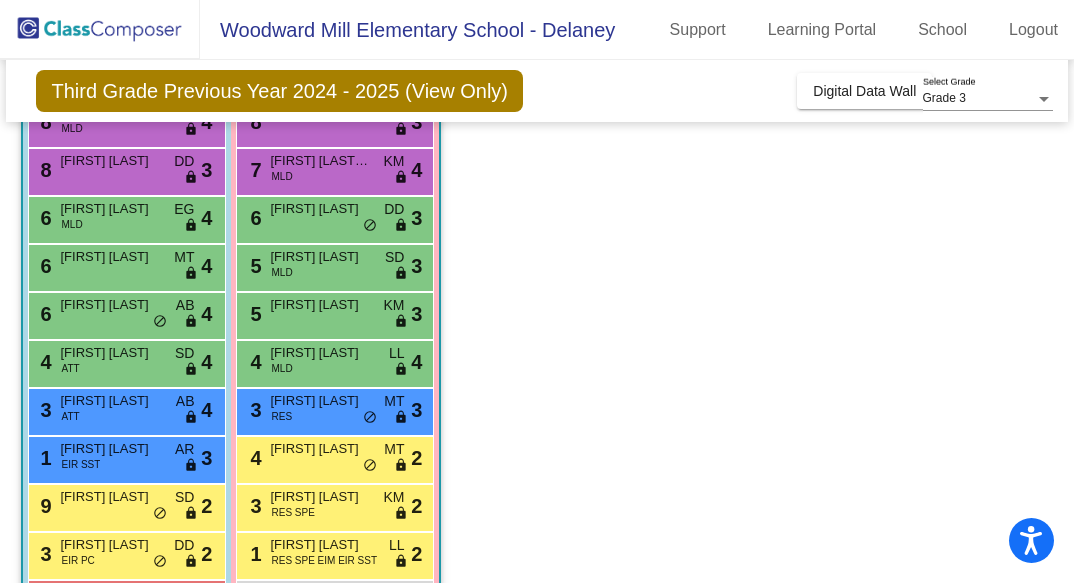 click on "[FIRST] [LAST]" at bounding box center (320, 209) 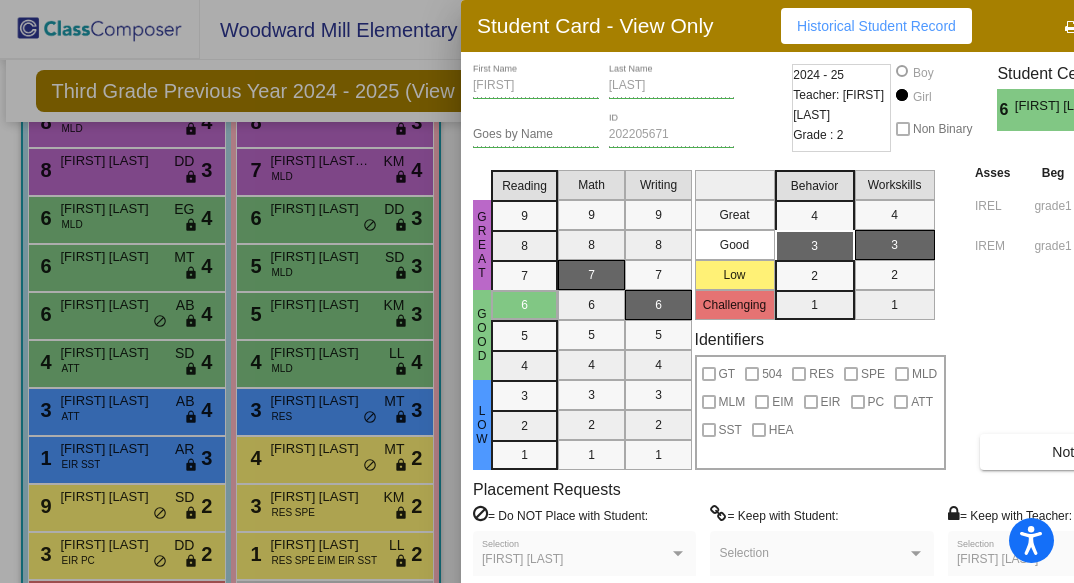 click at bounding box center (537, 291) 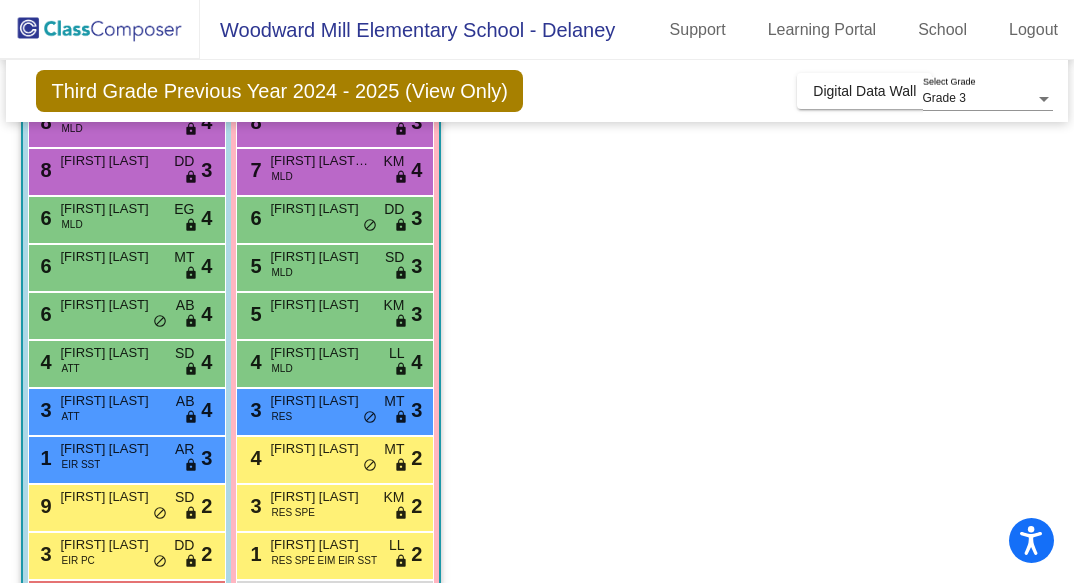 click on "[FIRST] [LAST] [LAST]" at bounding box center (320, 161) 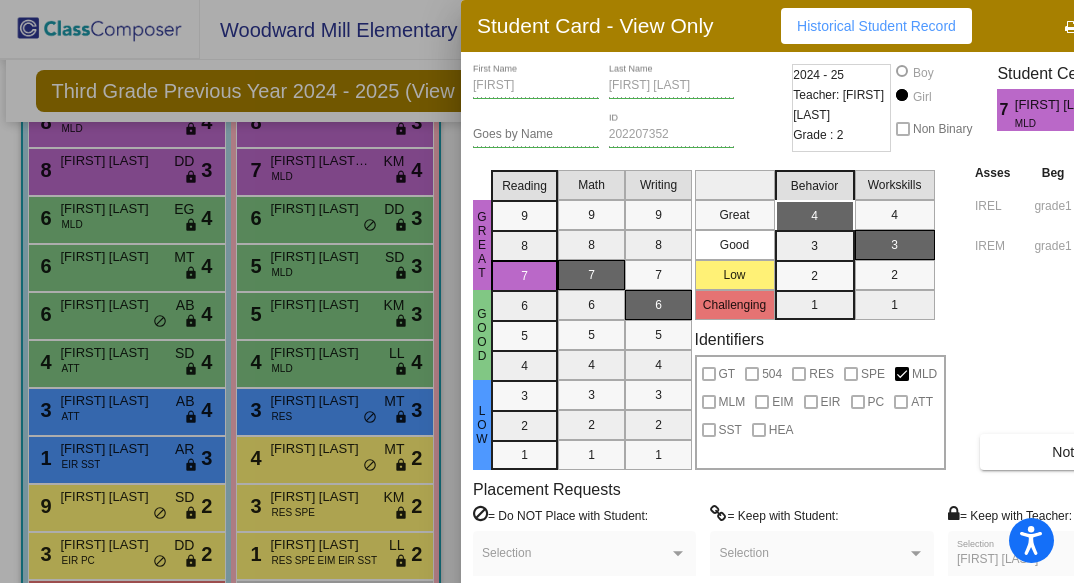 click at bounding box center [537, 291] 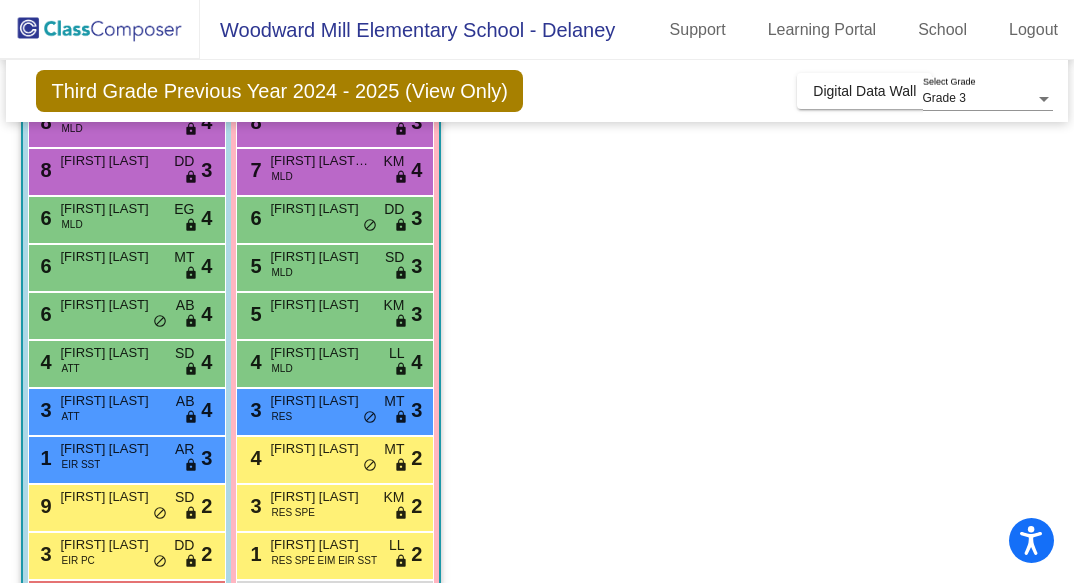 click on "6 [FIRST] [LAST] DD lock do_not_disturb_alt 3" at bounding box center [334, 217] 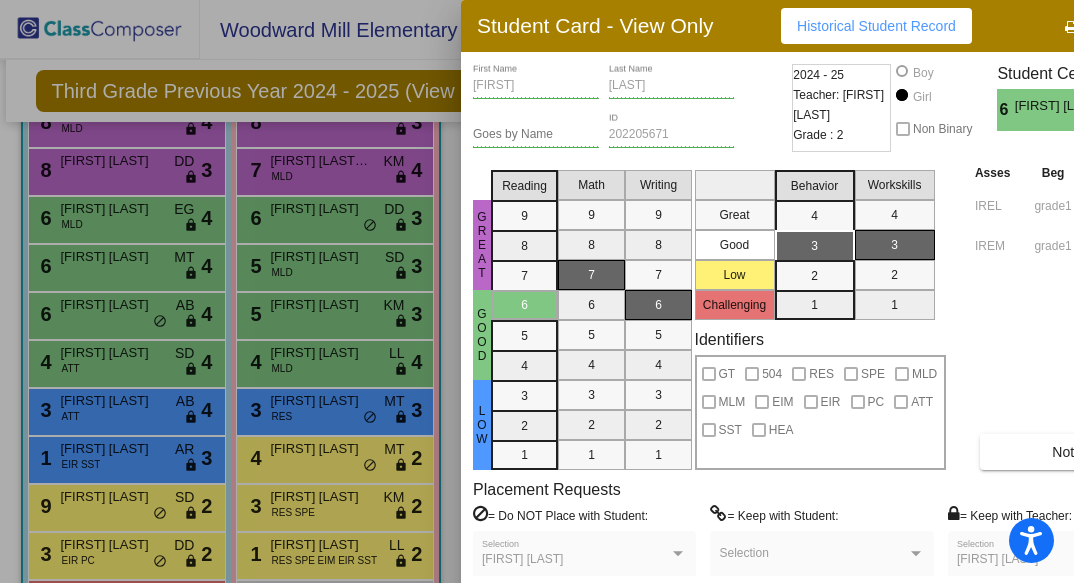 click at bounding box center (537, 291) 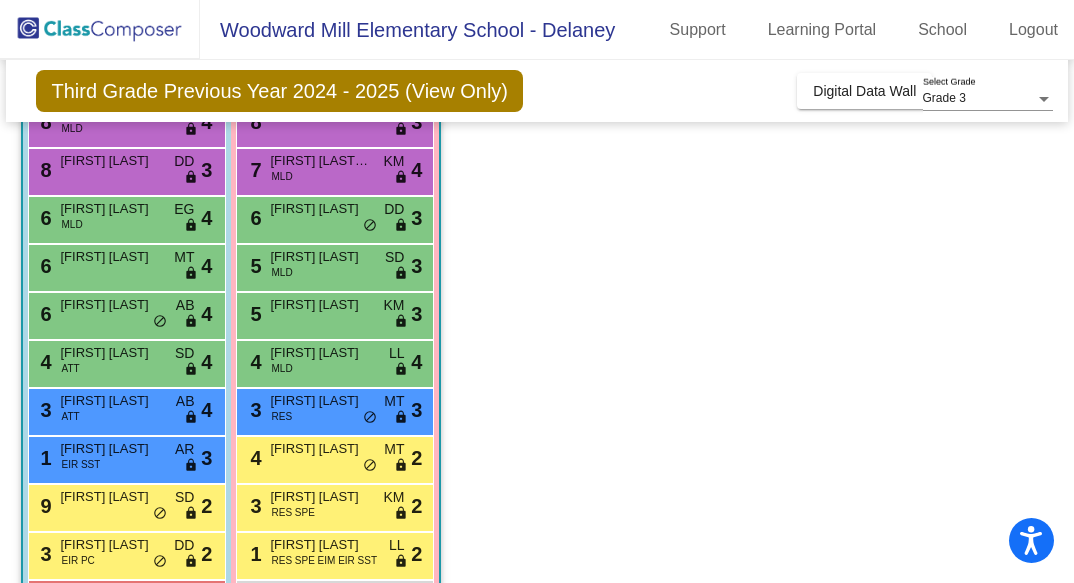 click on "[FIRST] [LAST]" at bounding box center (320, 257) 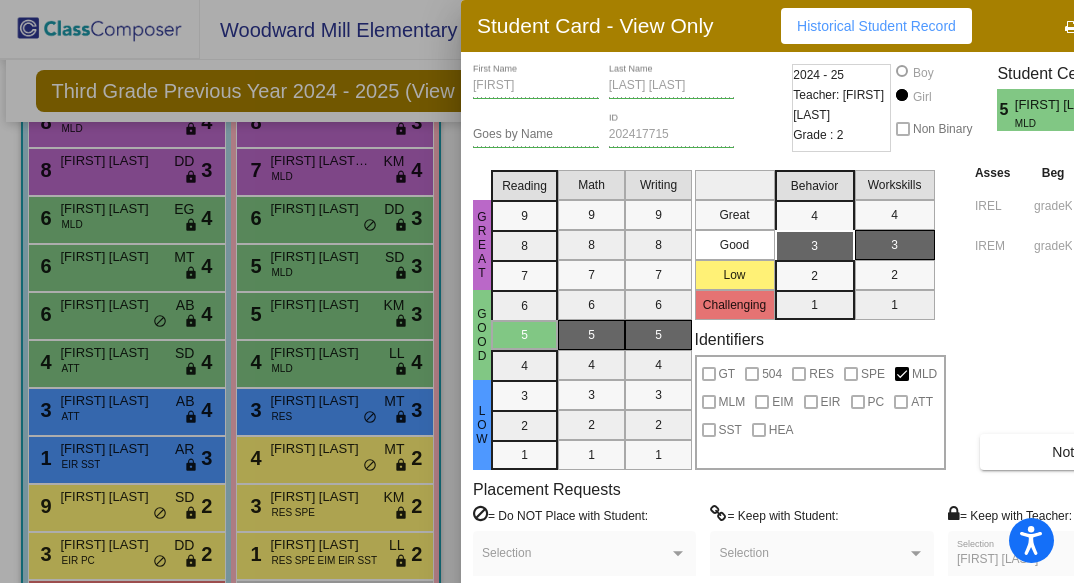 click at bounding box center [537, 291] 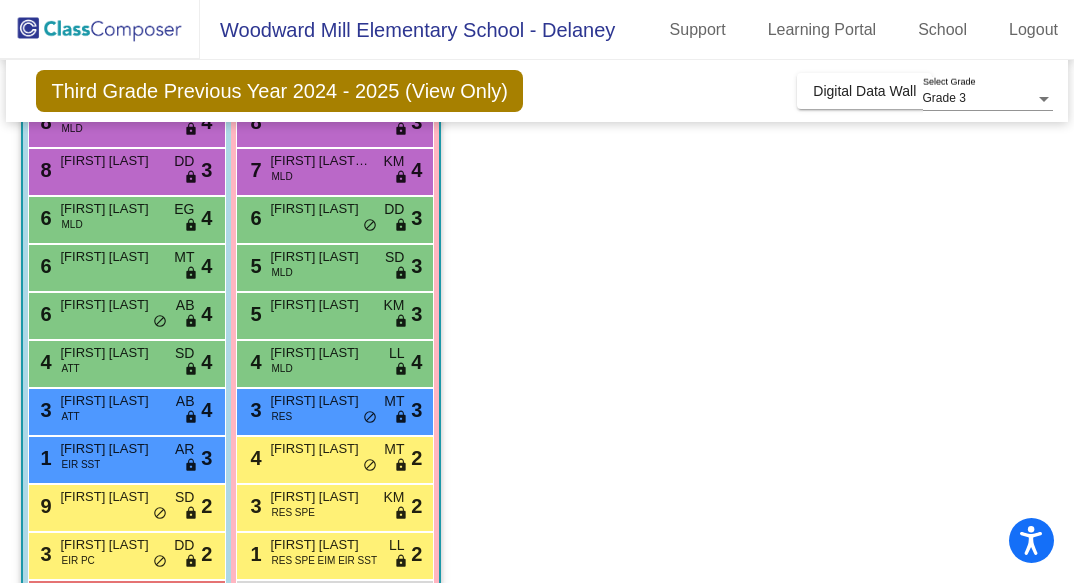 click on "5 [FIRST] [LAST] [LAST] MLD SD lock do_not_disturb_alt 3" at bounding box center (334, 265) 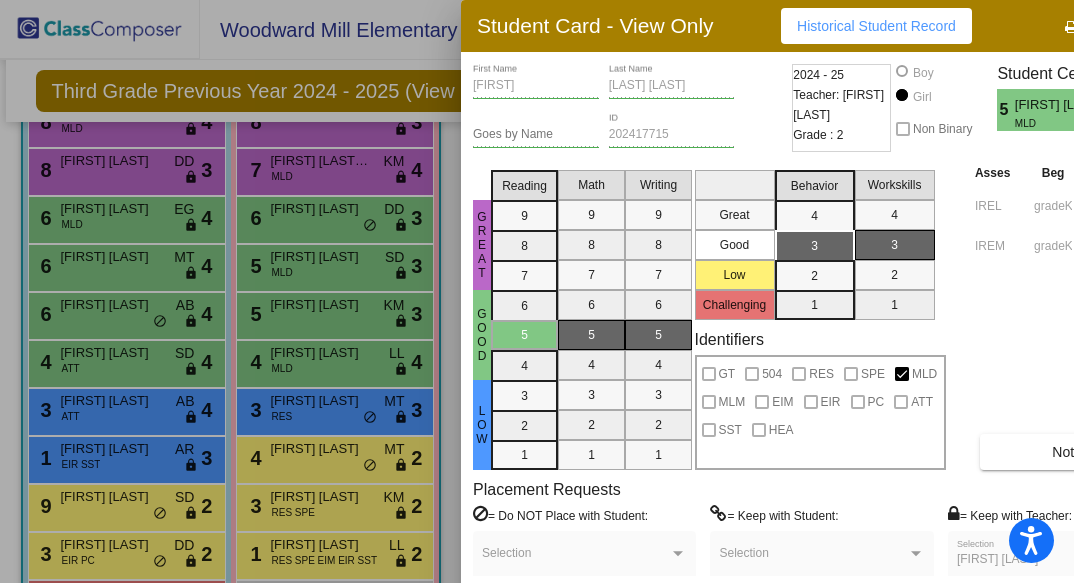 click at bounding box center [537, 291] 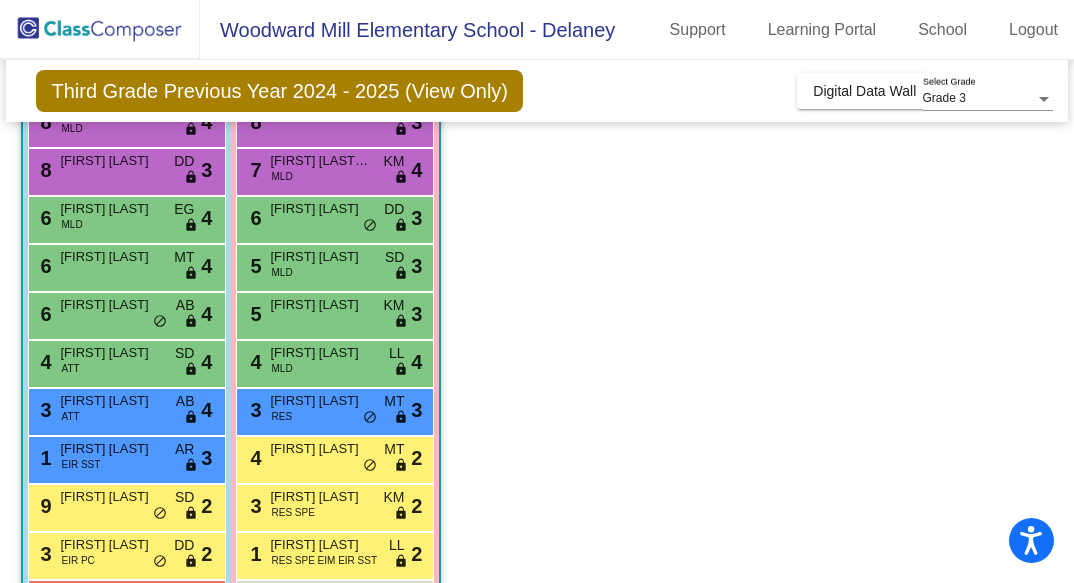 click on "5 [FIRST] [LAST] KM lock do_not_disturb_alt 3" at bounding box center [334, 313] 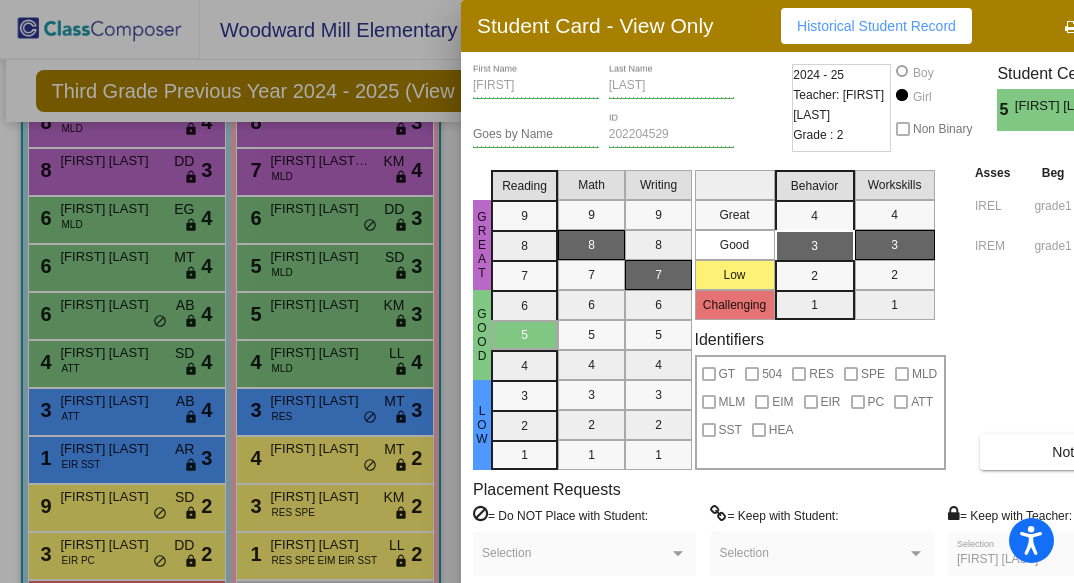 click at bounding box center (537, 291) 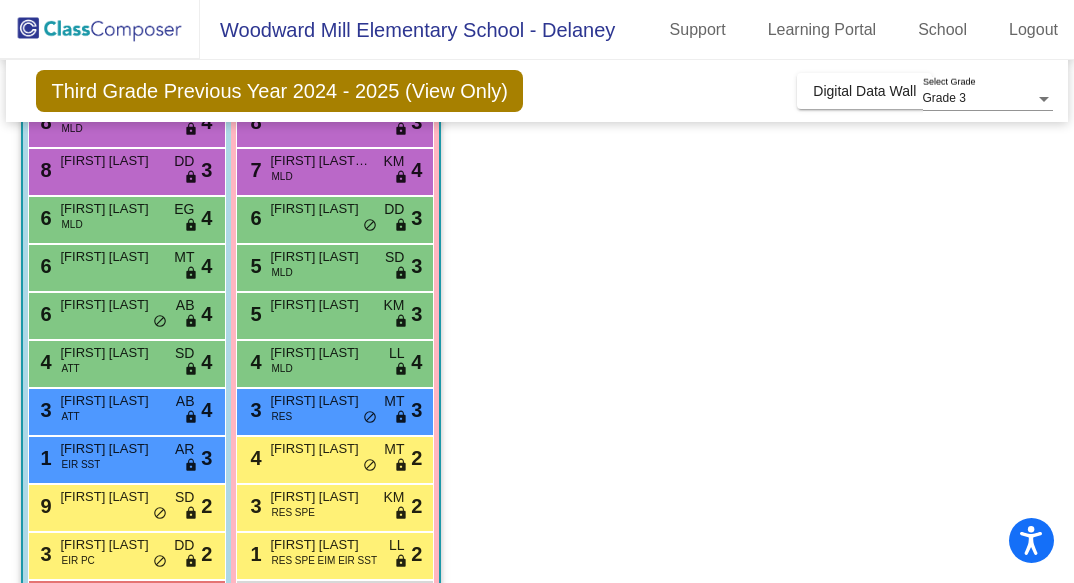 click on "[FIRST] [LAST]" at bounding box center (320, 353) 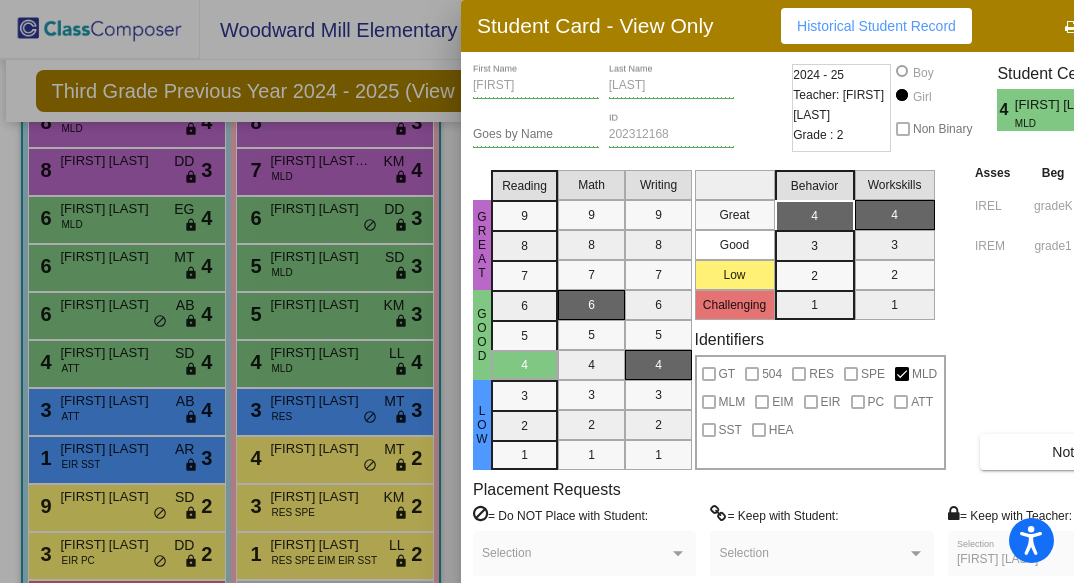 click at bounding box center (537, 291) 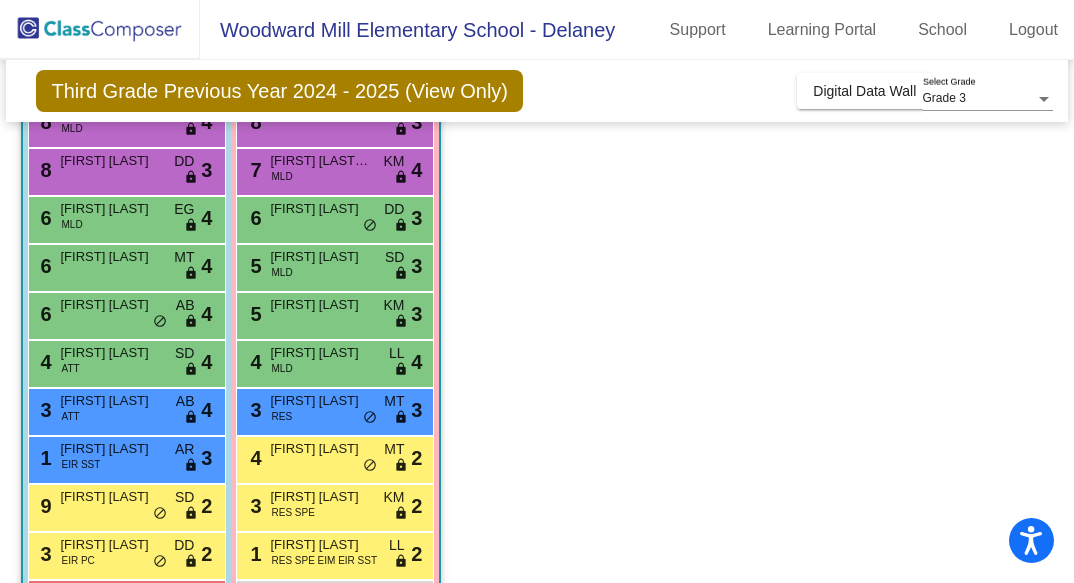scroll, scrollTop: 1184, scrollLeft: 0, axis: vertical 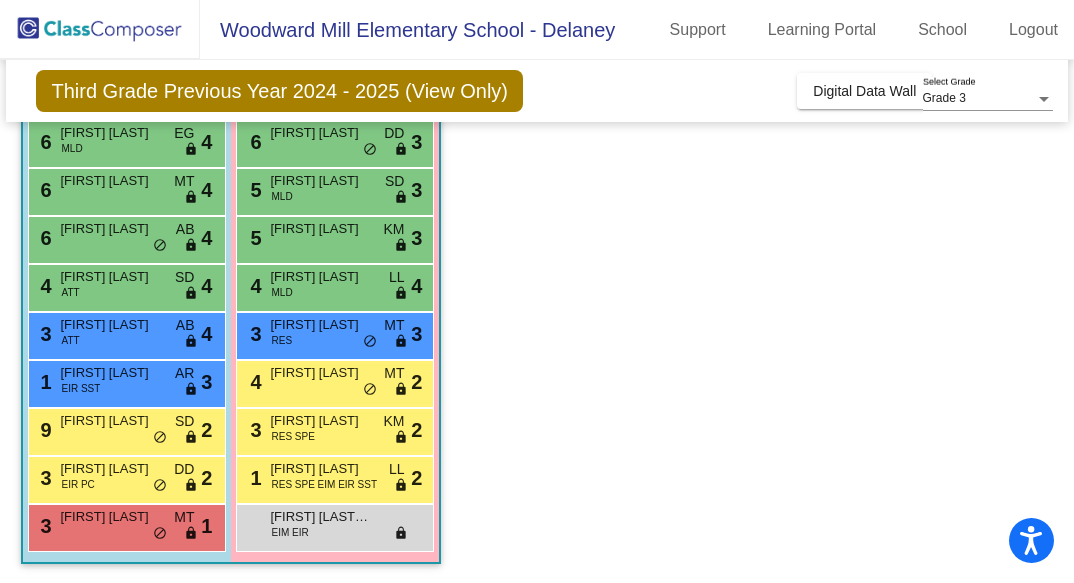 click on "[FIRST] [LAST]" at bounding box center [320, 325] 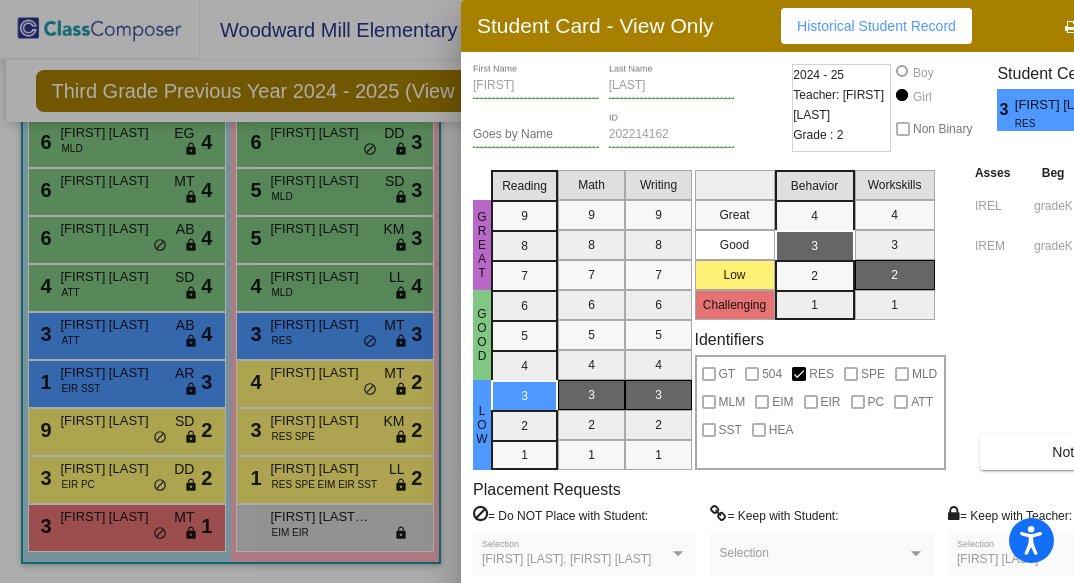 click at bounding box center (537, 291) 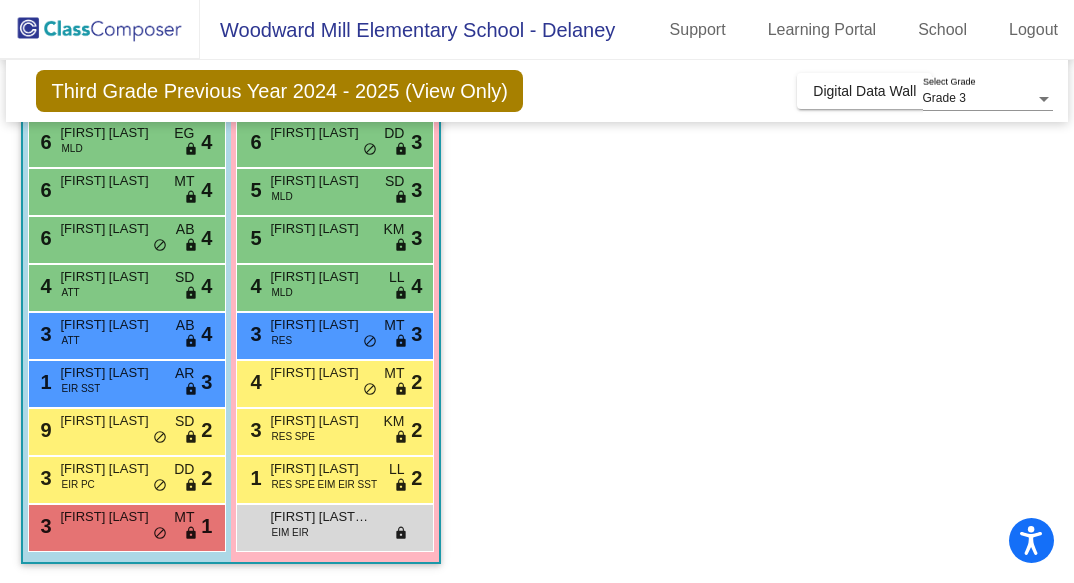 click on "4 [FIRST] [LAST] MT lock do_not_disturb_alt 2" at bounding box center (334, 381) 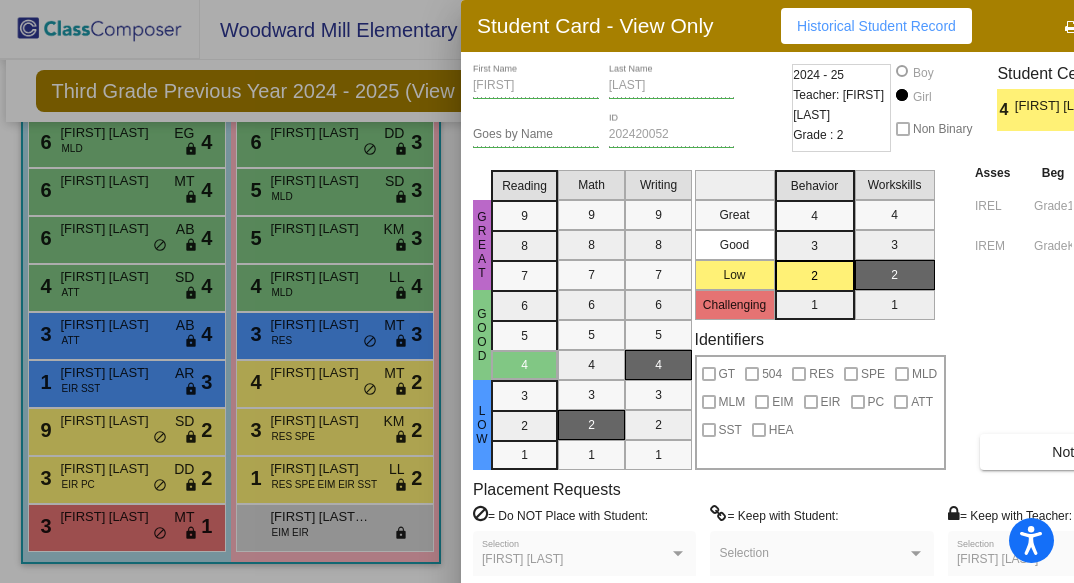 click at bounding box center (537, 291) 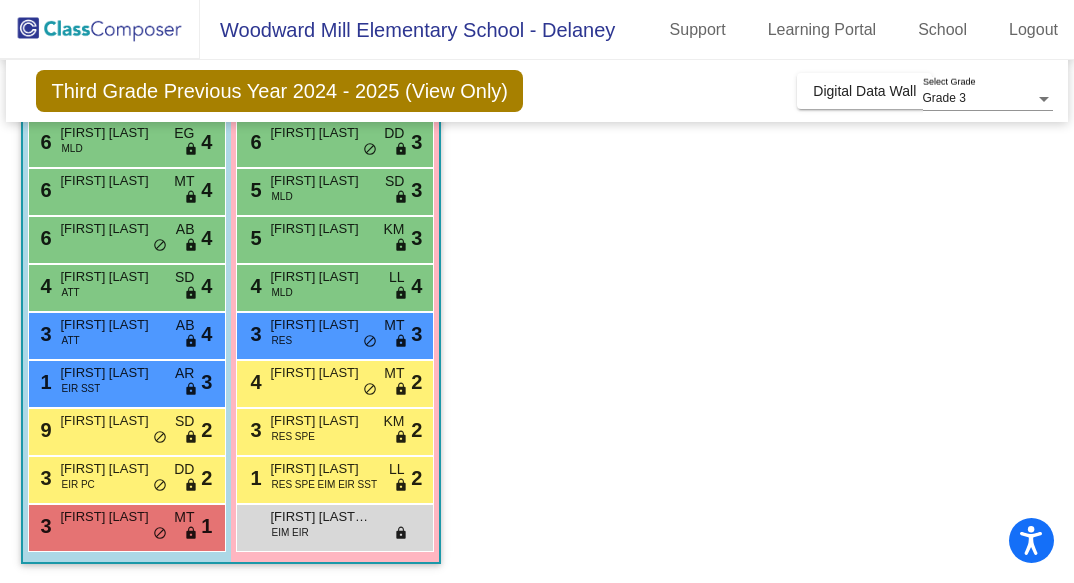 click on "4 [FIRST] [LAST] MLD LL lock do_not_disturb_alt 4" at bounding box center [334, 285] 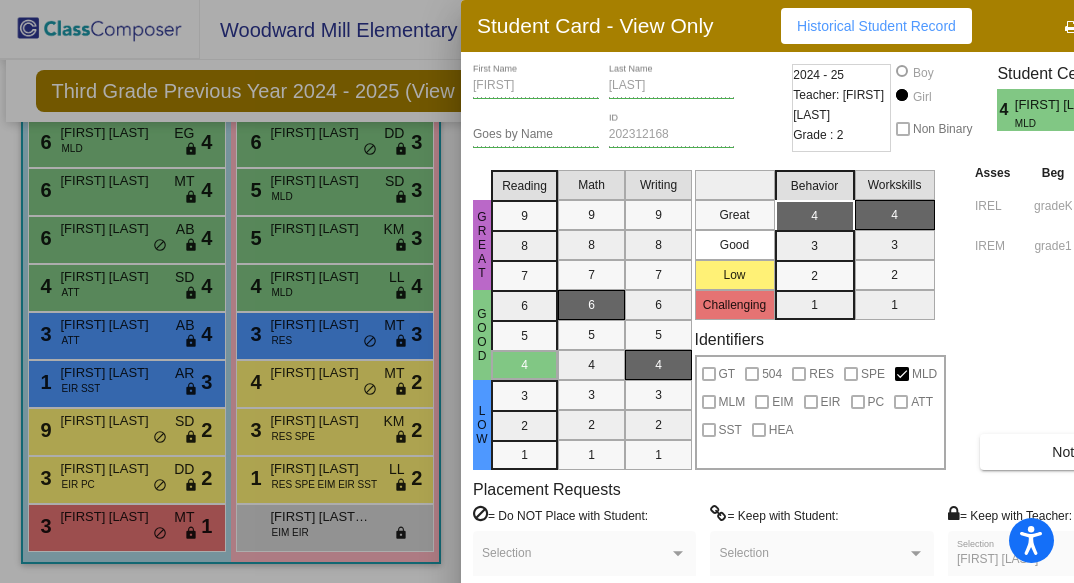 click at bounding box center [537, 291] 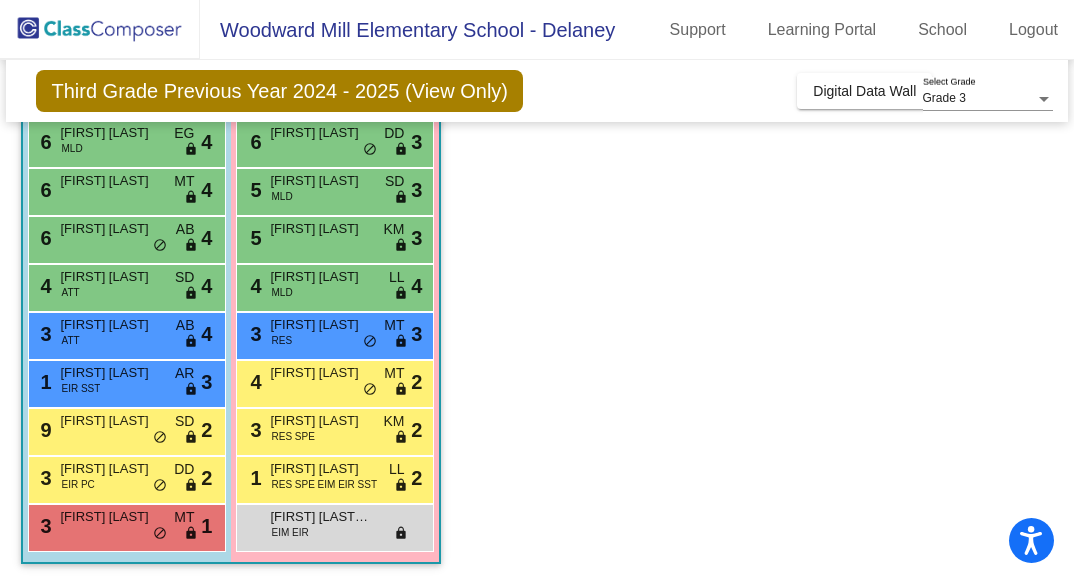 click on "[FIRST] [LAST]" at bounding box center [320, 373] 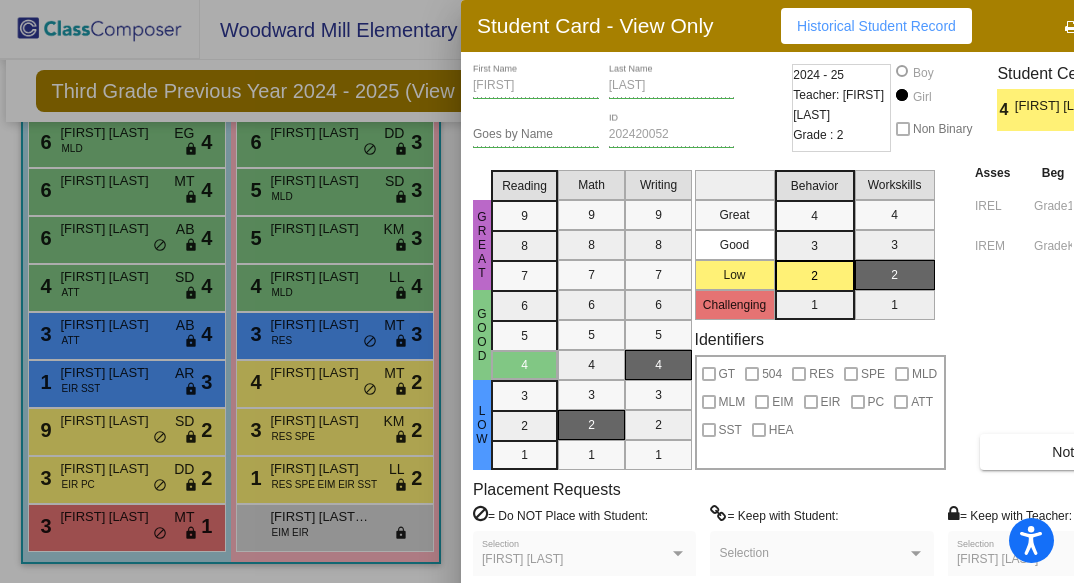 click at bounding box center [537, 291] 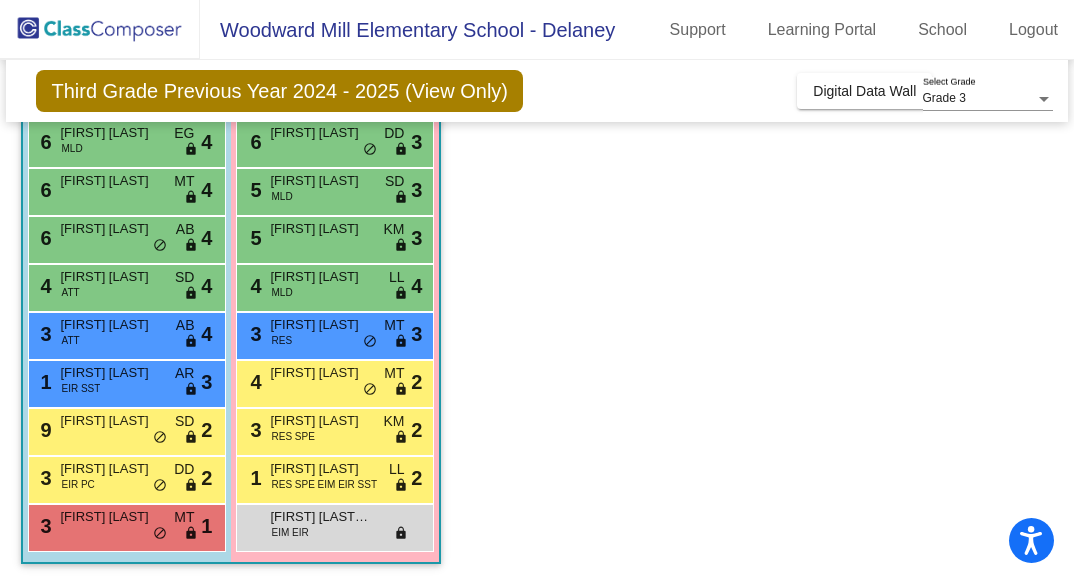 click on "RES SPE" at bounding box center [292, 436] 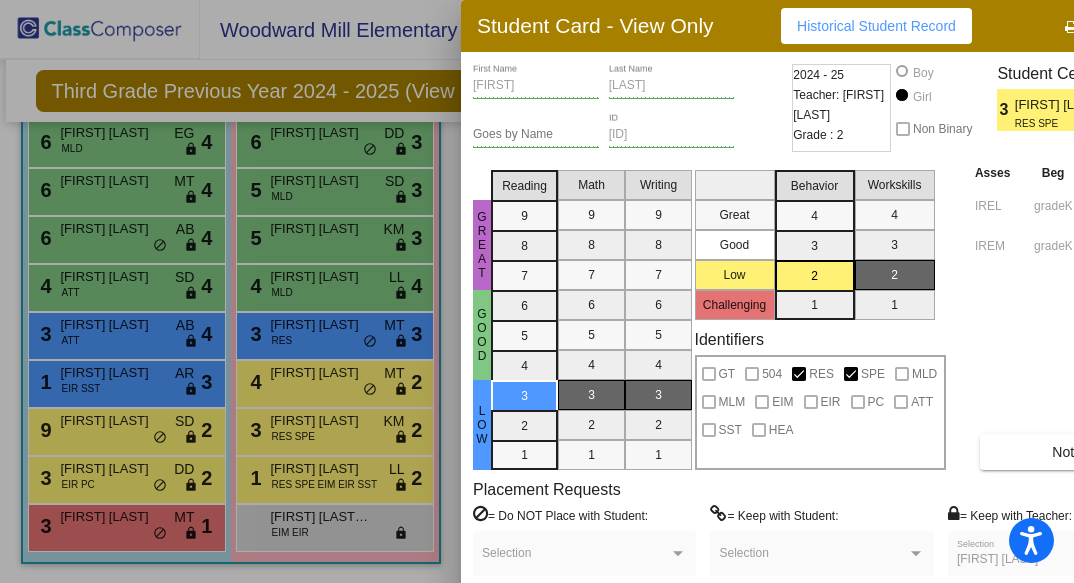 click at bounding box center (537, 291) 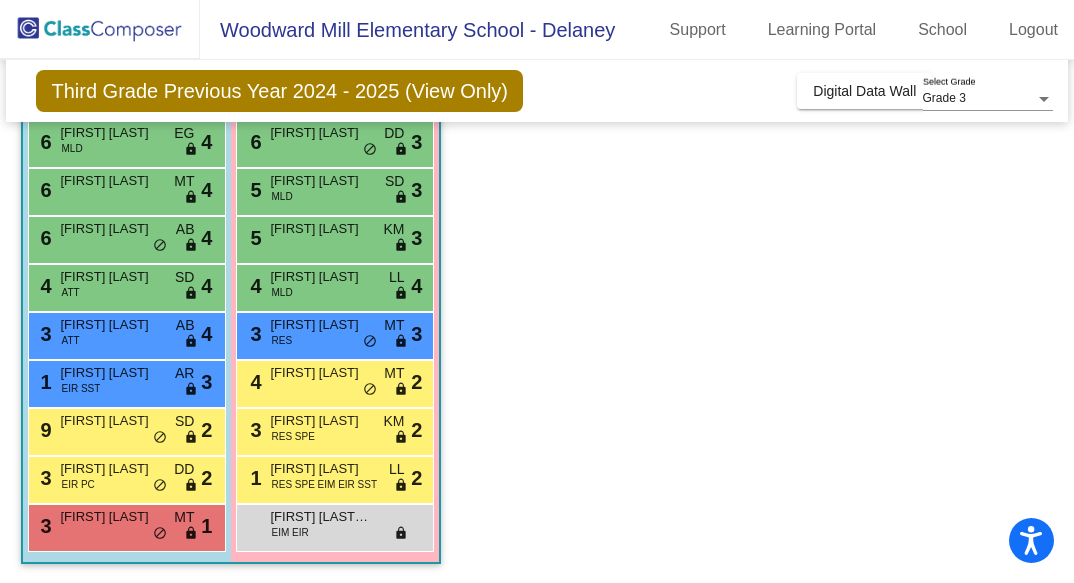 click on "[FIRST] [LAST]" at bounding box center (320, 469) 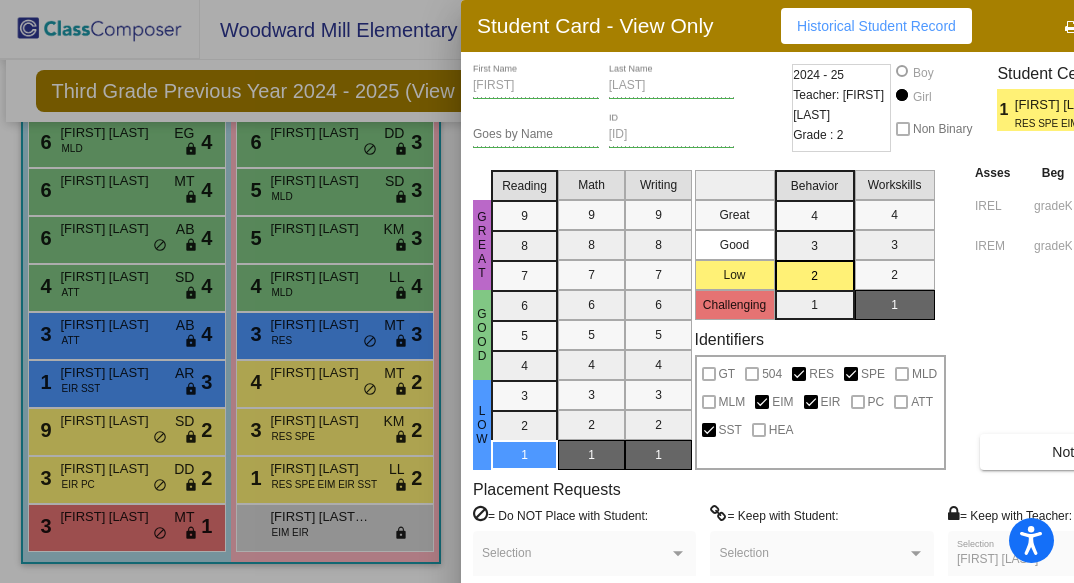 click at bounding box center (537, 291) 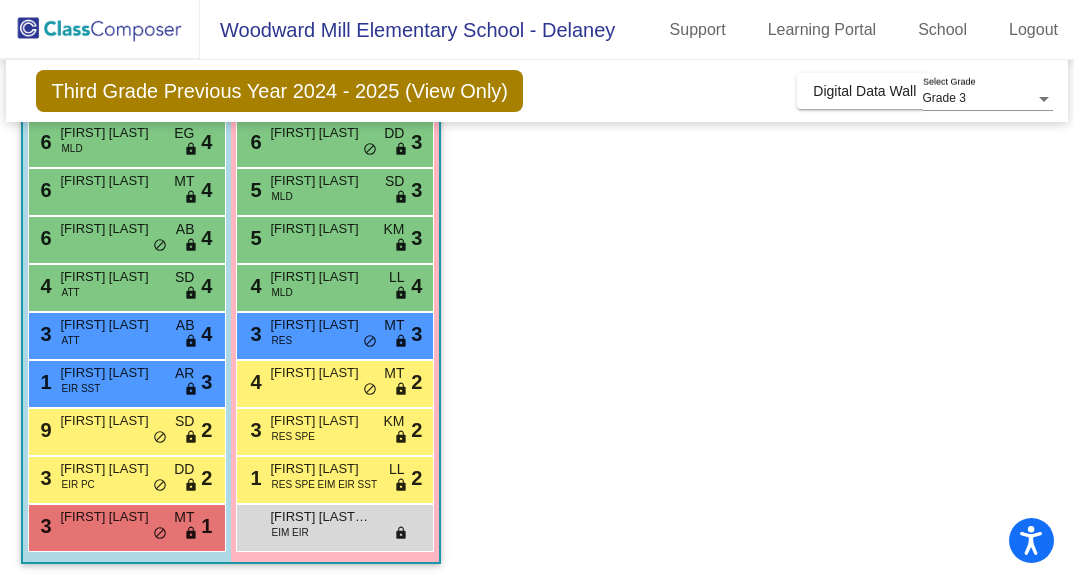 click on "[FIRST] [LAST] EIM EIR lock do_not_disturb_alt" at bounding box center (334, 525) 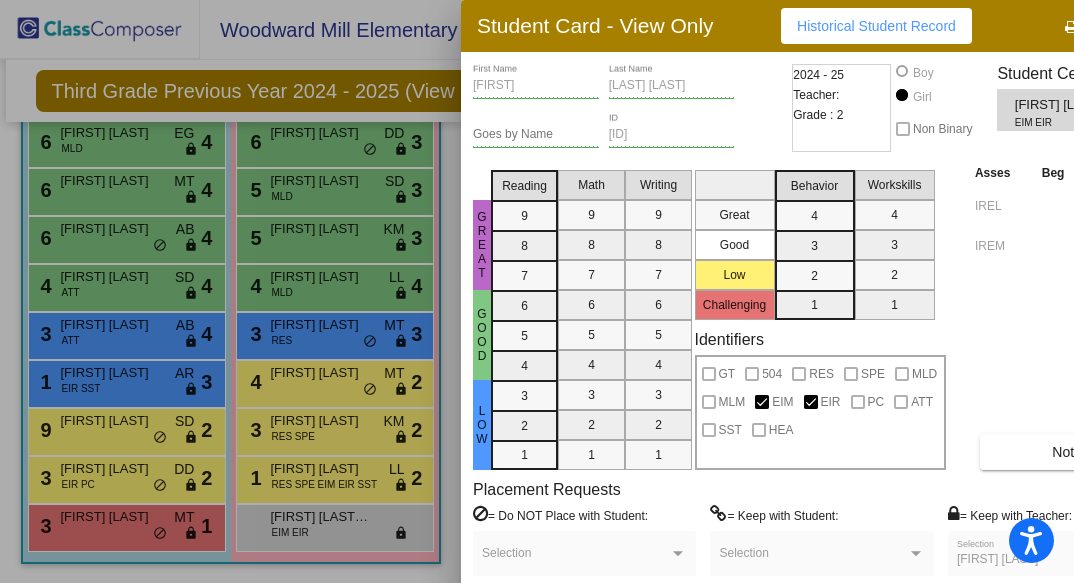 drag, startPoint x: 331, startPoint y: 527, endPoint x: 226, endPoint y: 506, distance: 107.07941 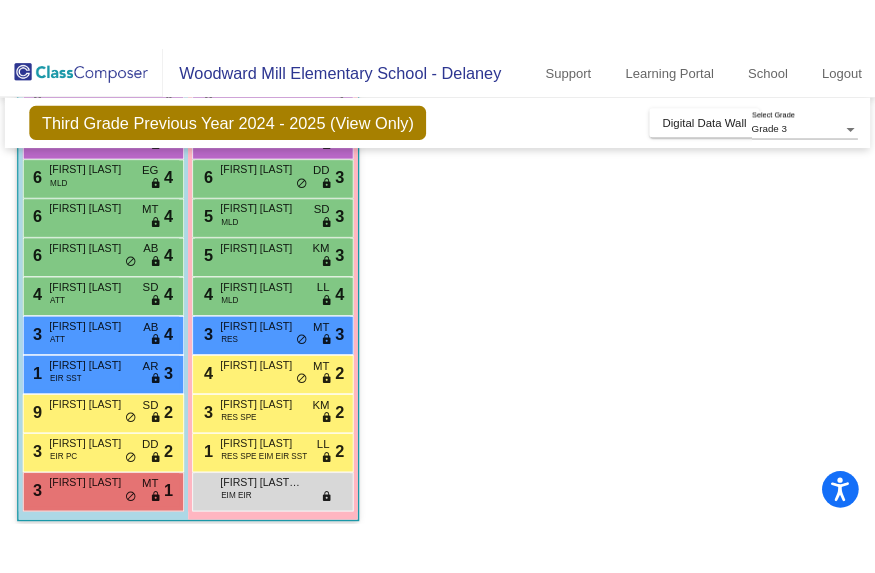 scroll, scrollTop: 1184, scrollLeft: 0, axis: vertical 